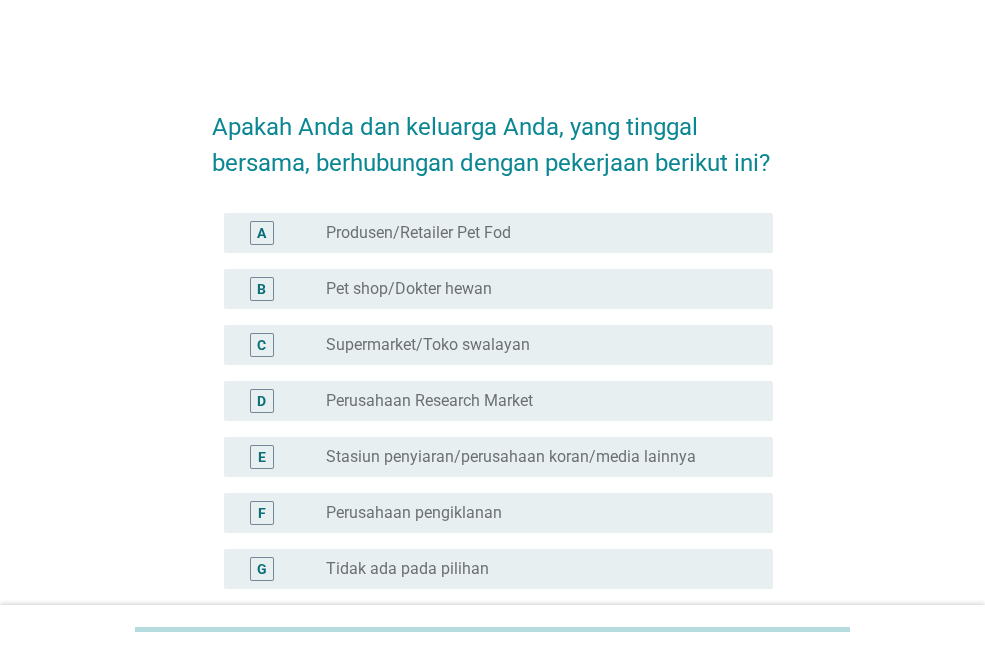 scroll, scrollTop: 228, scrollLeft: 0, axis: vertical 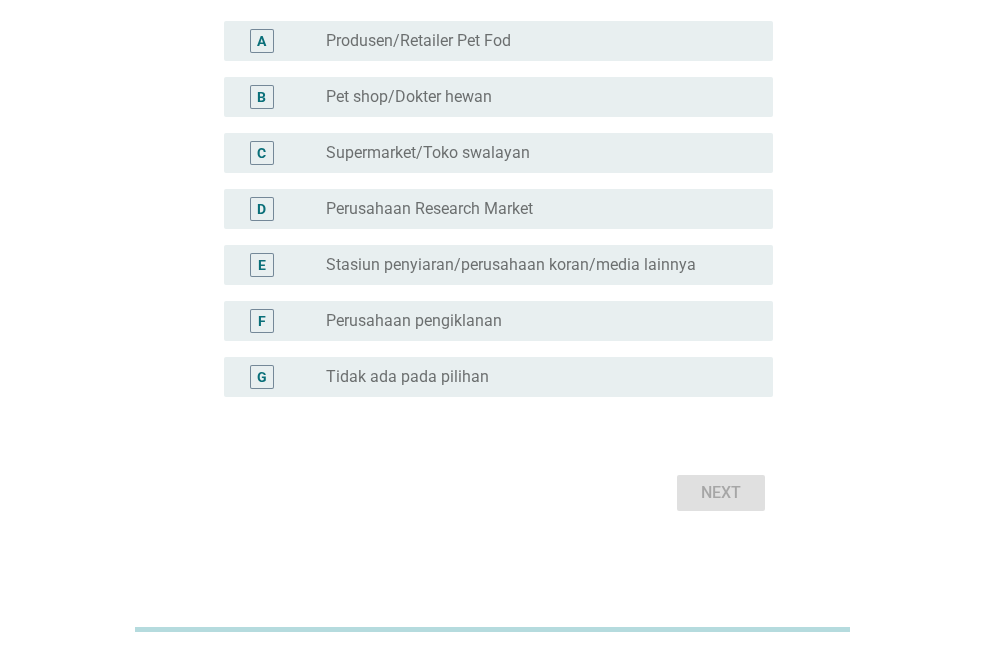 click on "radio_button_unchecked Tidak ada pada pilihan" at bounding box center [533, 377] 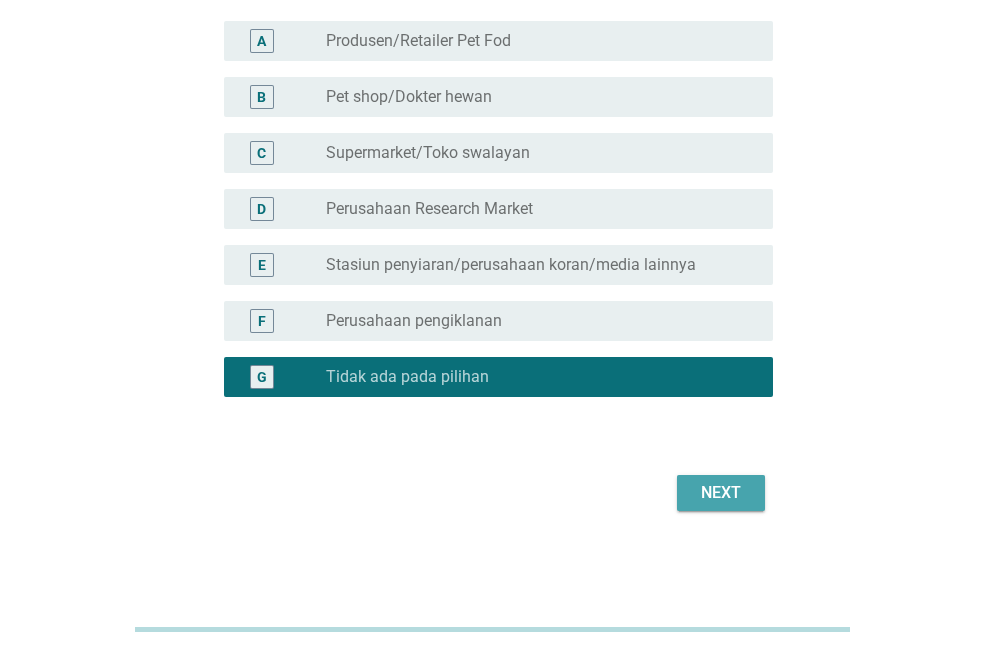 click on "Next" at bounding box center [721, 493] 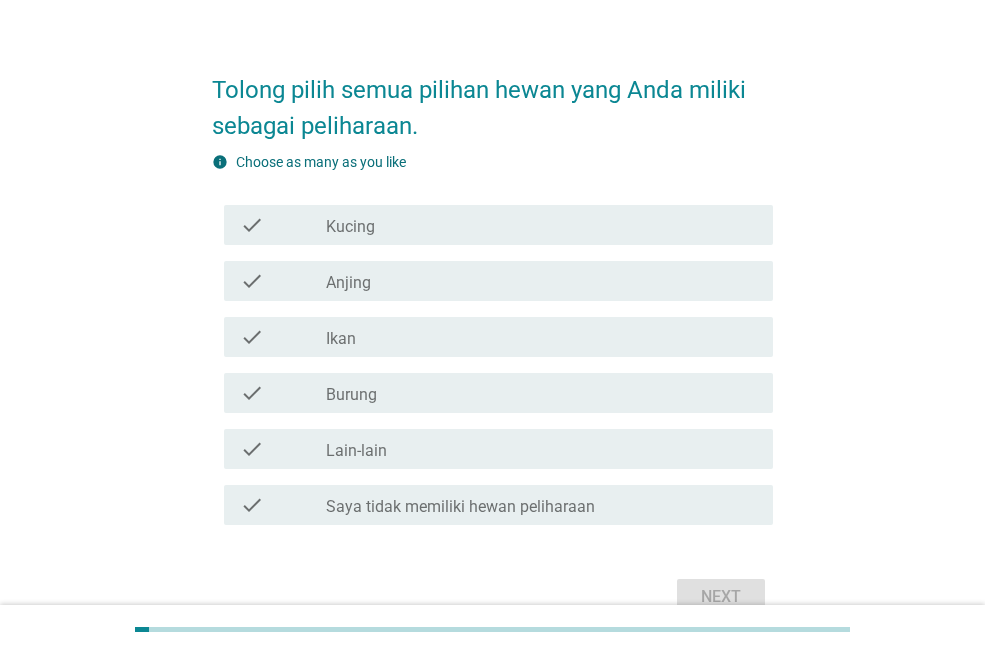 scroll, scrollTop: 40, scrollLeft: 0, axis: vertical 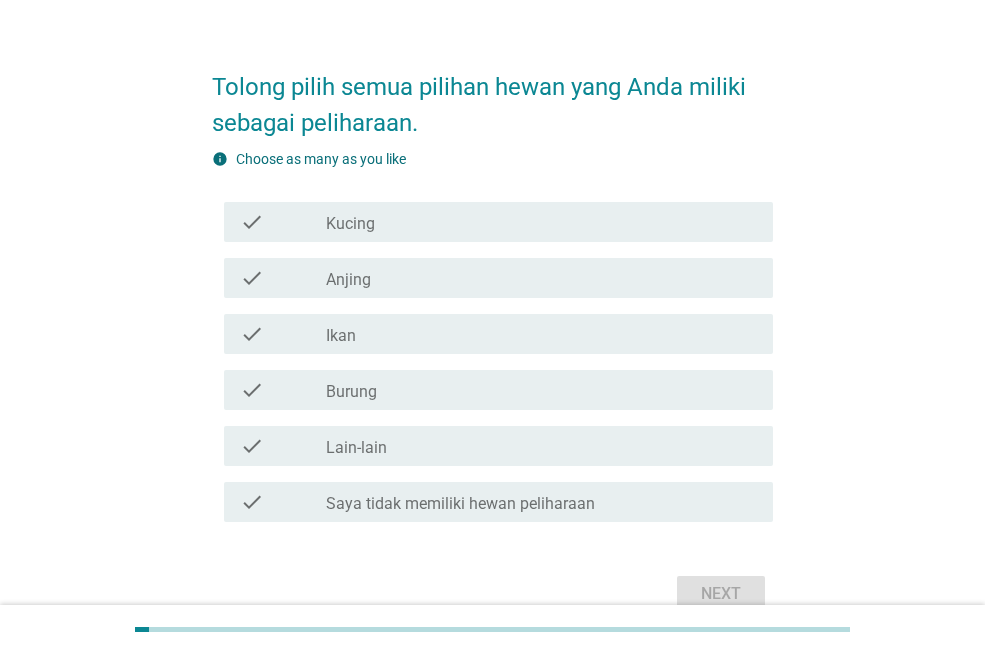 click on "check     check_box_outline_blank Kucing" at bounding box center [492, 222] 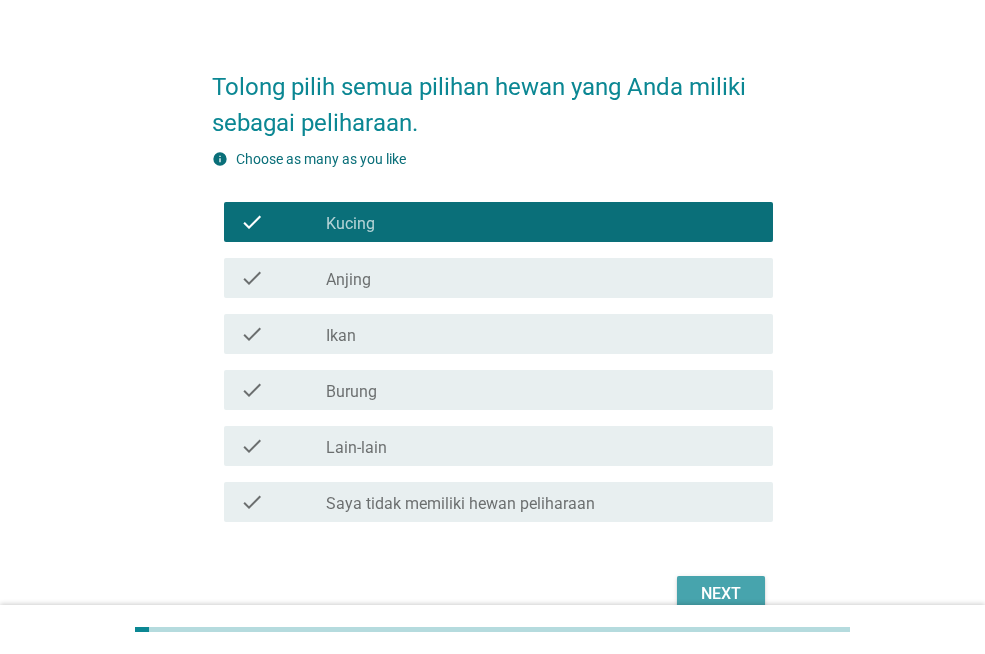click on "Next" at bounding box center (721, 594) 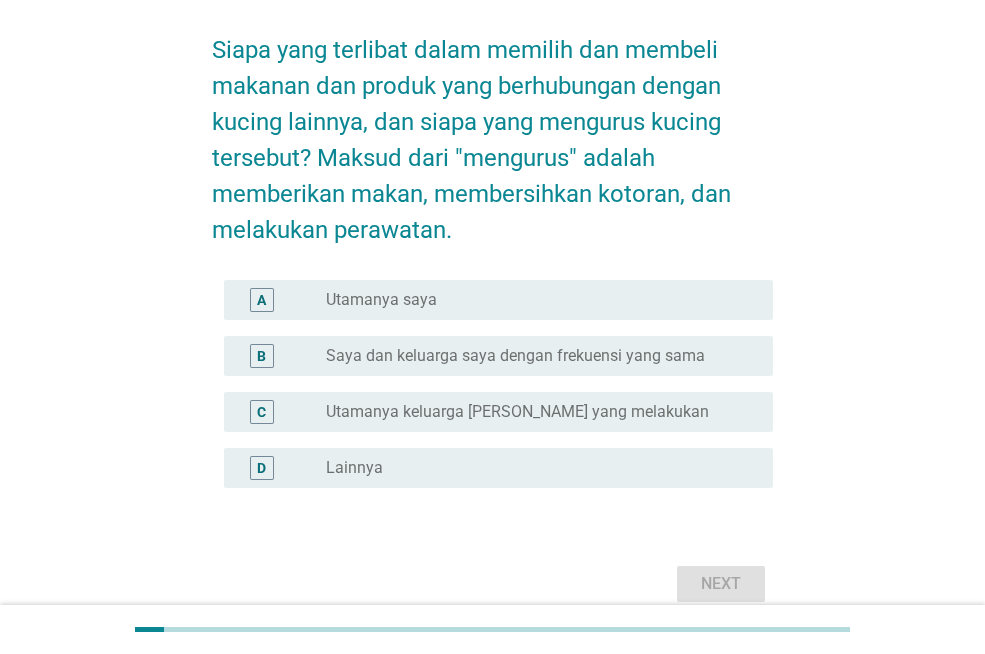scroll, scrollTop: 80, scrollLeft: 0, axis: vertical 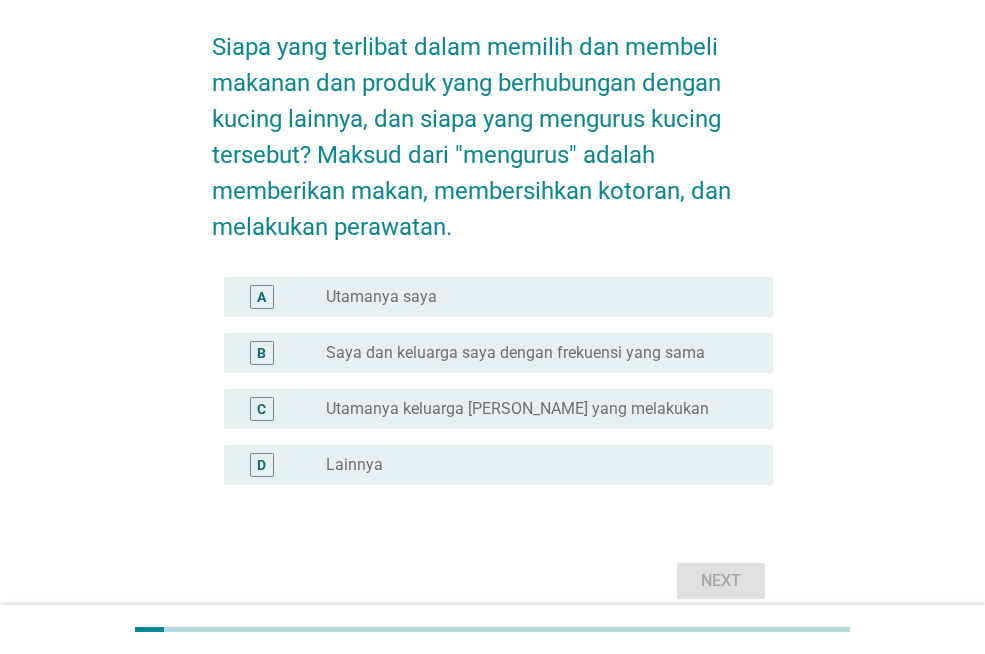 click on "radio_button_unchecked Utamanya saya" at bounding box center [533, 297] 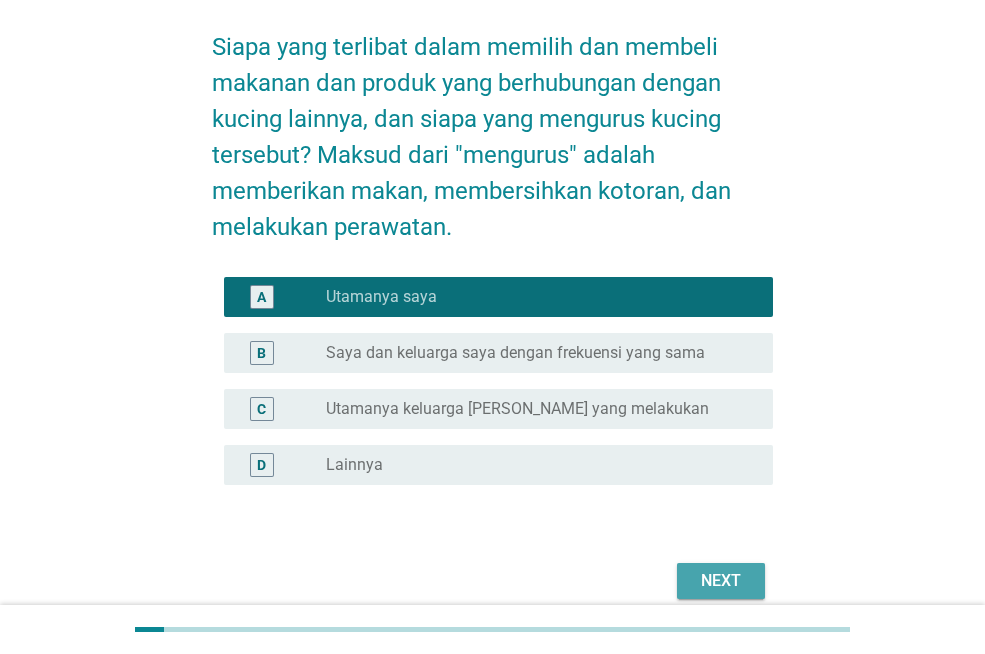 click on "Next" at bounding box center (721, 581) 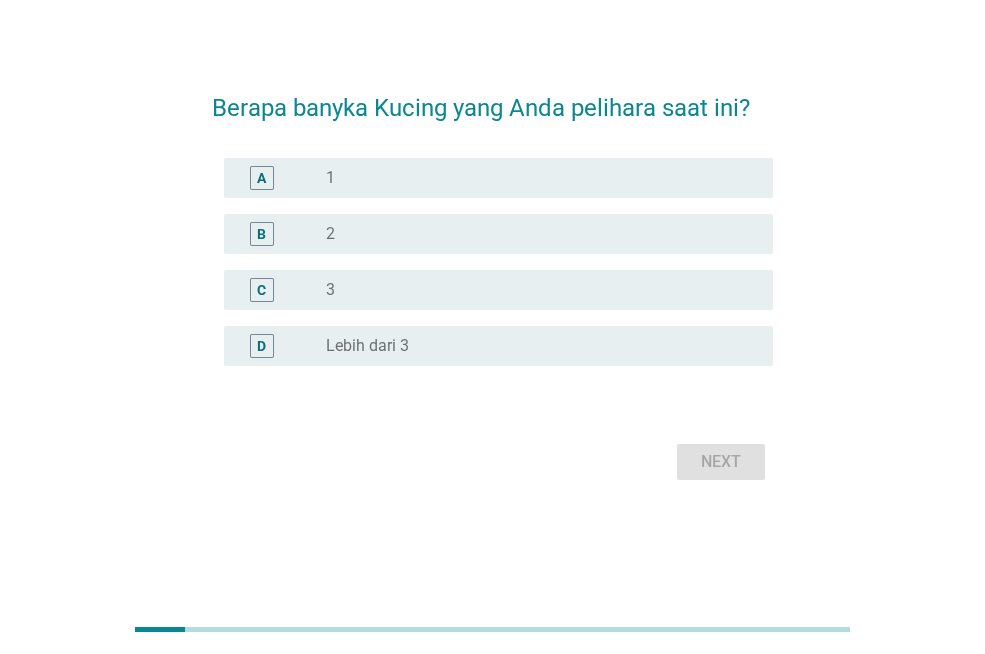 scroll, scrollTop: 0, scrollLeft: 0, axis: both 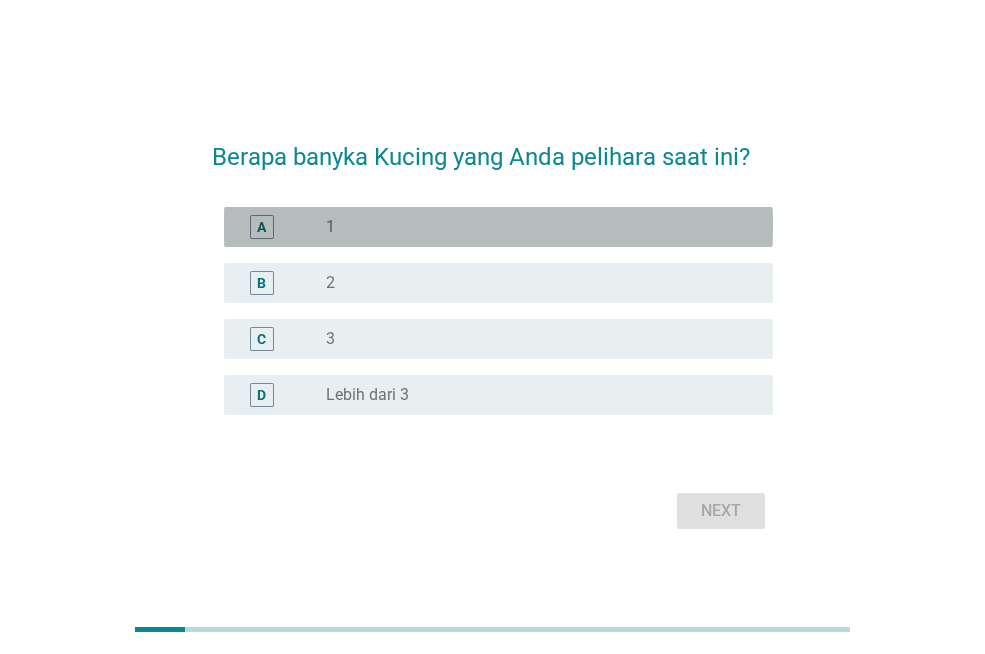 click on "radio_button_unchecked 1" at bounding box center [533, 227] 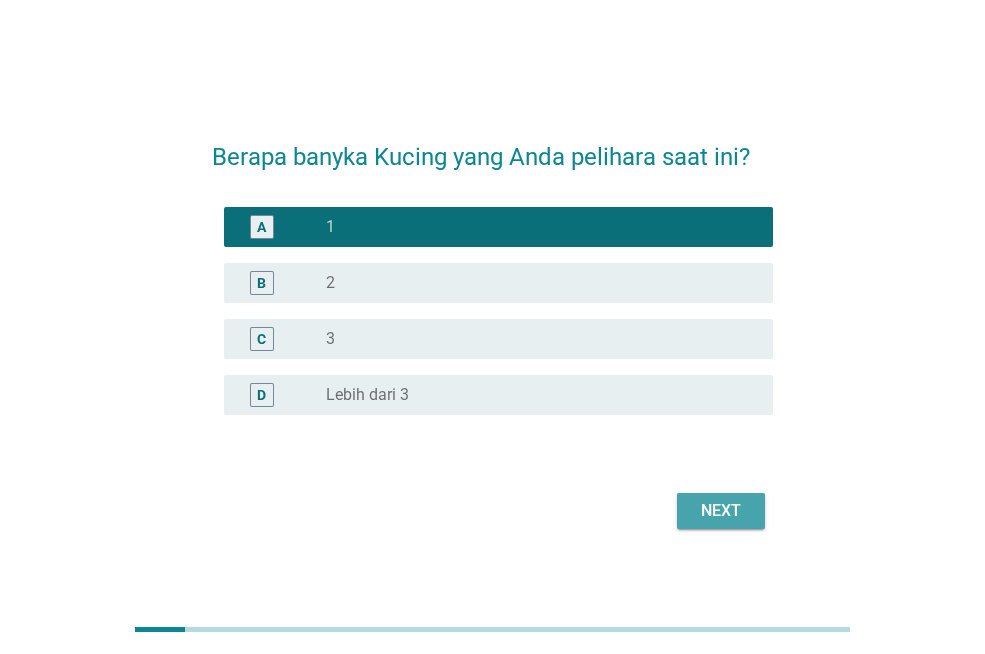 click on "Next" at bounding box center (721, 511) 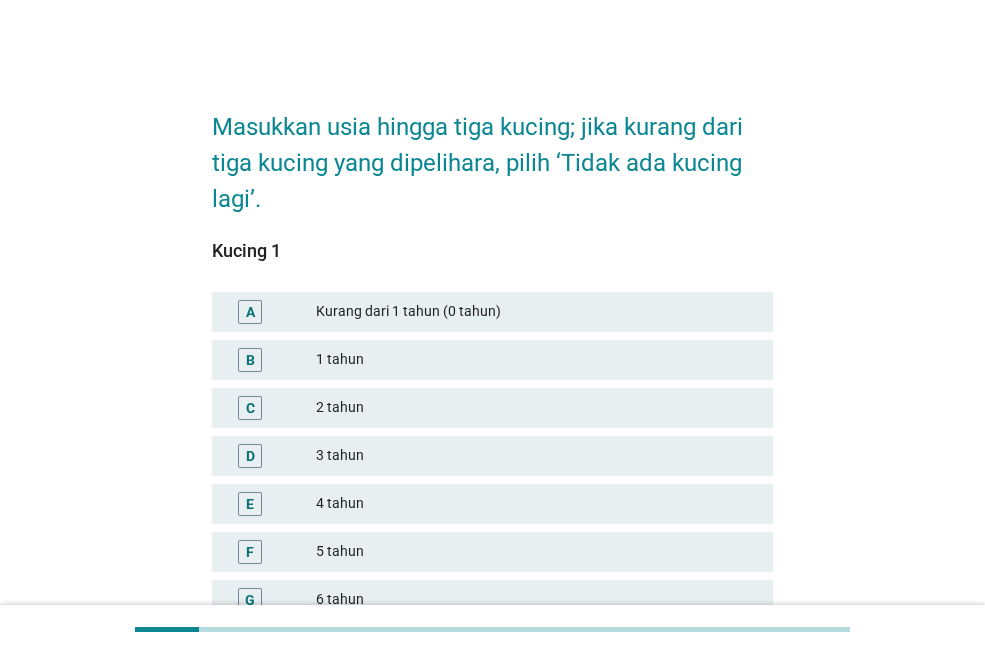 click on "1 tahun" at bounding box center (536, 360) 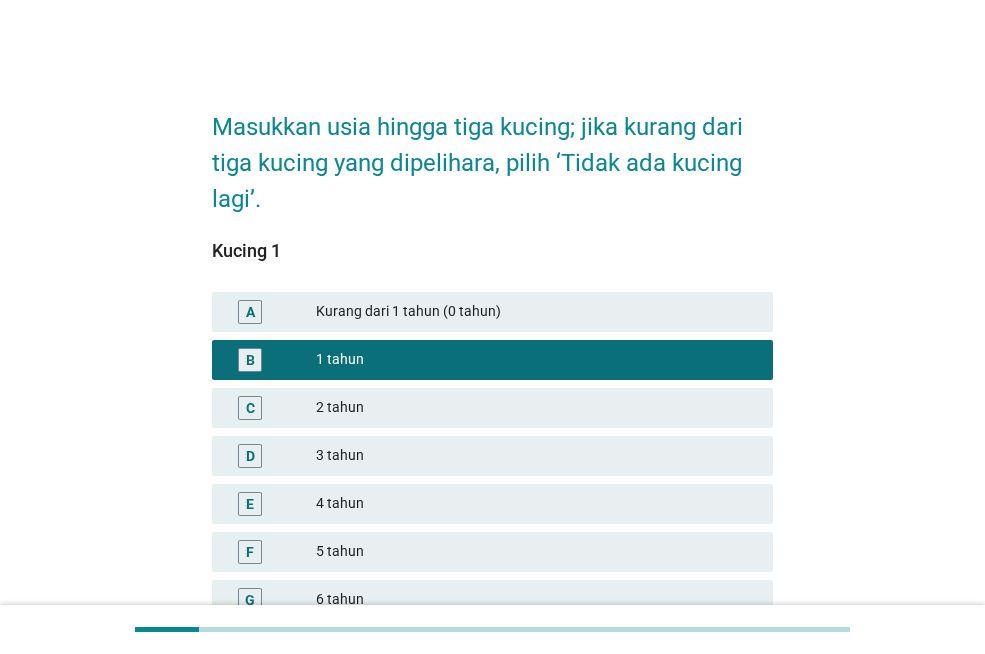 click on "Masukkan usia hingga tiga kucing; jika kurang dari tiga kucing yang dipelihara, pilih ‘Tidak ada kucing lagi’.
Kucing 1
A   Kurang dari 1 tahun (0 tahun) B   1 tahun C   2 tahun D   3 tahun E   4 tahun F   5 tahun G   6 tahun H   7 tahun I   8 tahun J   9 tahun K   Lebih dari 10 tahun L   Tidak ada kucing lagi
1 / 3
Prev   Next" at bounding box center [492, 514] 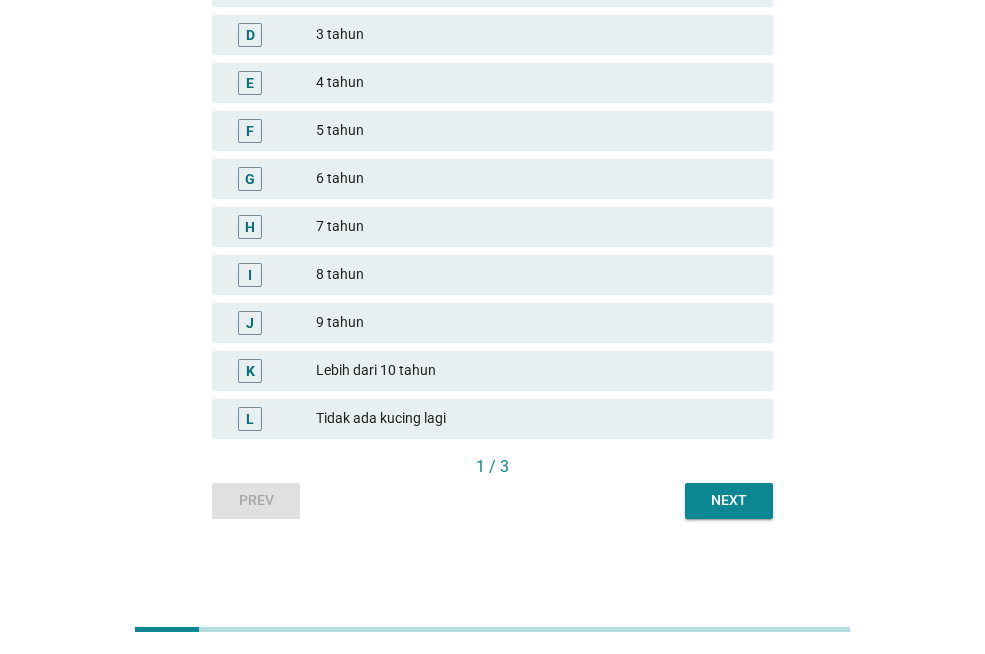 scroll, scrollTop: 423, scrollLeft: 0, axis: vertical 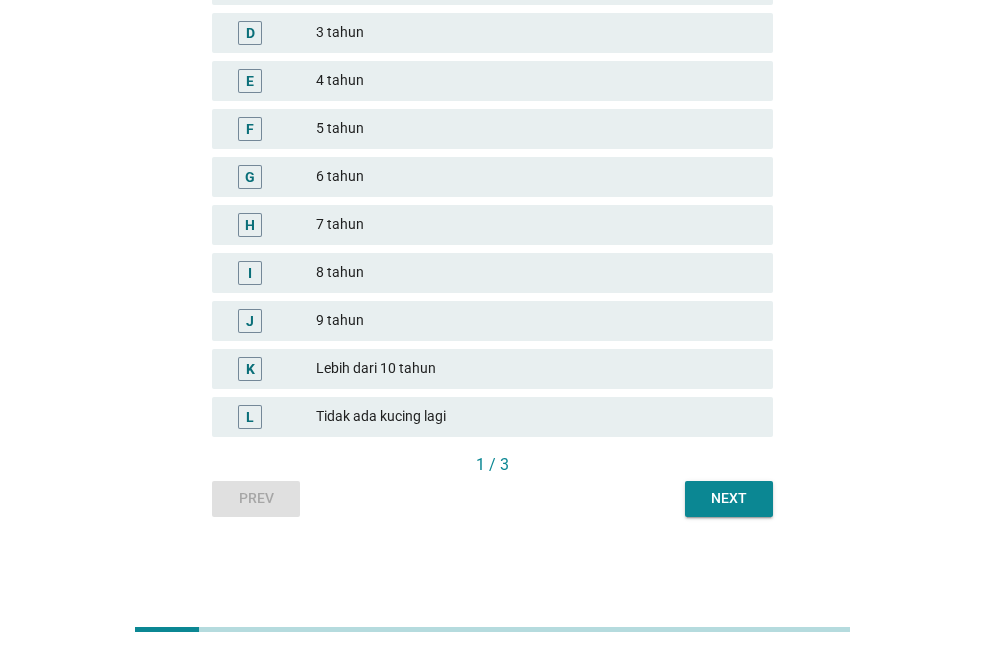 click on "Next" at bounding box center [729, 499] 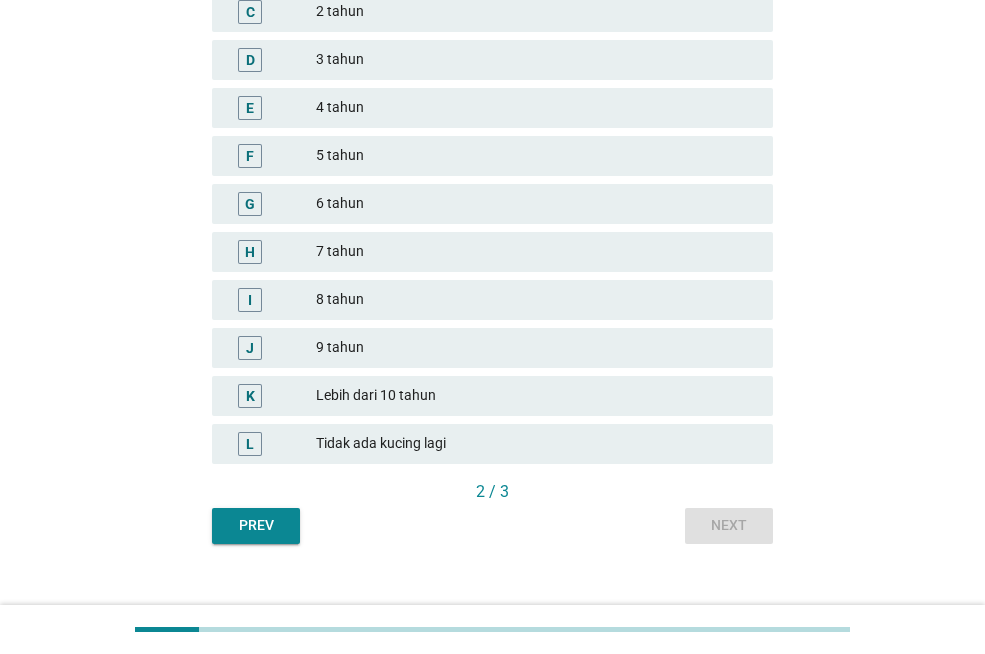 scroll, scrollTop: 423, scrollLeft: 0, axis: vertical 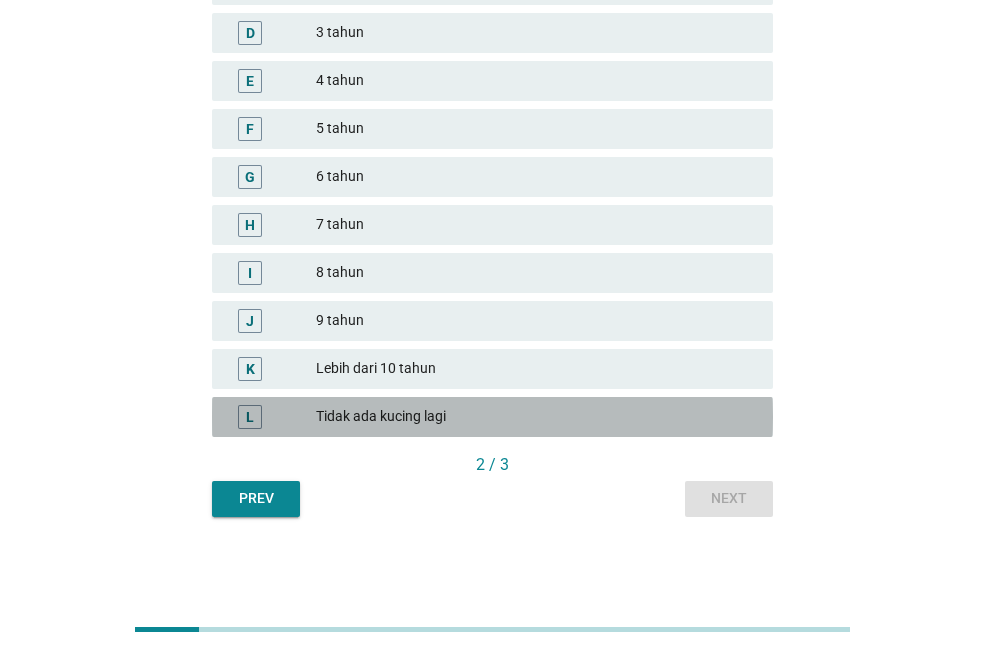 click on "Tidak ada kucing lagi" at bounding box center (536, 417) 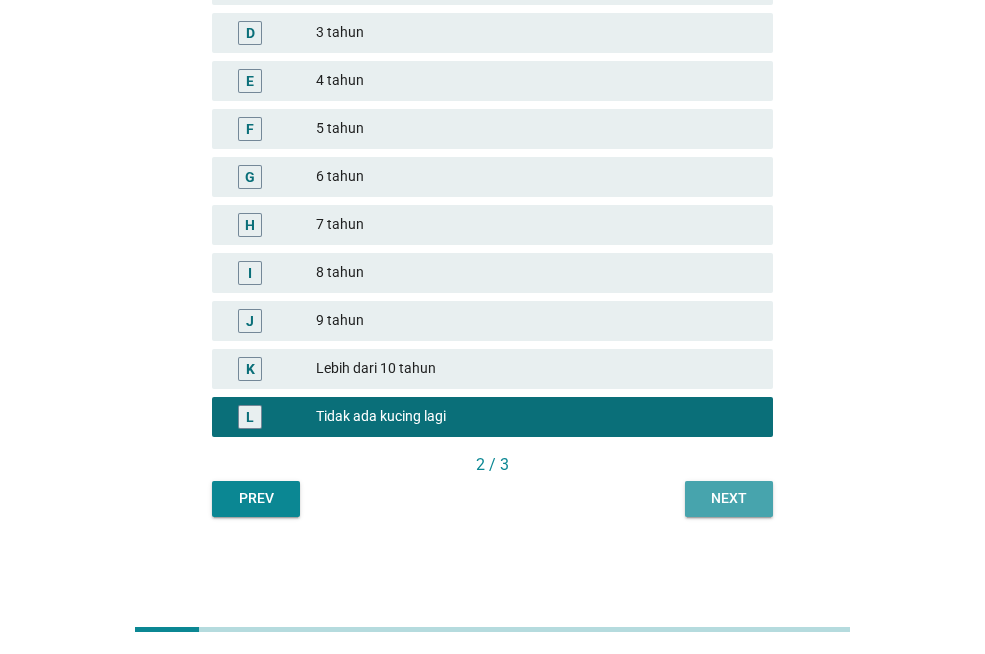 click on "Next" at bounding box center [729, 499] 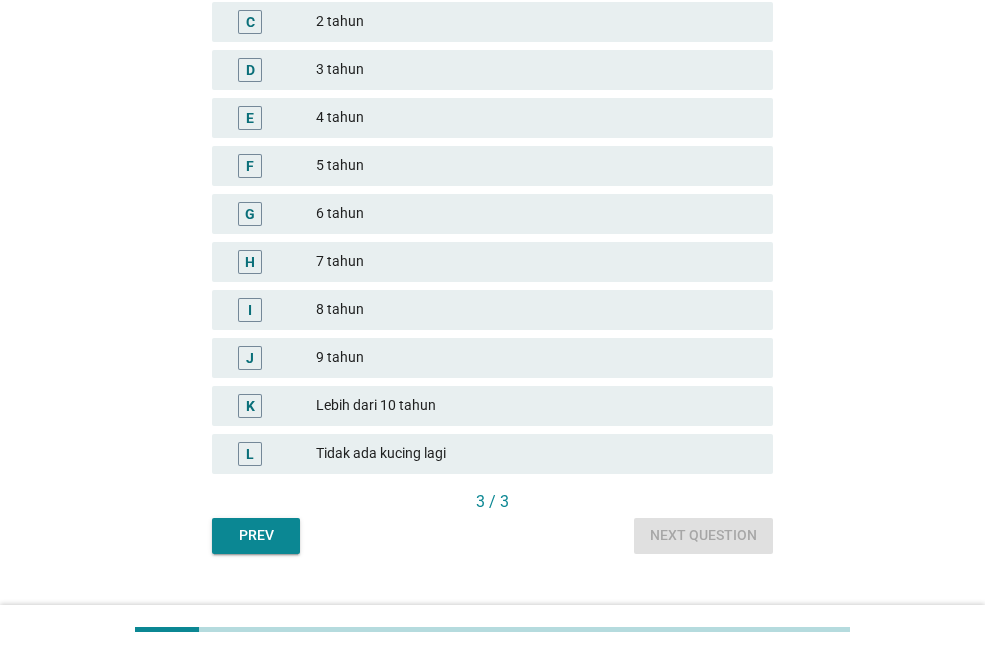 scroll, scrollTop: 423, scrollLeft: 0, axis: vertical 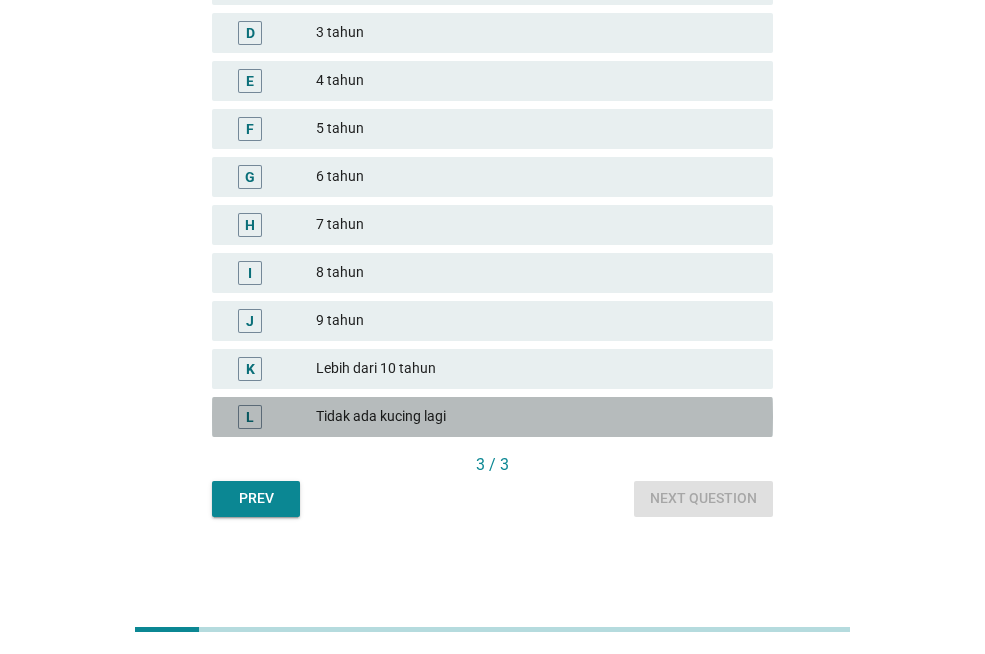 click on "Tidak ada kucing lagi" at bounding box center (536, 417) 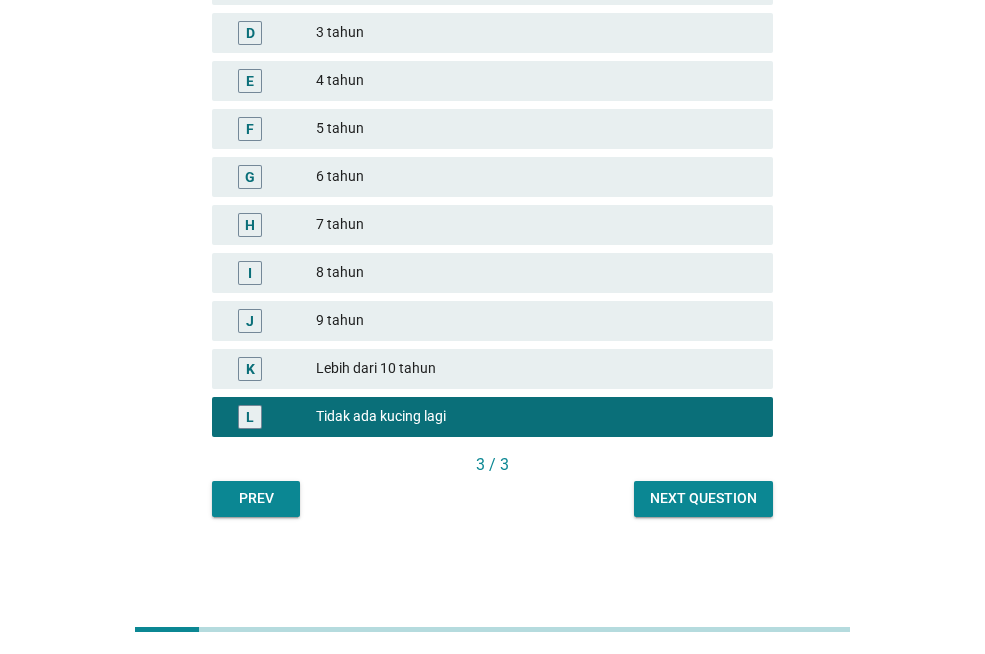 click on "Next question" at bounding box center [703, 498] 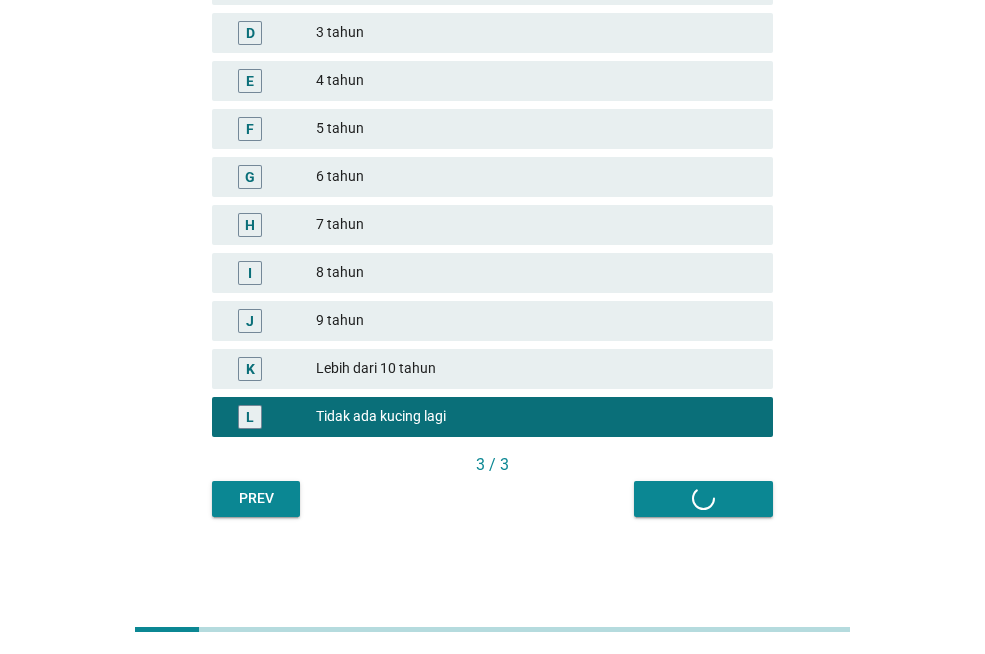 scroll, scrollTop: 0, scrollLeft: 0, axis: both 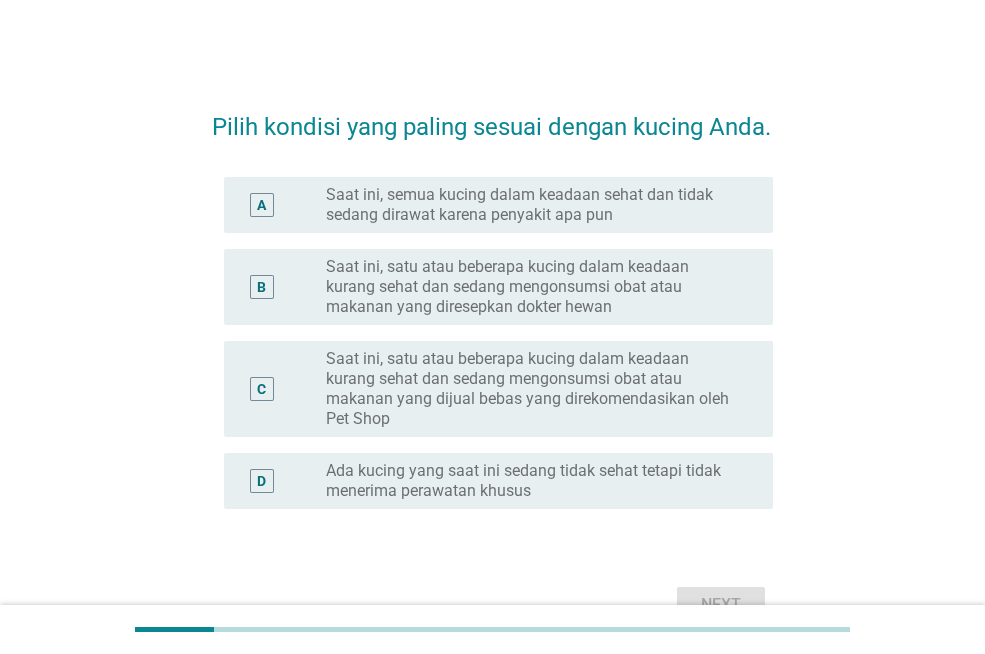 click on "Saat ini, semua kucing dalam keadaan sehat dan tidak sedang dirawat karena penyakit apa pun" at bounding box center [533, 205] 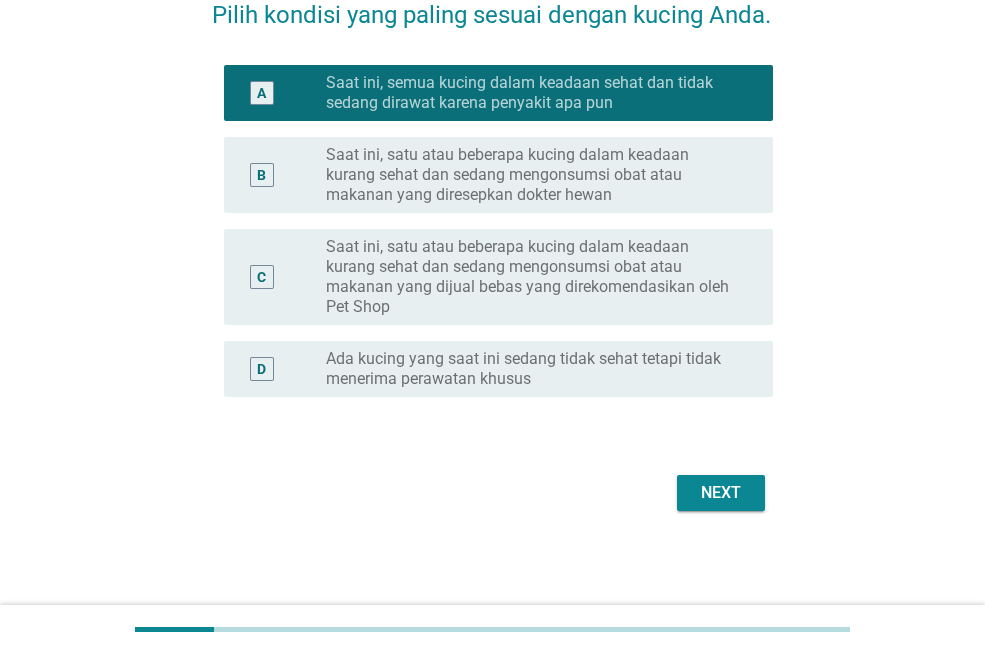 scroll, scrollTop: 128, scrollLeft: 0, axis: vertical 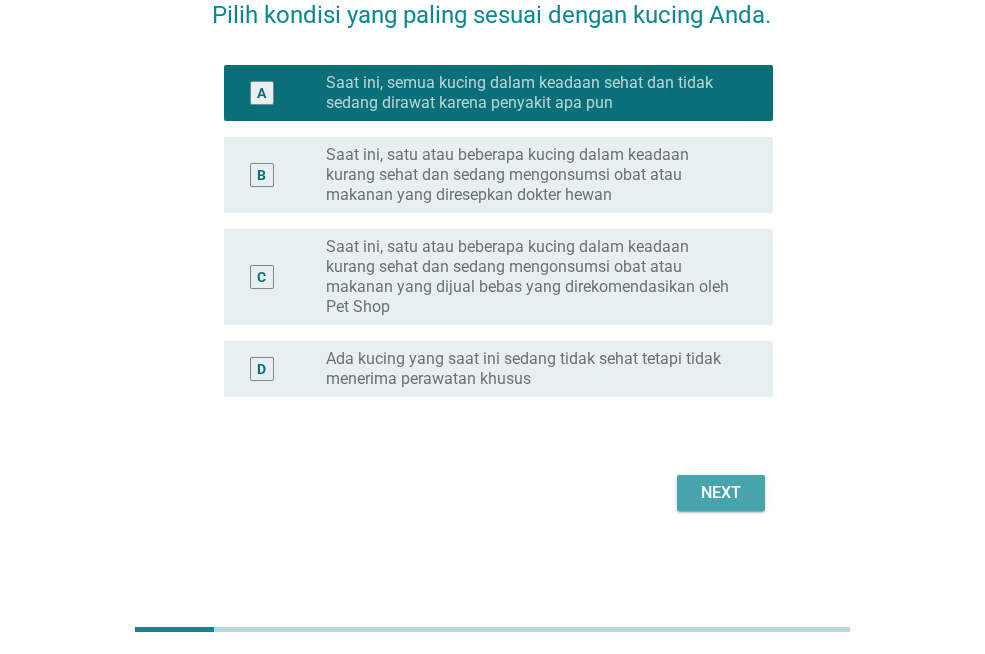 click on "Next" at bounding box center (721, 493) 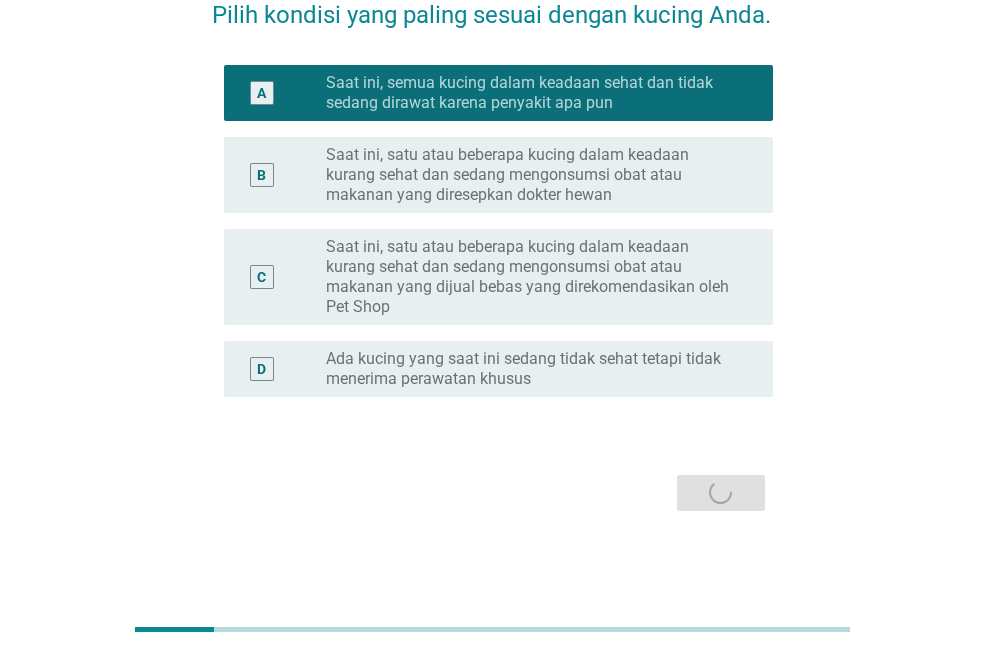 scroll, scrollTop: 0, scrollLeft: 0, axis: both 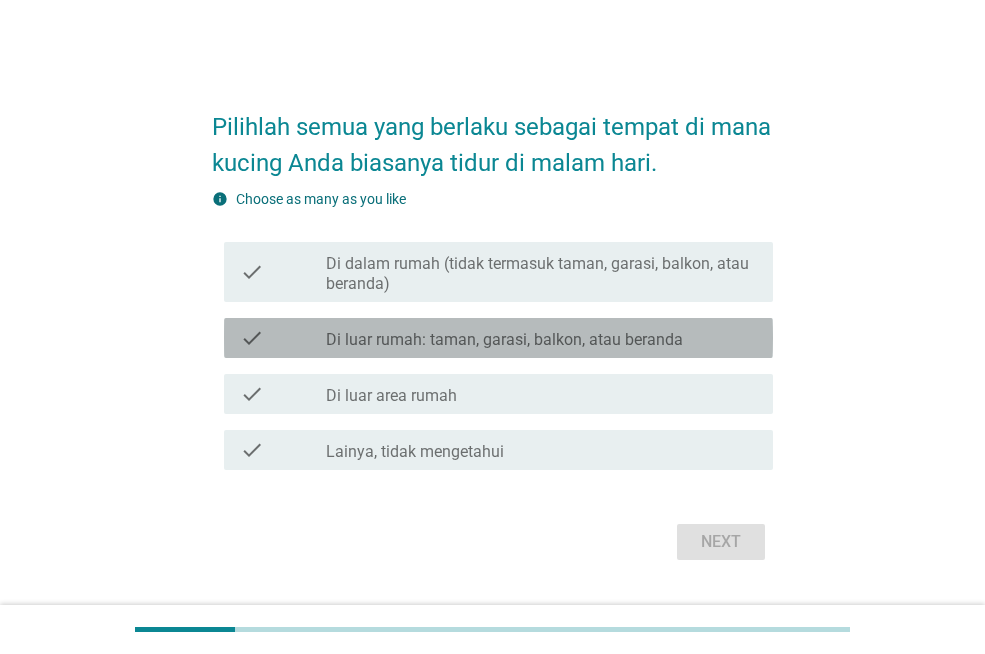 click on "Di luar rumah: taman, garasi, balkon, atau beranda" at bounding box center (504, 340) 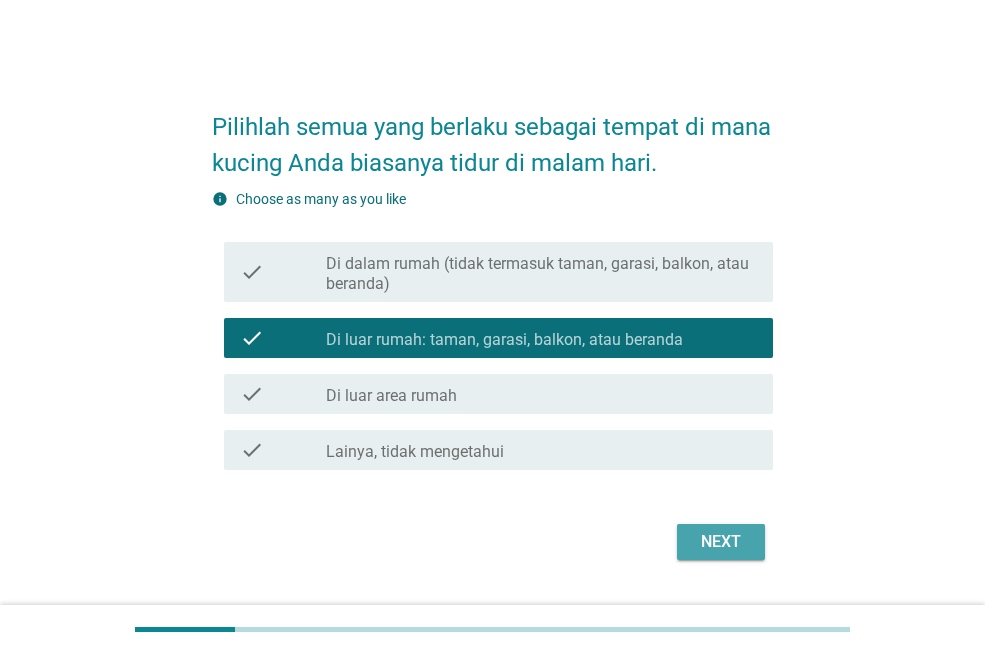 click on "Next" at bounding box center [721, 542] 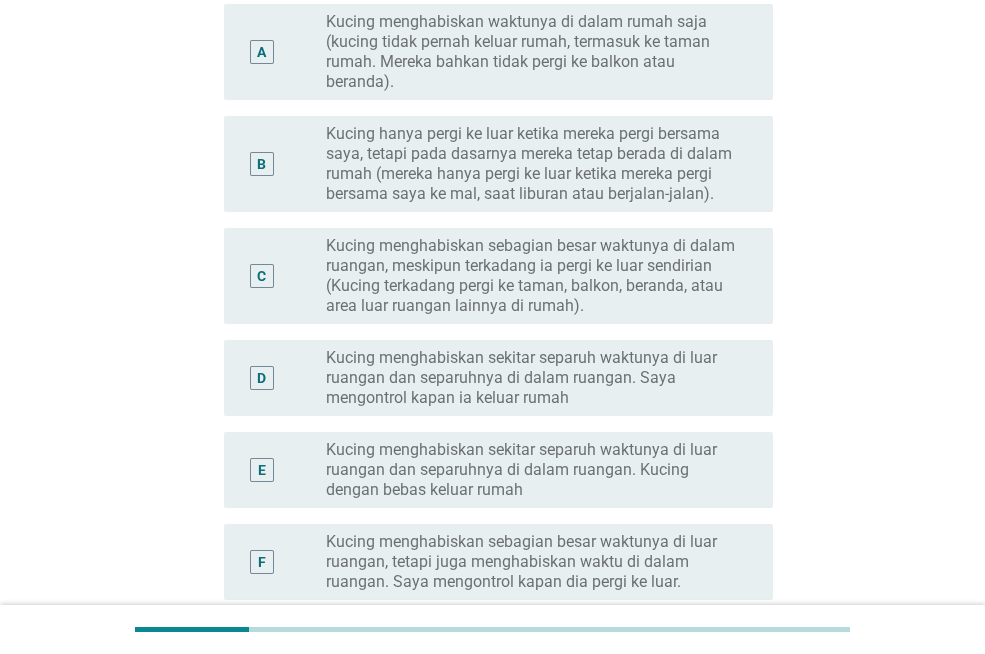 scroll, scrollTop: 320, scrollLeft: 0, axis: vertical 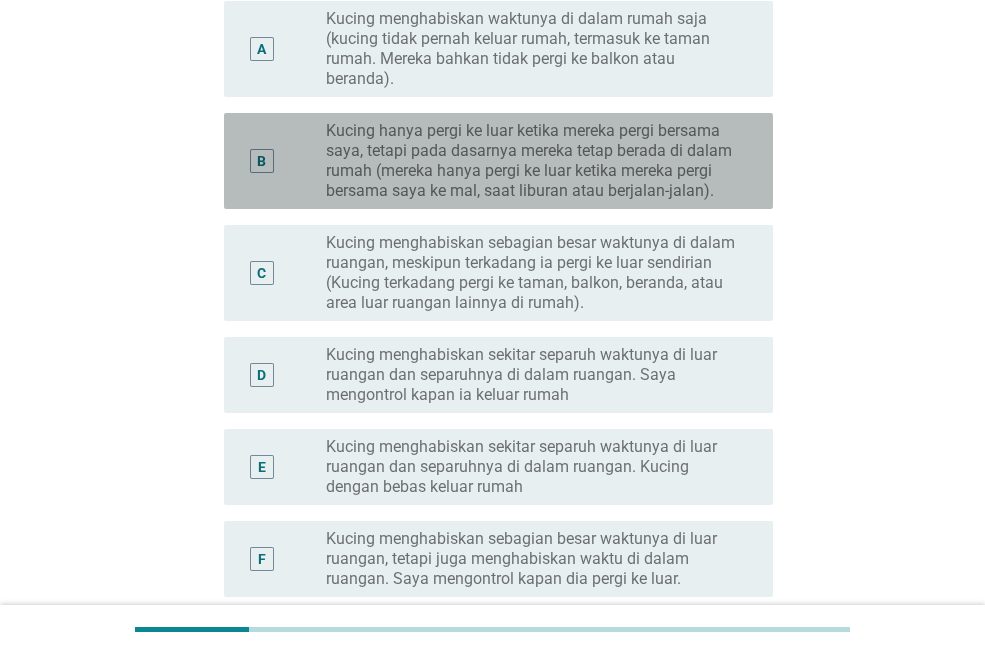 click on "Kucing hanya pergi ke luar ketika mereka pergi bersama saya, tetapi pada dasarnya mereka tetap berada di dalam rumah (mereka hanya pergi ke luar ketika mereka pergi bersama saya ke mal, saat liburan atau berjalan-jalan)." at bounding box center [533, 161] 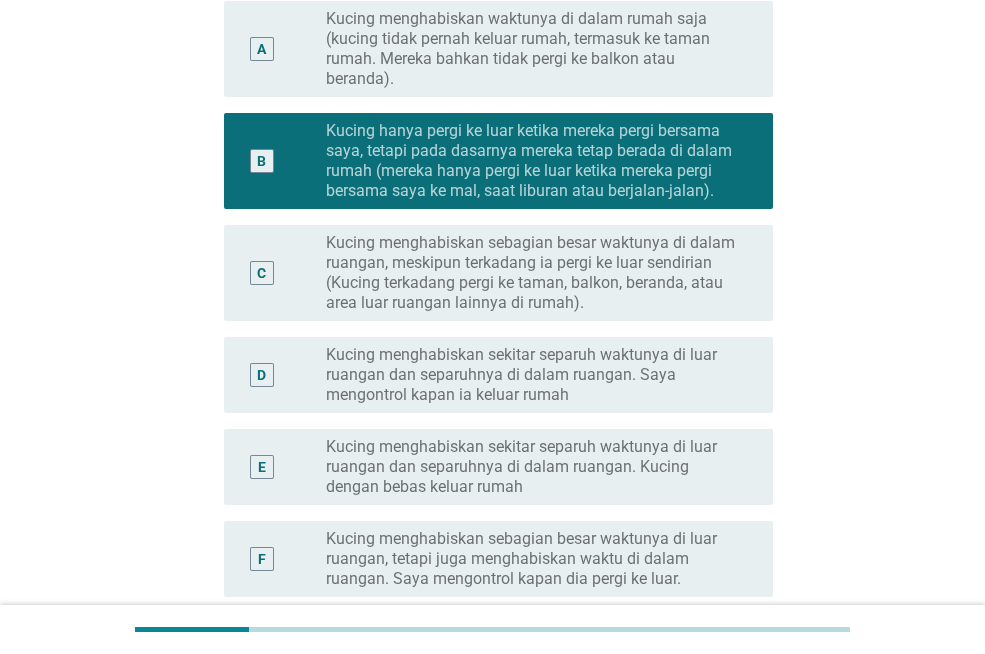 click on "Pilihlah [DATE] pemeliharaan kucing yang paling sesuai untuk Anda.
Jika Anda memelihara lebih dari satu kucing, pilihlah kucing yang paling sesuai dengan [DATE] pemeliharaan Anda.     A     radio_button_unchecked Kucing menghabiskan waktunya di dalam rumah saja (kucing tidak pernah keluar rumah, termasuk ke taman rumah. Mereka bahkan tidak pergi ke balkon atau beranda).   B     radio_button_checked Kucing hanya pergi ke luar ketika mereka pergi bersama saya, tetapi pada dasarnya mereka tetap berada di dalam rumah (mereka hanya pergi ke luar ketika mereka pergi bersama saya ke mal, saat liburan atau berjalan-jalan).   C     radio_button_unchecked Kucing menghabiskan sebagian besar waktunya di dalam ruangan, meskipun terkadang ia pergi ke luar sendirian (Kucing terkadang pergi ke taman, balkon, beranda, atau area luar ruangan lainnya di rumah).   D     radio_button_unchecked Kucing menghabiskan sekitar separuh waktunya di luar ruangan dan separuhnya di dalam ruangan. Saya mengontrol kapan ia keluar rumah   E" at bounding box center (492, 345) 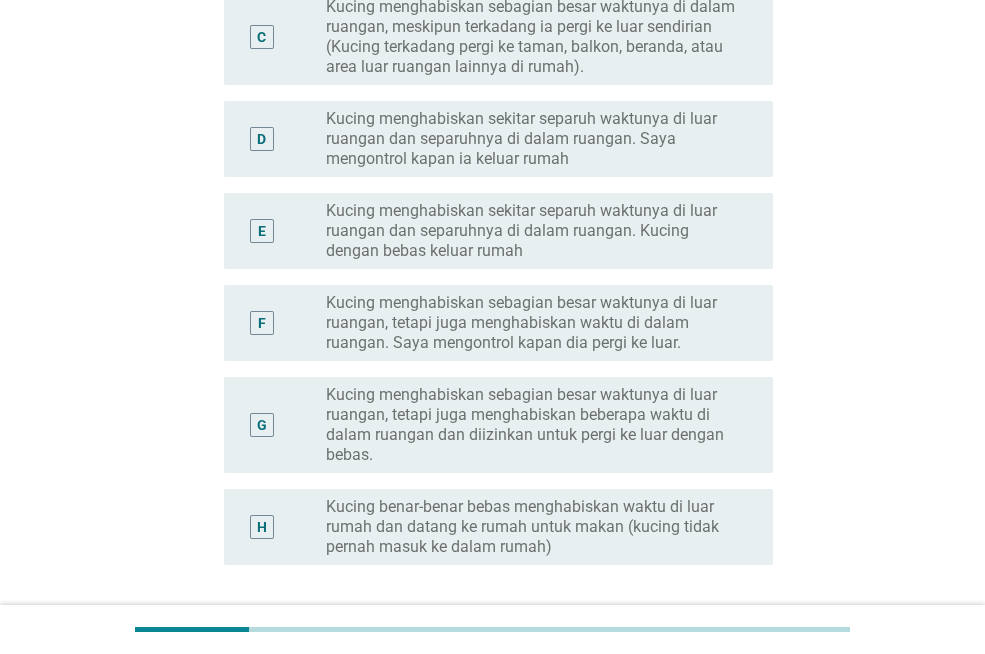 scroll, scrollTop: 560, scrollLeft: 0, axis: vertical 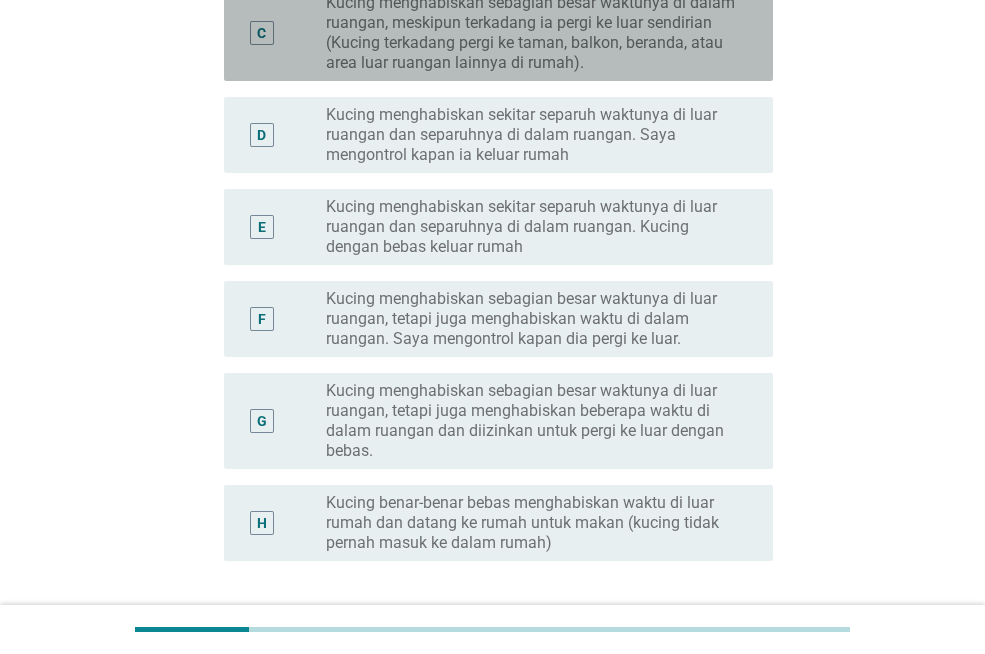 click on "Kucing menghabiskan sebagian besar waktunya di dalam ruangan, meskipun terkadang ia pergi ke luar sendirian (Kucing terkadang pergi ke taman, balkon, beranda, atau area luar ruangan lainnya di rumah)." at bounding box center (533, 33) 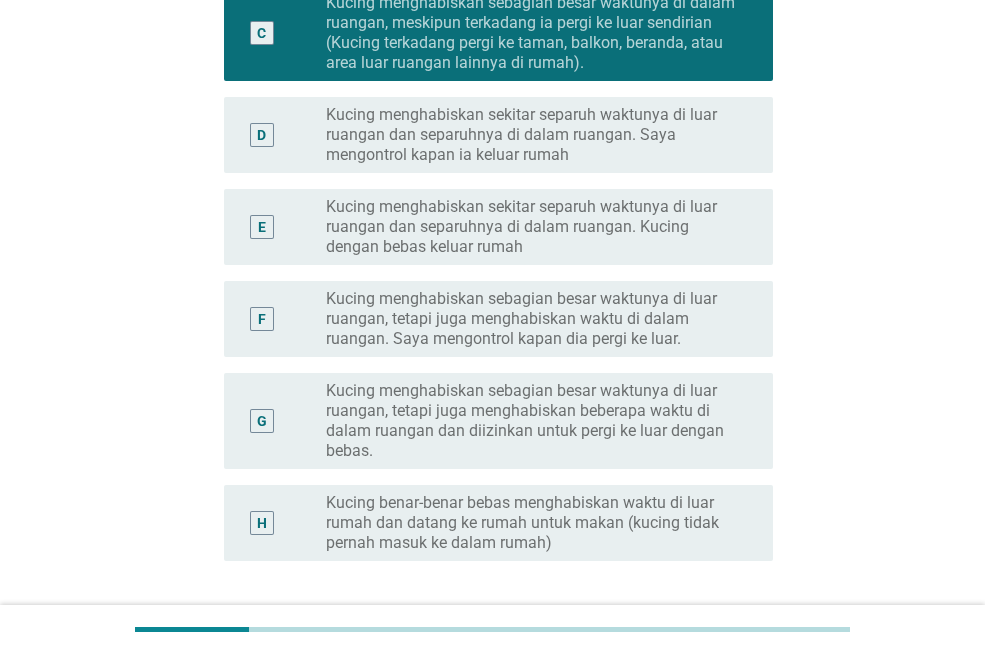 click on "Pilihlah [DATE] pemeliharaan kucing yang paling sesuai untuk Anda.
Jika Anda memelihara lebih dari satu kucing, pilihlah kucing yang paling sesuai dengan [DATE] pemeliharaan Anda.     A     radio_button_unchecked Kucing menghabiskan waktunya di dalam rumah saja (kucing tidak pernah keluar rumah, termasuk ke taman rumah. Mereka bahkan tidak pergi ke balkon atau beranda).   B     radio_button_unchecked Kucing hanya pergi ke luar ketika mereka pergi bersama saya, tetapi pada dasarnya mereka tetap berada di dalam rumah (mereka hanya pergi ke luar ketika mereka pergi bersama saya ke mal, saat liburan atau berjalan-jalan).   C     radio_button_checked Kucing menghabiskan sebagian besar waktunya di dalam ruangan, meskipun terkadang ia pergi ke luar sendirian (Kucing terkadang pergi ke taman, balkon, beranda, atau area luar ruangan lainnya di rumah).   D     radio_button_unchecked Kucing menghabiskan sekitar separuh waktunya di luar ruangan dan separuhnya di dalam ruangan. Saya mengontrol kapan ia keluar rumah   E" at bounding box center (492, 105) 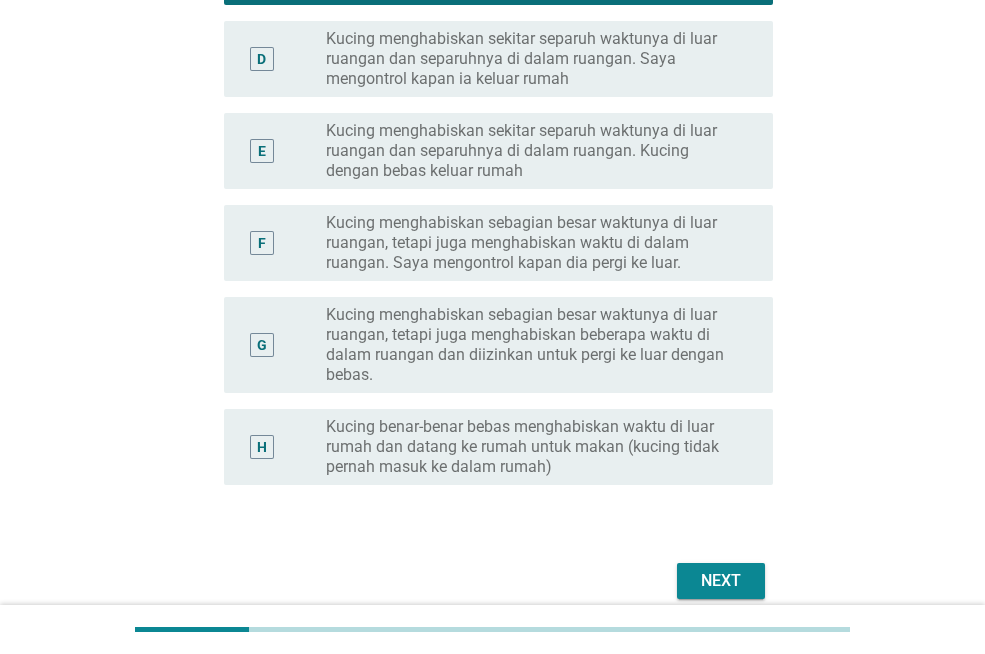 scroll, scrollTop: 640, scrollLeft: 0, axis: vertical 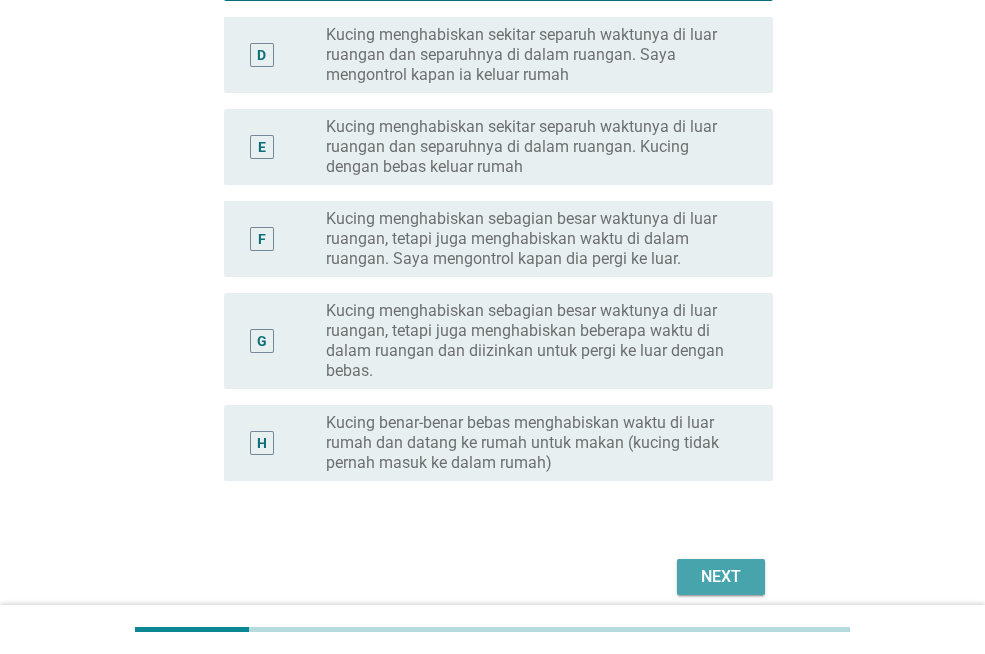 click on "Next" at bounding box center [721, 577] 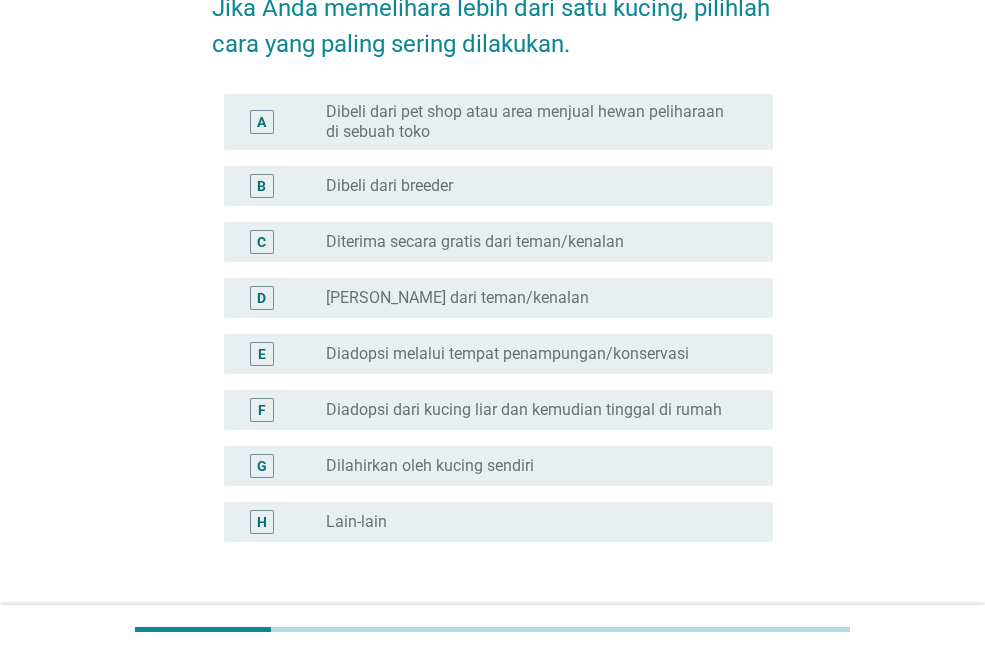 scroll, scrollTop: 160, scrollLeft: 0, axis: vertical 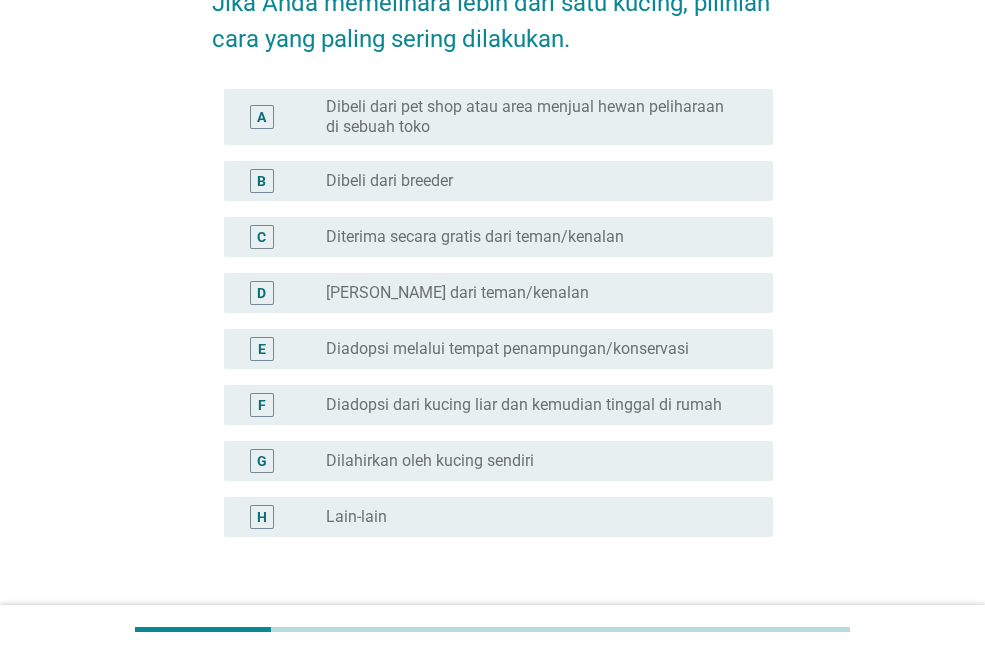 click on "Diadopsi dari kucing liar dan kemudian tinggal di rumah" at bounding box center (524, 405) 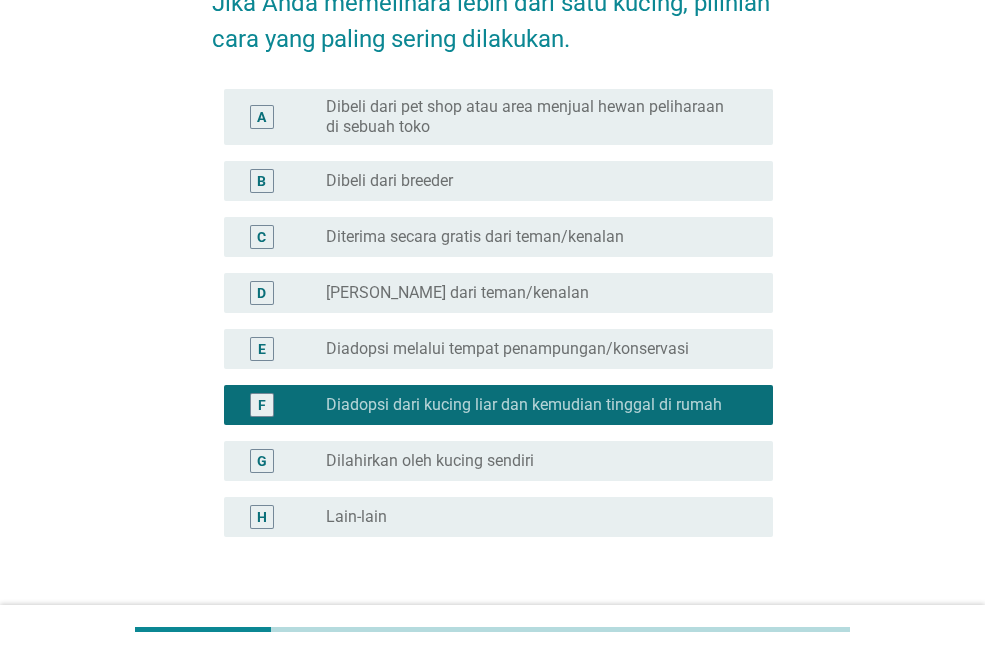 scroll, scrollTop: 300, scrollLeft: 0, axis: vertical 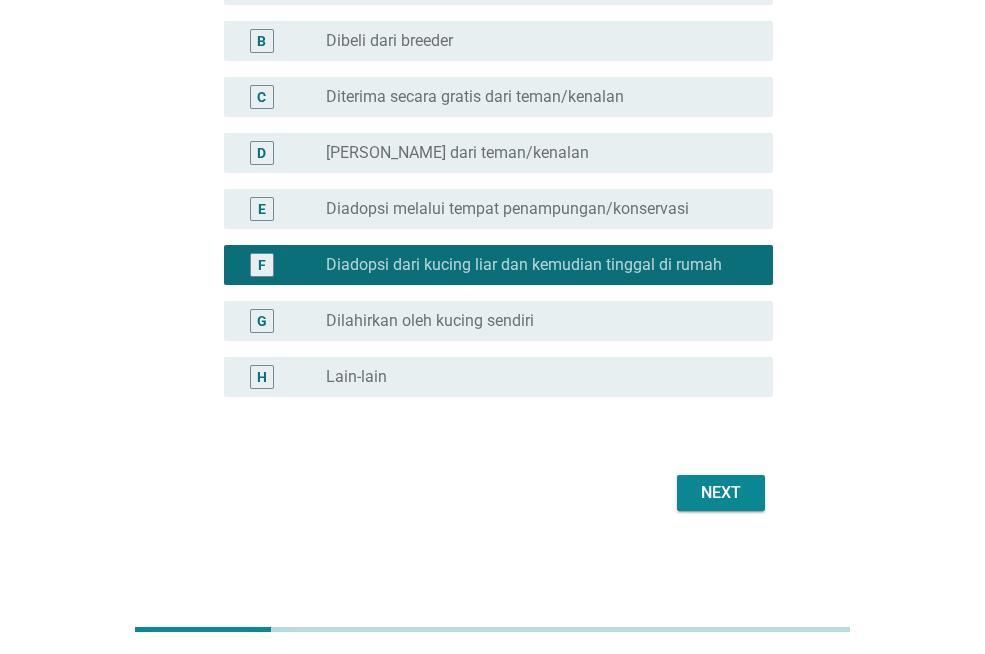 click on "Next" at bounding box center (721, 493) 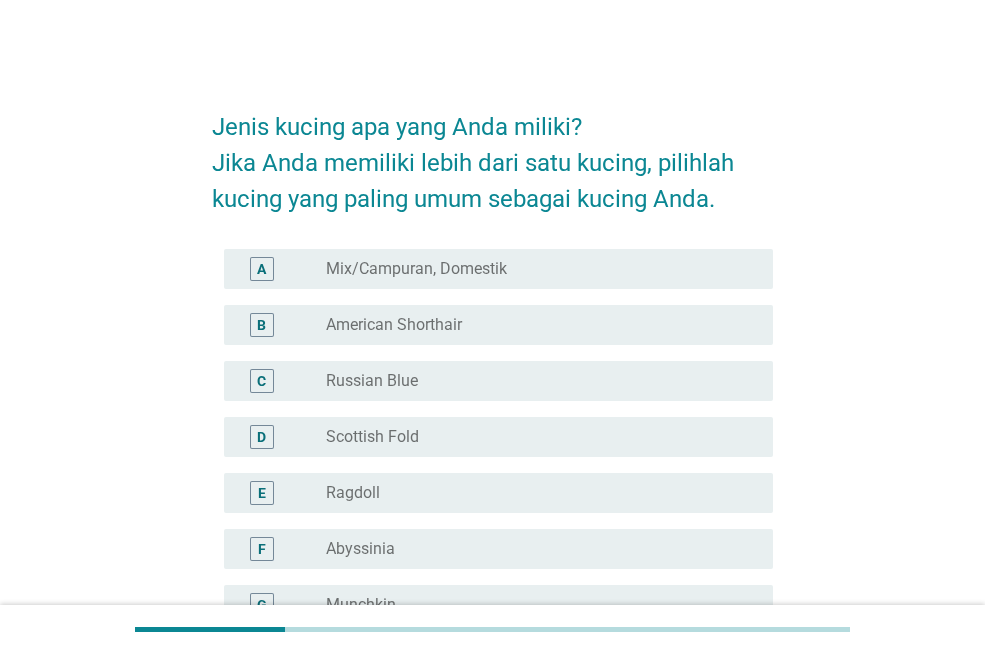 scroll, scrollTop: 40, scrollLeft: 0, axis: vertical 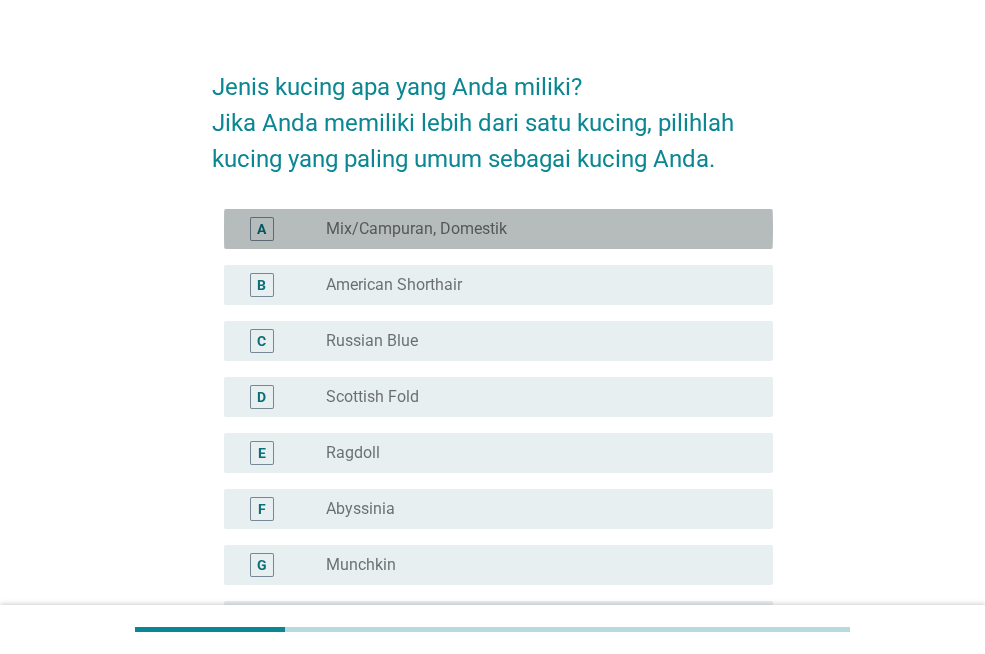 click on "A     radio_button_unchecked Mix/Campuran, Domestik" at bounding box center (498, 229) 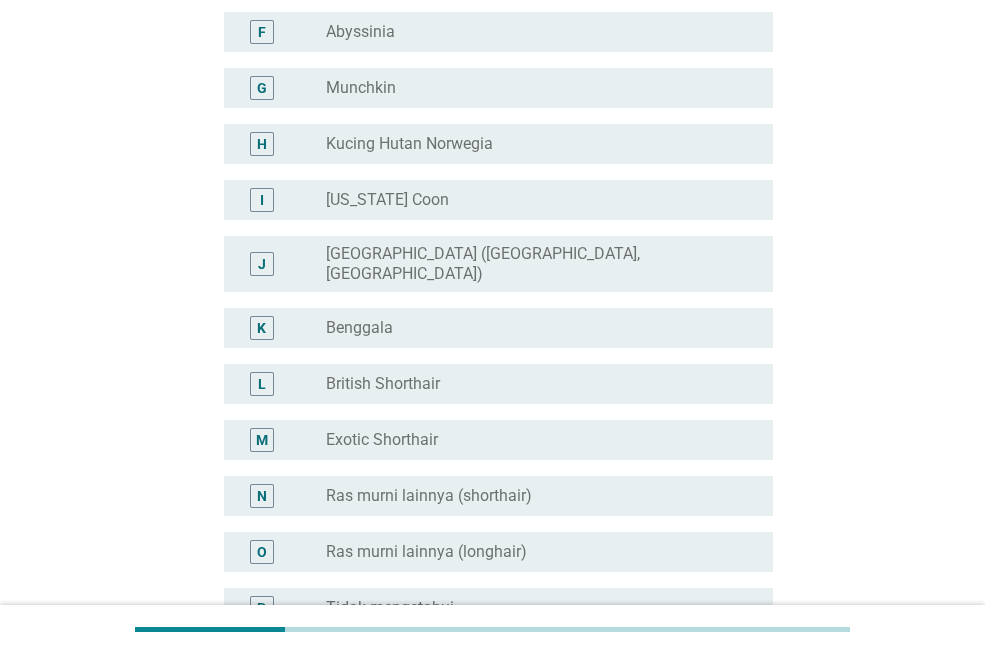 scroll, scrollTop: 612, scrollLeft: 0, axis: vertical 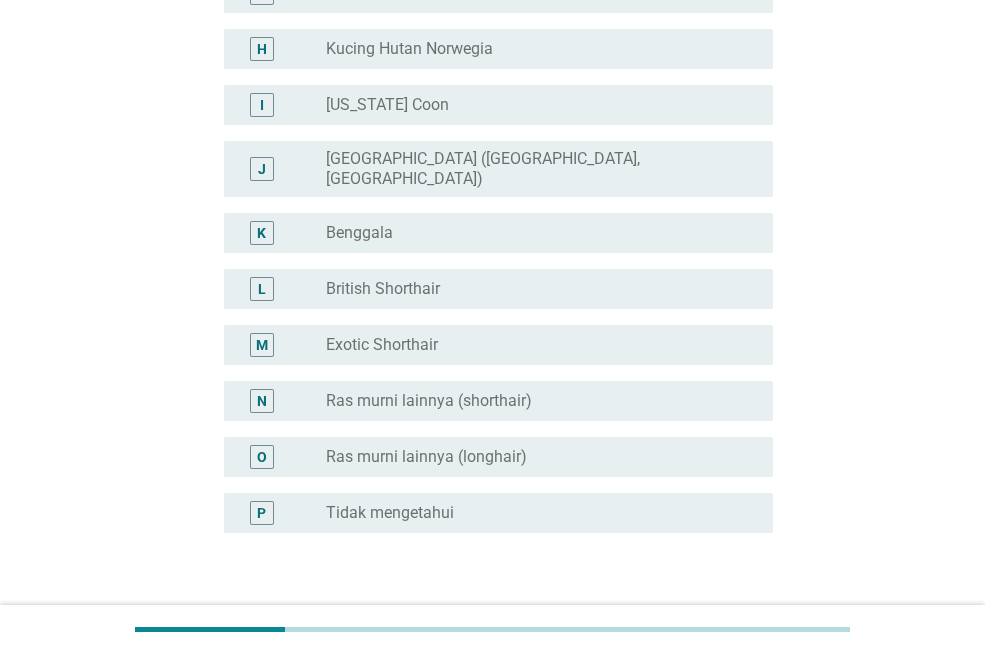 click on "Next" at bounding box center (721, 629) 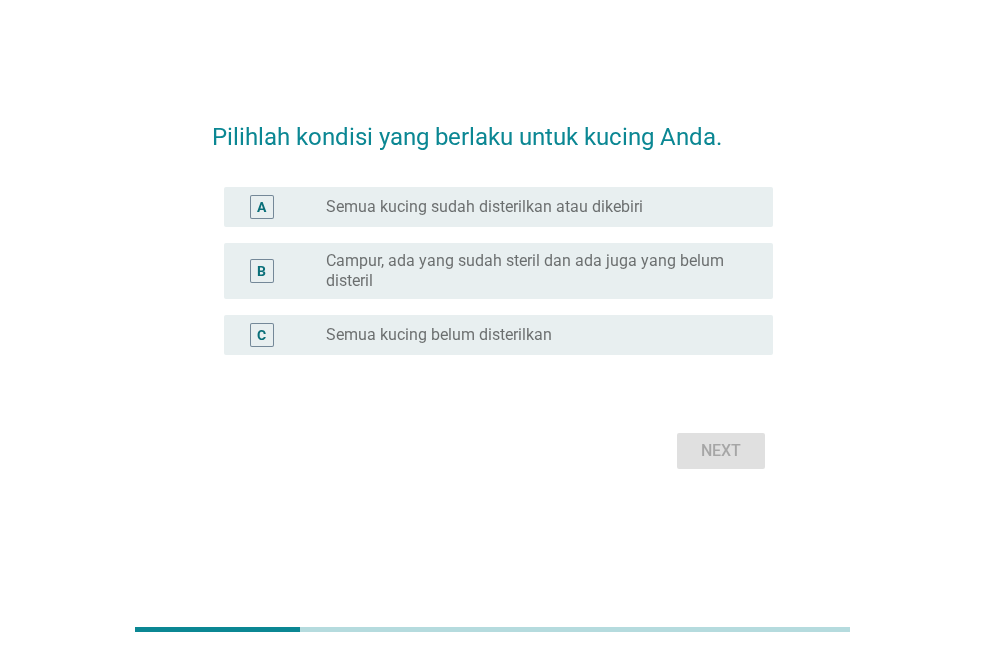 scroll, scrollTop: 49, scrollLeft: 0, axis: vertical 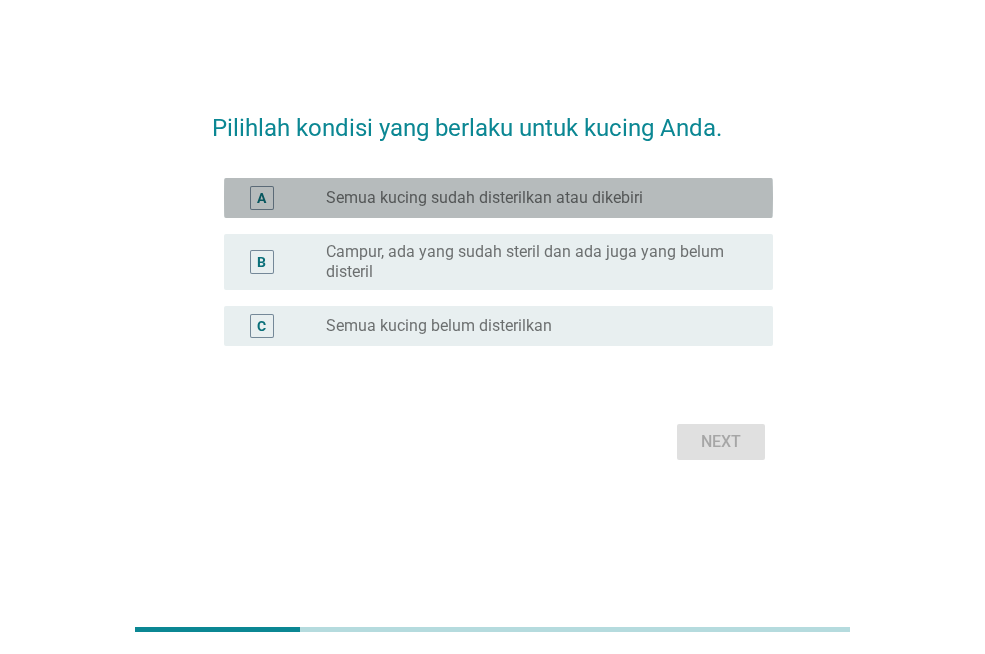 click on "Semua kucing sudah disterilkan atau dikebiri" at bounding box center (484, 198) 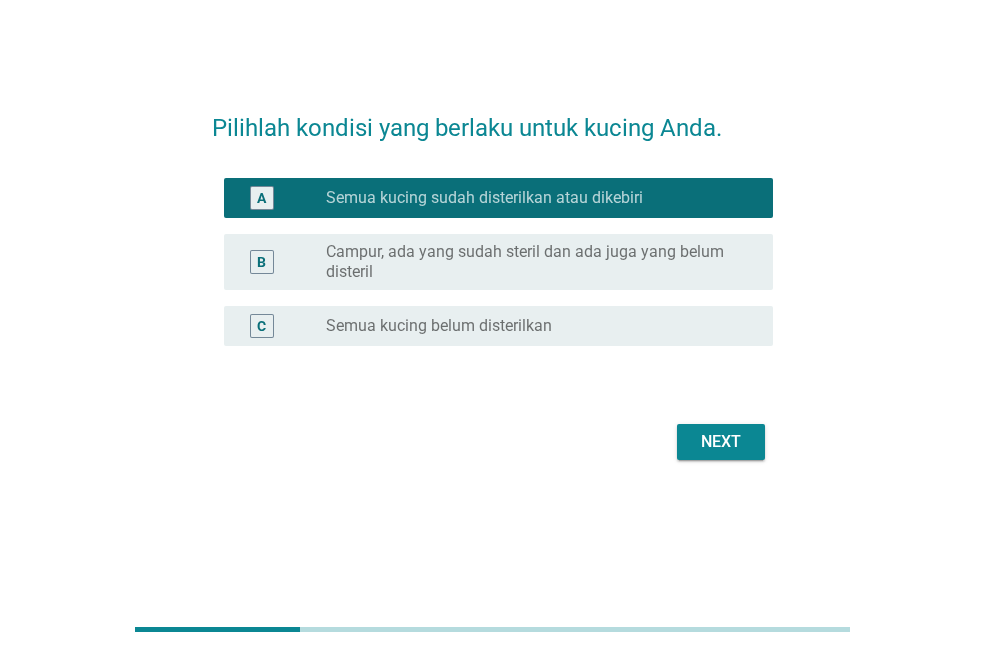 click on "Next" at bounding box center [721, 442] 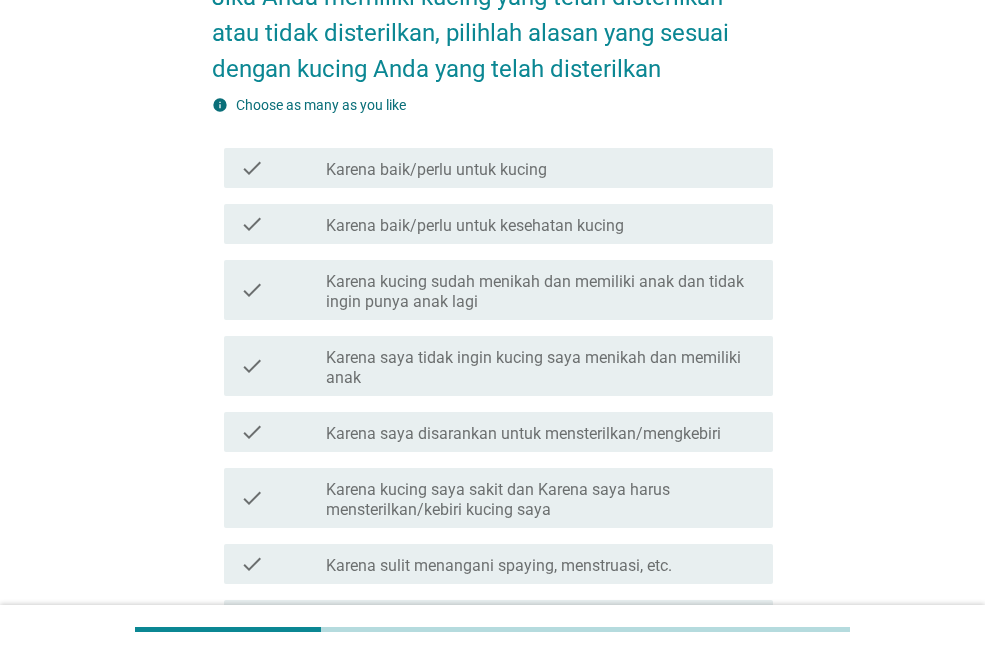 scroll, scrollTop: 280, scrollLeft: 0, axis: vertical 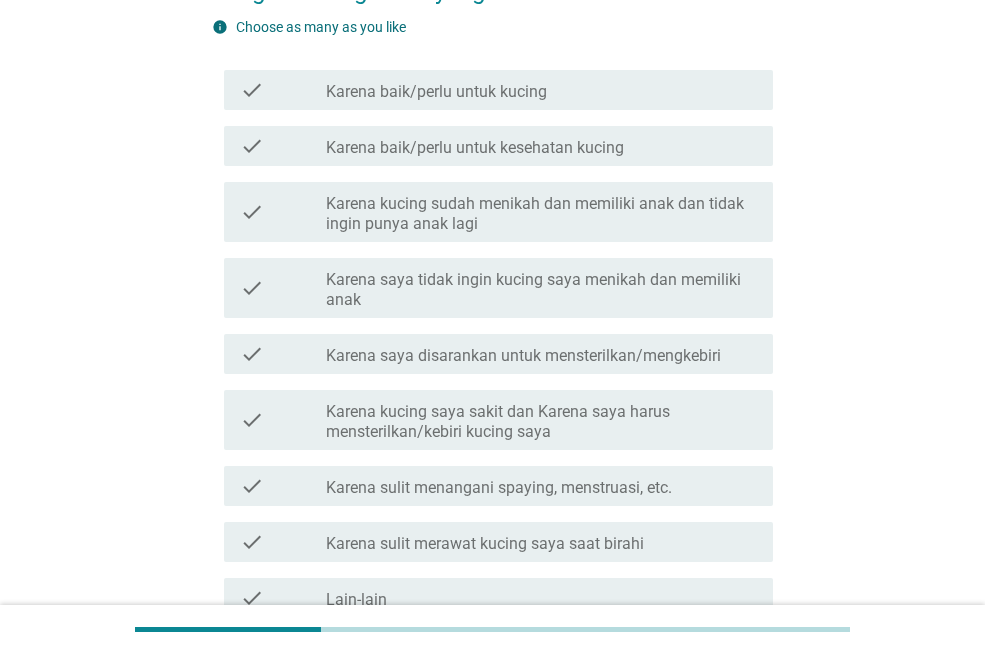 click on "Karena baik/perlu untuk kesehatan kucing" at bounding box center (475, 148) 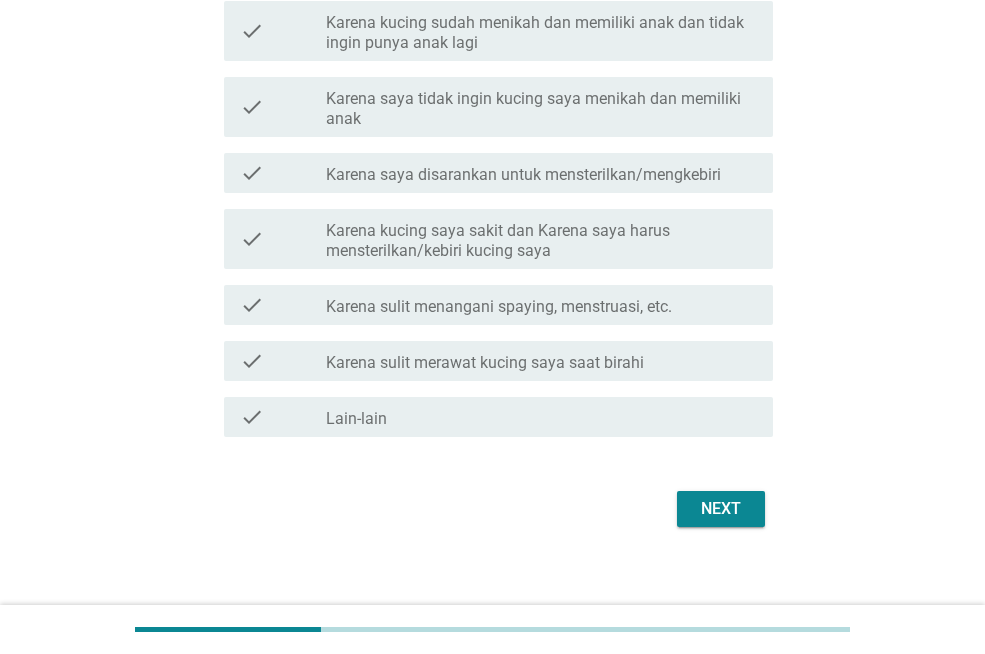 scroll, scrollTop: 477, scrollLeft: 0, axis: vertical 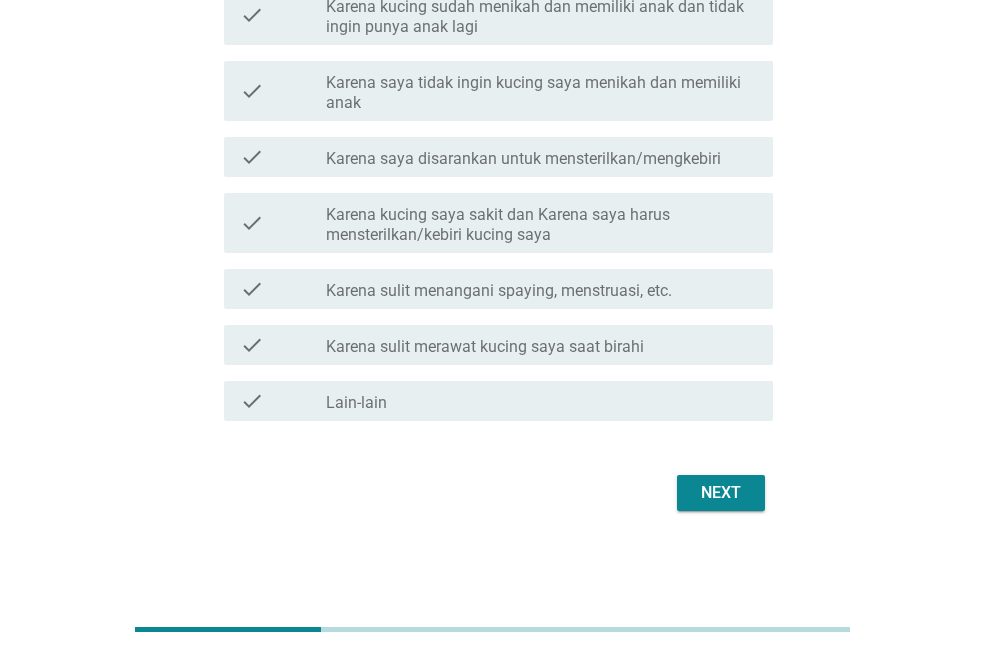 click on "Karena sulit menangani spaying, menstruasi, etc." at bounding box center [499, 291] 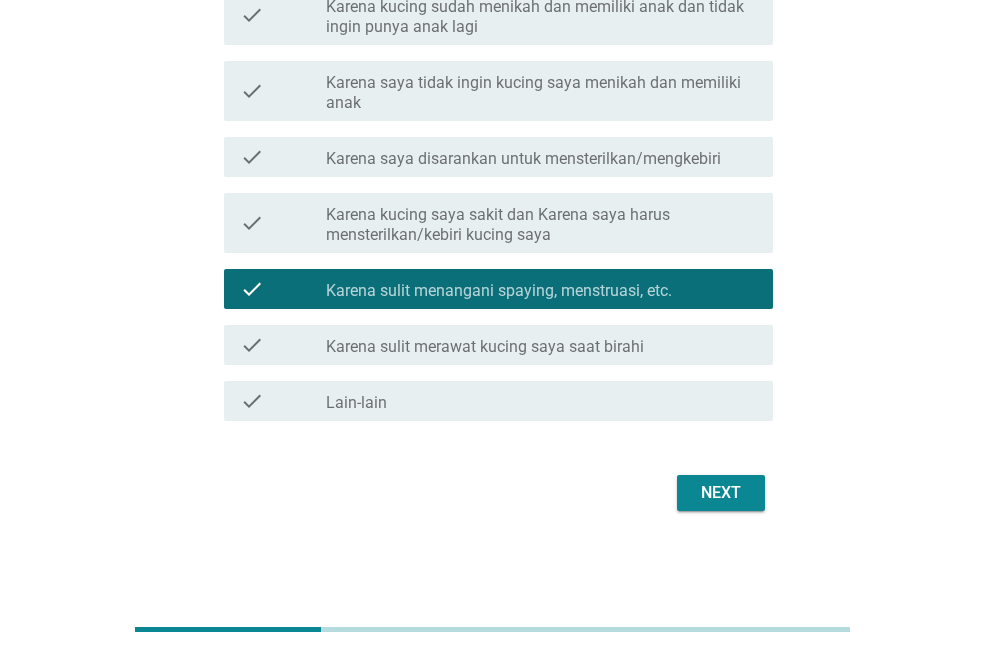 click on "Next" at bounding box center [721, 493] 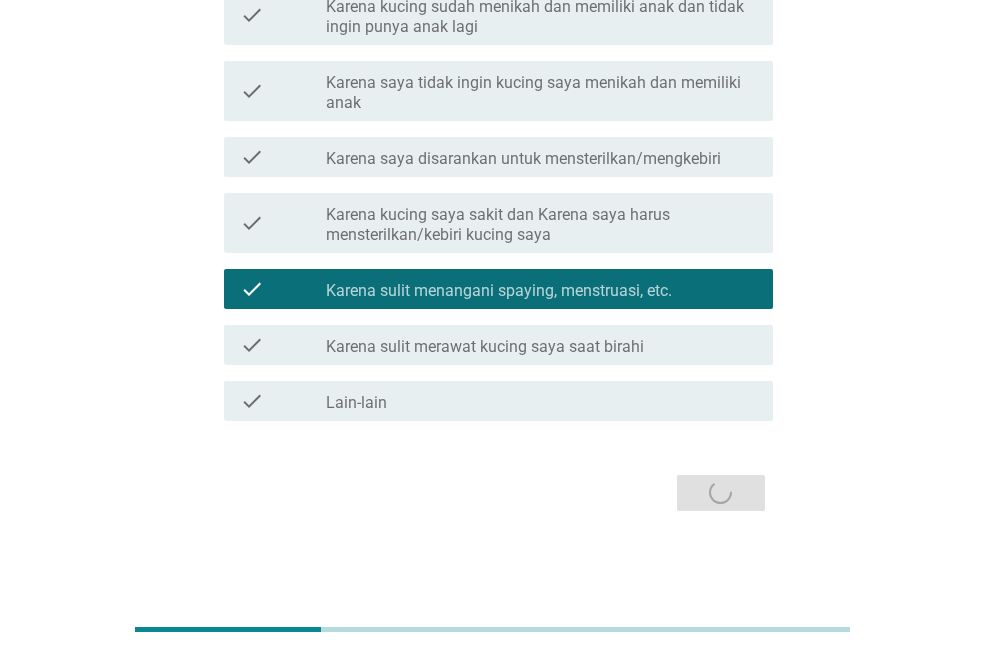 scroll, scrollTop: 0, scrollLeft: 0, axis: both 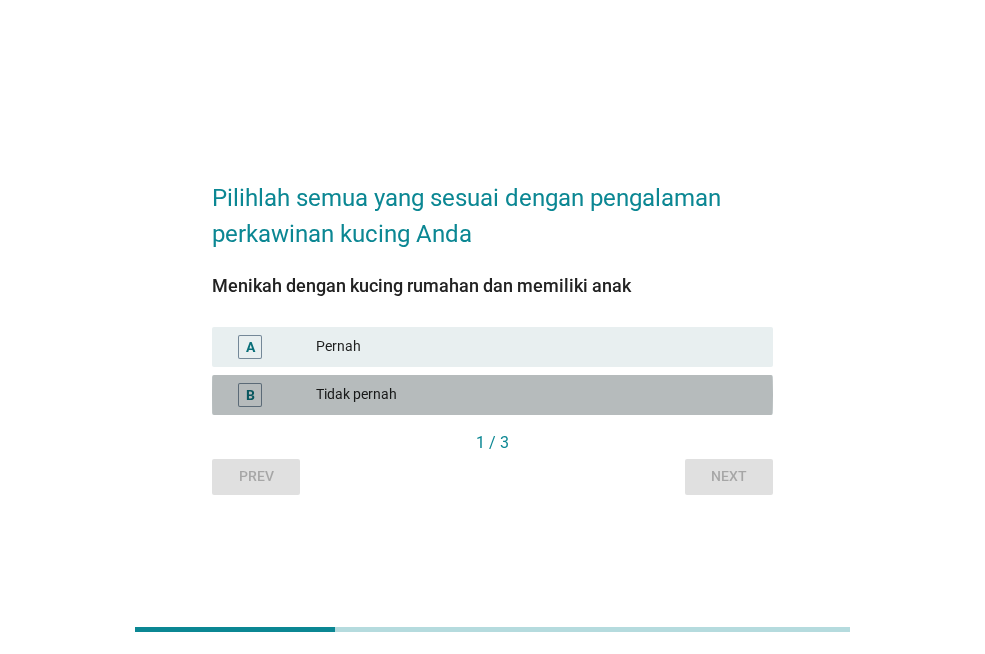 click on "Tidak pernah" at bounding box center (536, 395) 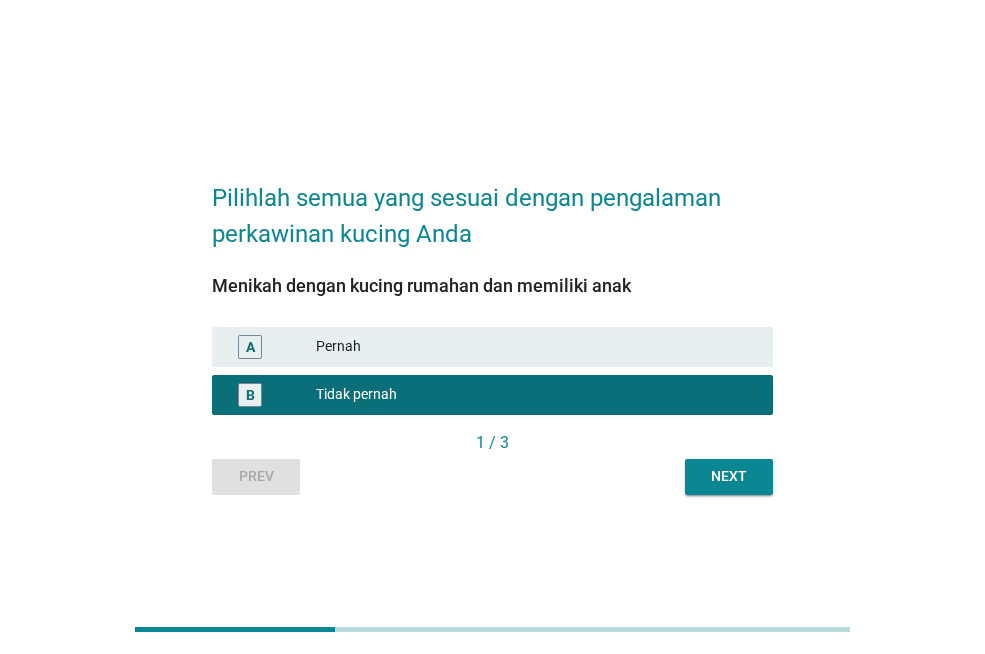 click on "Next" at bounding box center (729, 477) 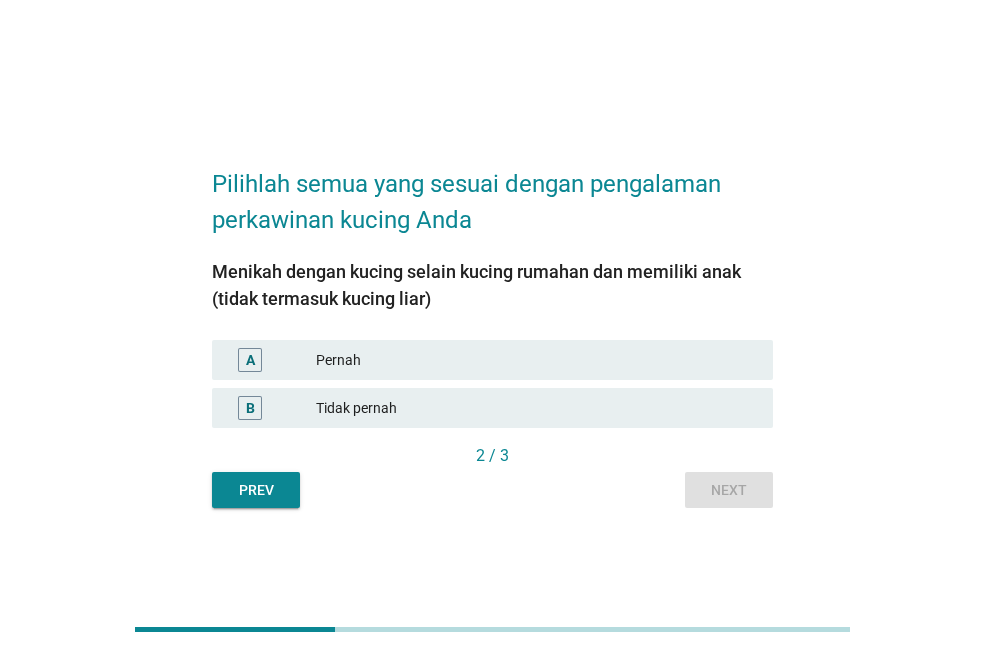 click on "Tidak pernah" at bounding box center [536, 408] 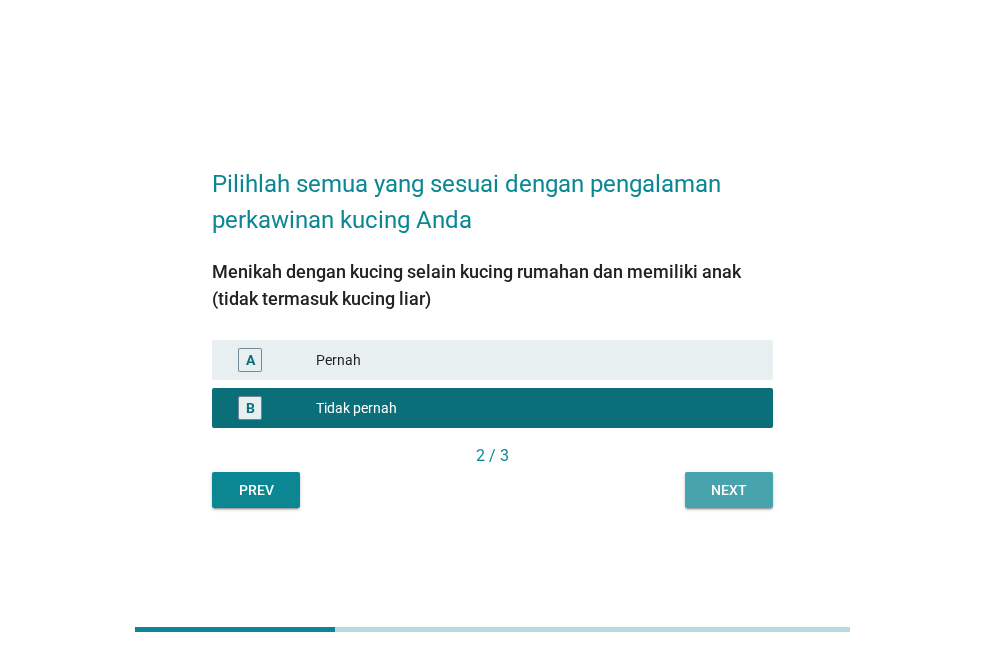 click on "Next" at bounding box center (729, 490) 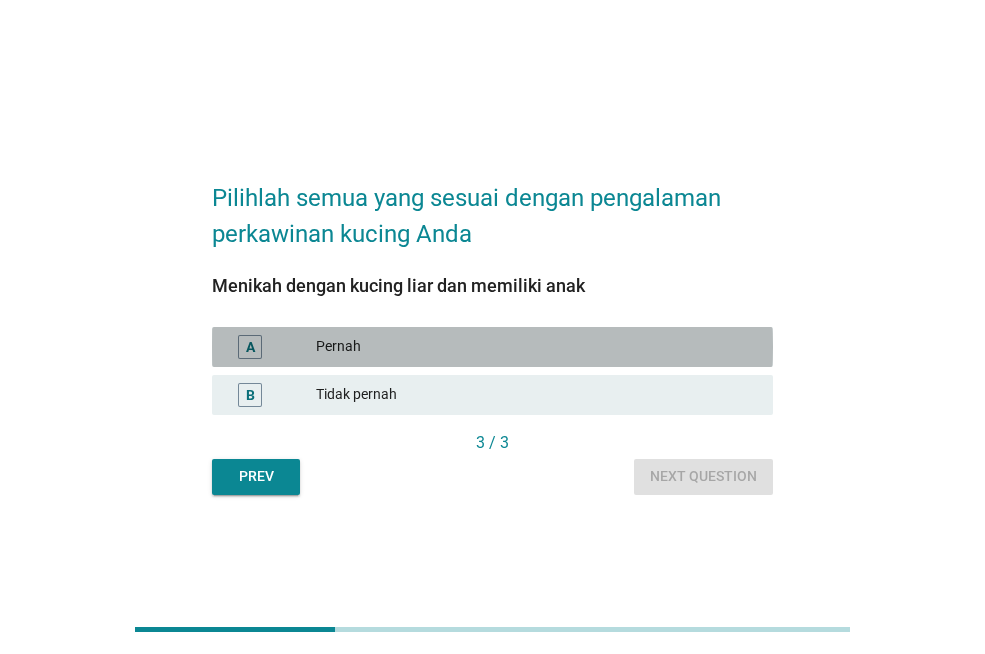 click on "Pernah" at bounding box center [536, 347] 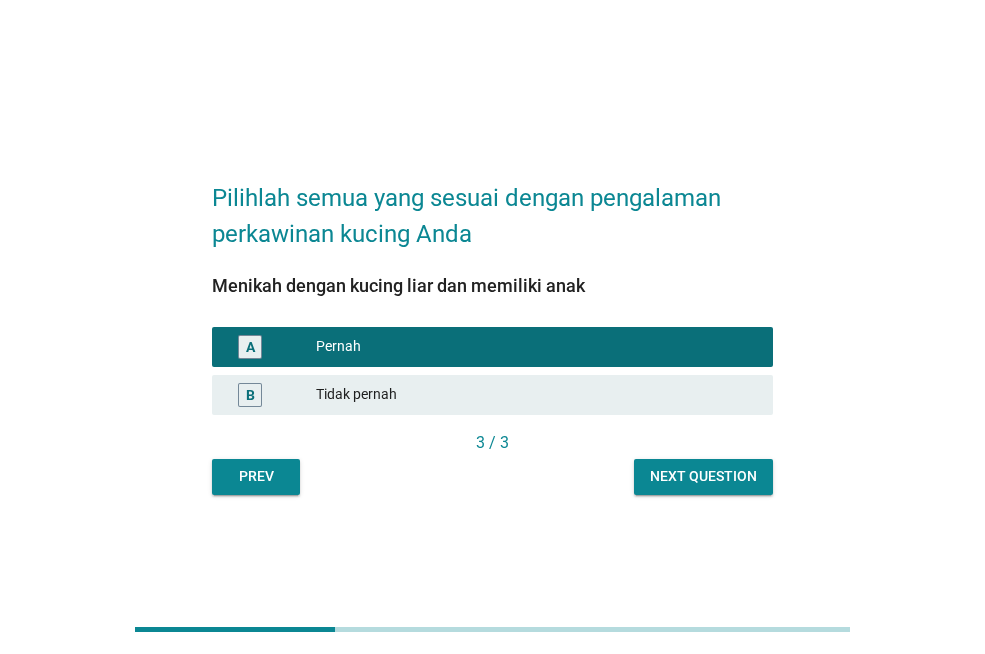 click on "Next question" at bounding box center [703, 476] 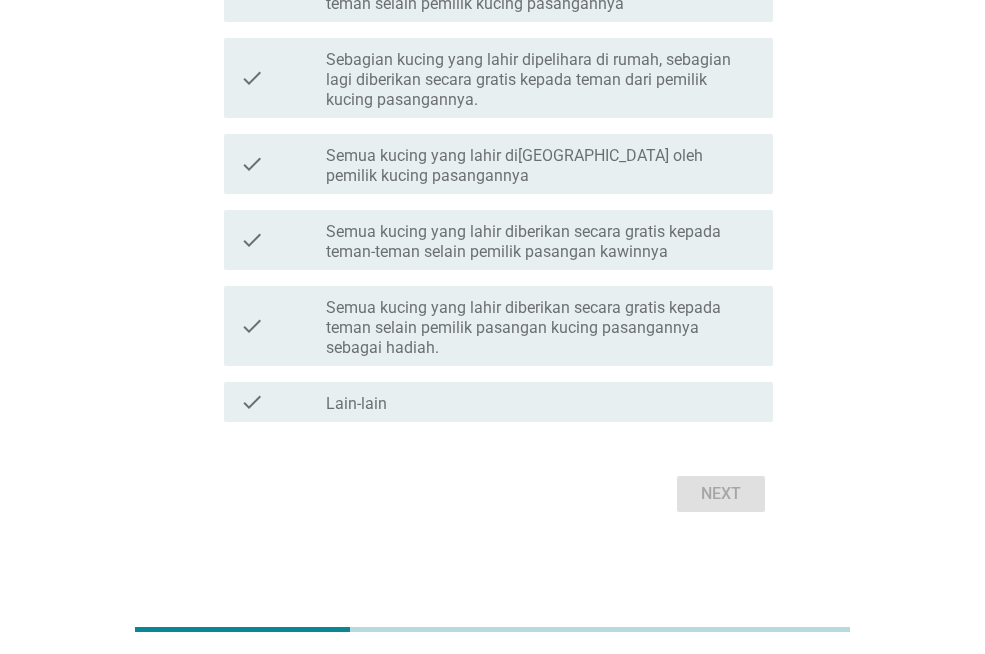 scroll, scrollTop: 433, scrollLeft: 0, axis: vertical 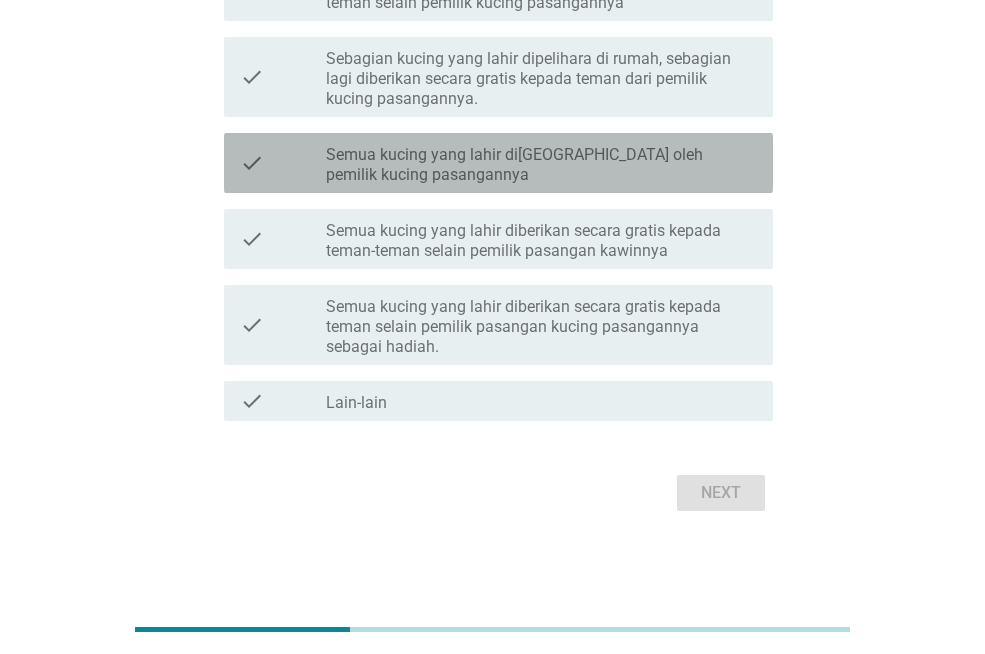 click on "Semua kucing yang lahir di[GEOGRAPHIC_DATA] oleh pemilik kucing pasangannya" at bounding box center (541, 165) 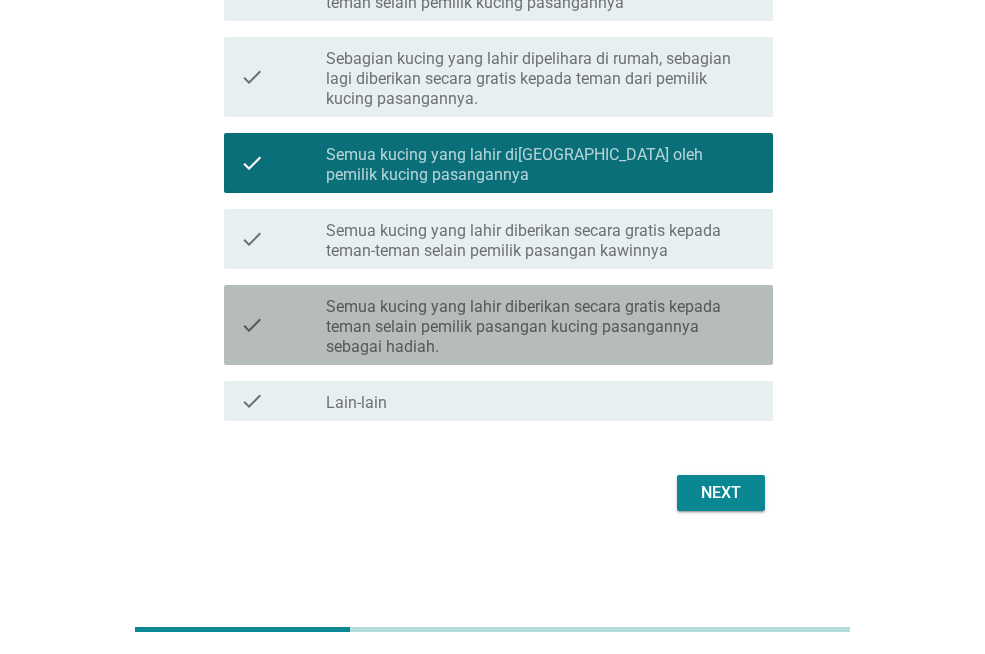 click on "Semua kucing yang lahir diberikan secara gratis kepada teman selain pemilik pasangan kucing pasangannya sebagai hadiah." at bounding box center [541, 327] 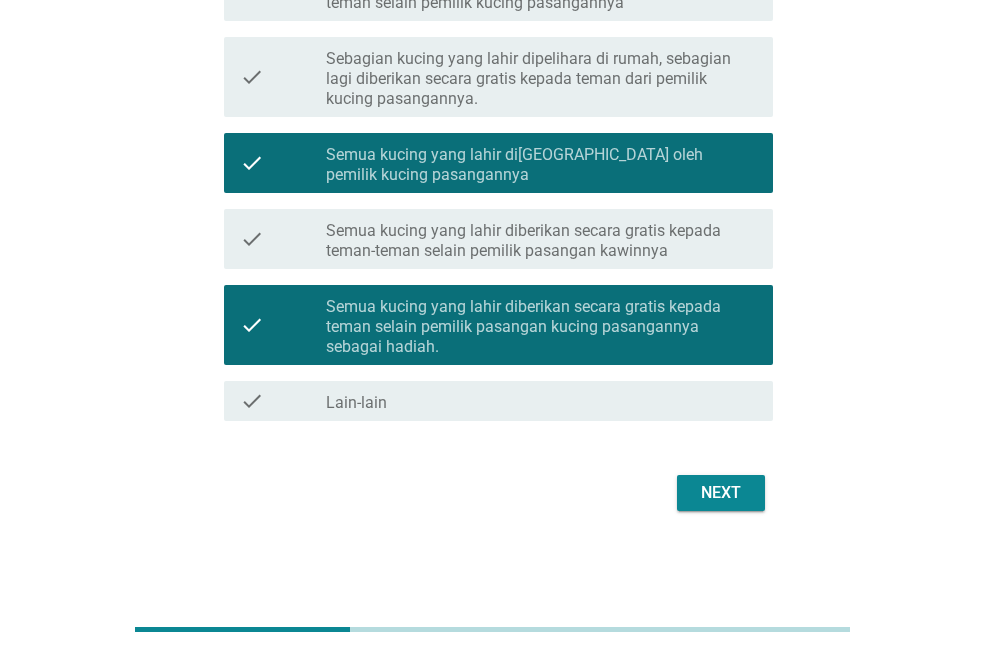 click on "Semua kucing yang lahir diberikan secara gratis kepada teman selain pemilik pasangan kucing pasangannya sebagai hadiah." at bounding box center (541, 327) 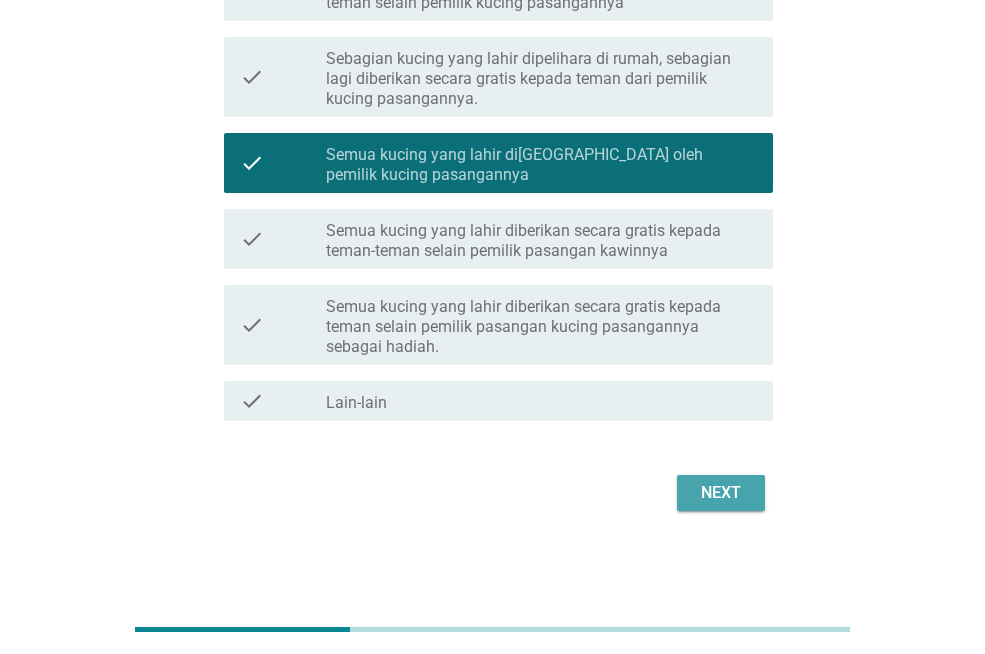 click on "Next" at bounding box center [721, 493] 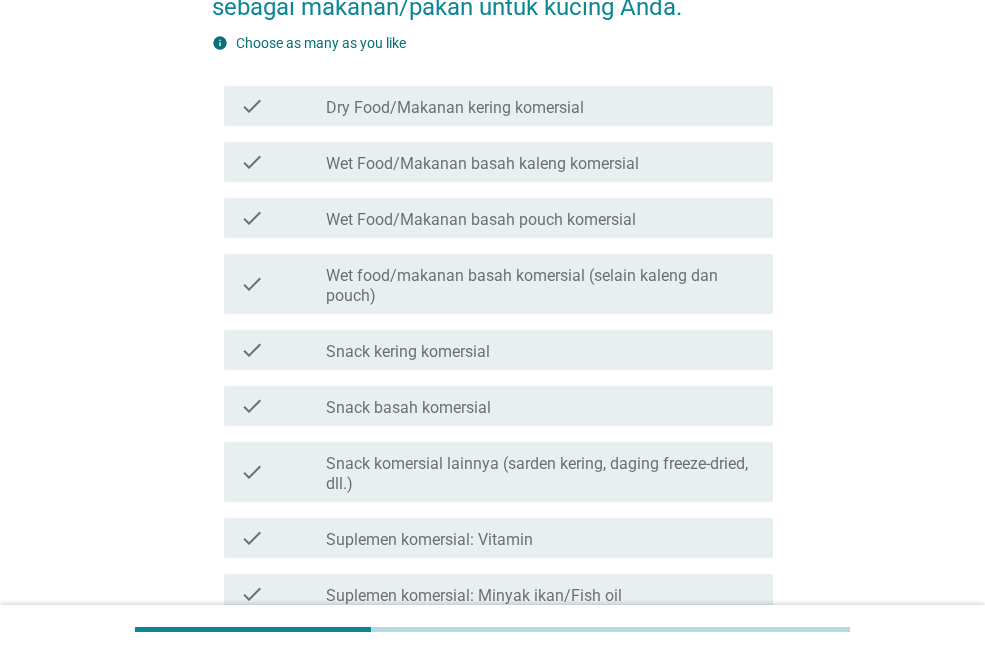 scroll, scrollTop: 160, scrollLeft: 0, axis: vertical 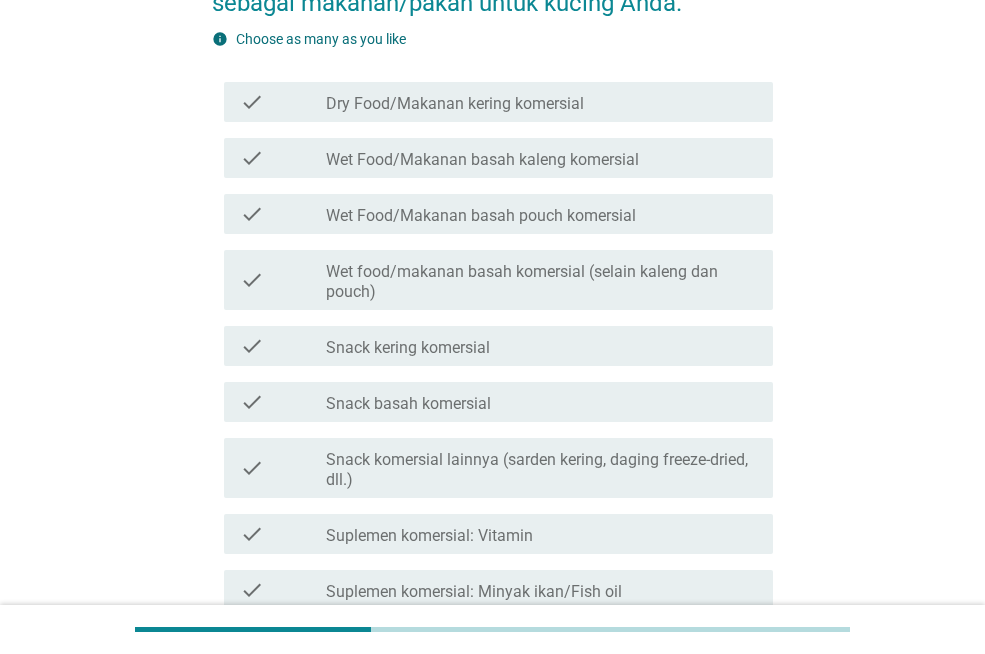 click on "Dry Food/Makanan kering komersial" at bounding box center (455, 104) 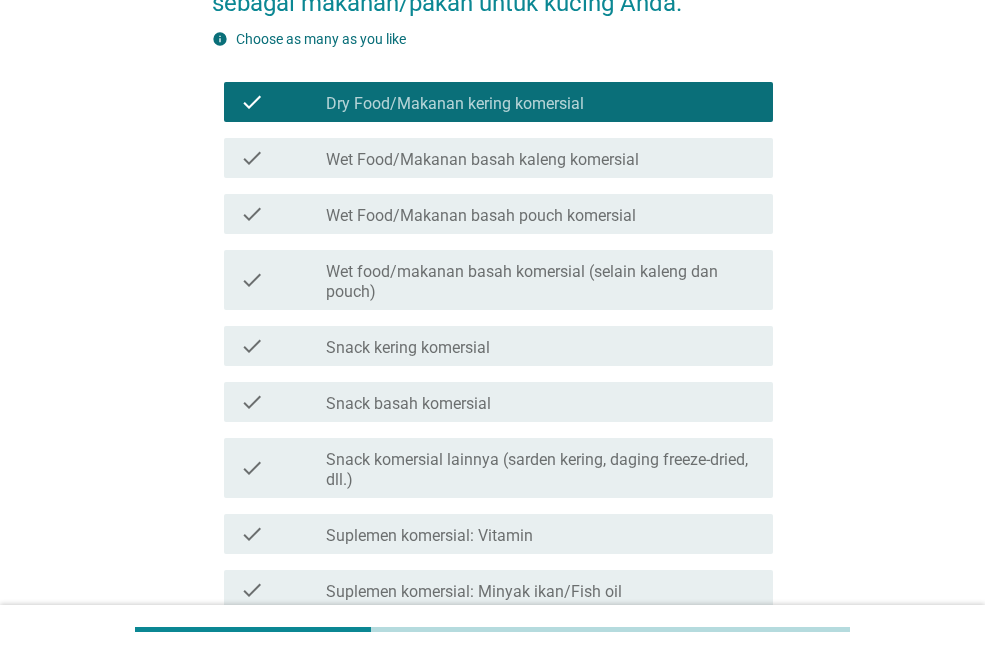 click on "Wet Food/Makanan basah pouch komersial" at bounding box center [481, 216] 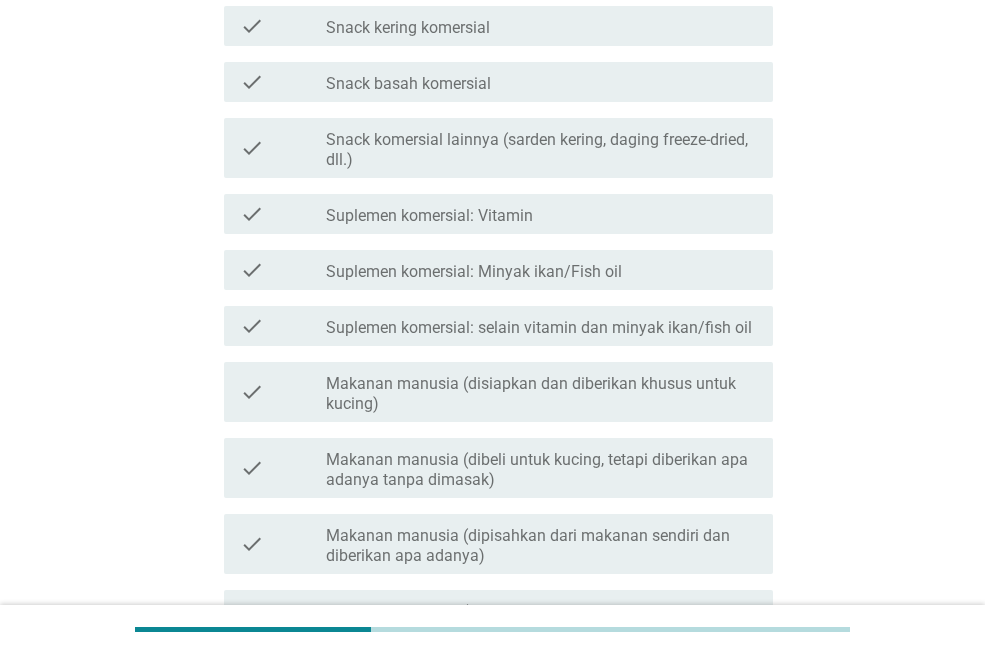 scroll, scrollTop: 520, scrollLeft: 0, axis: vertical 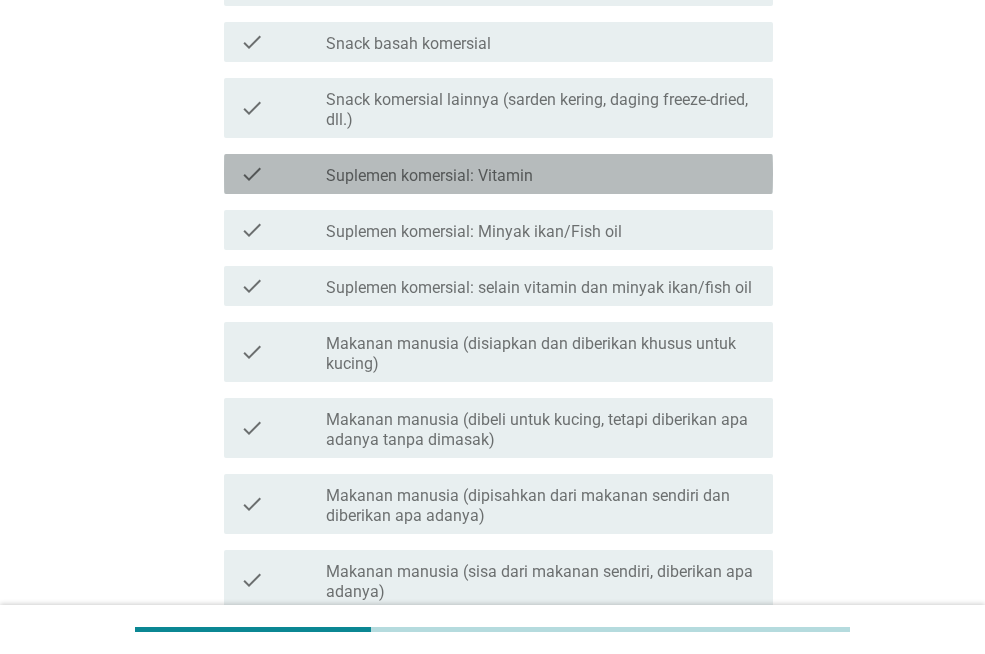 click on "Suplemen komersial: Vitamin" at bounding box center (429, 176) 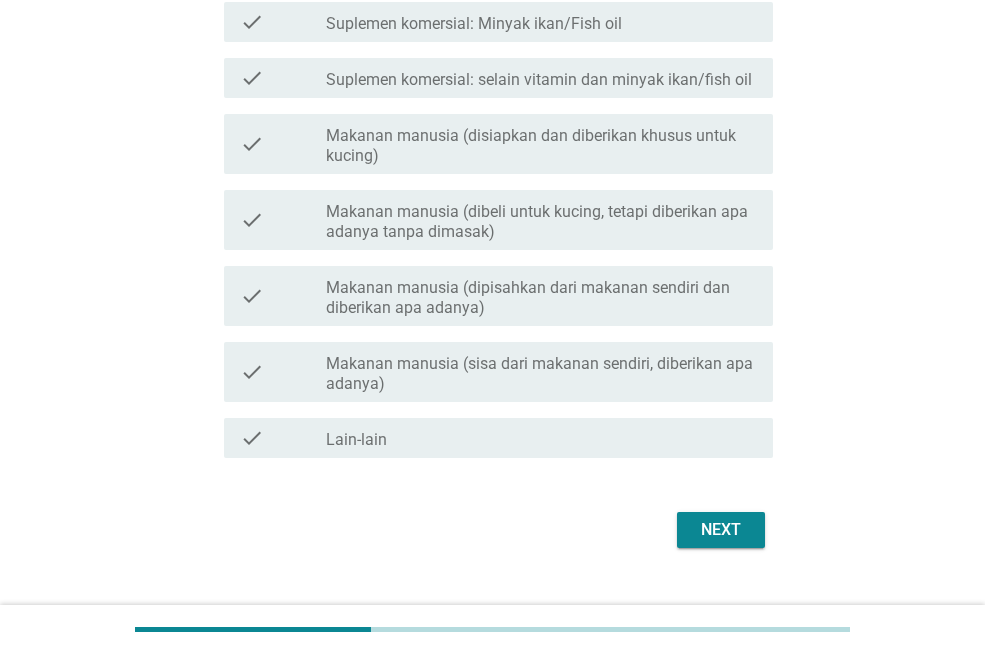 scroll, scrollTop: 760, scrollLeft: 0, axis: vertical 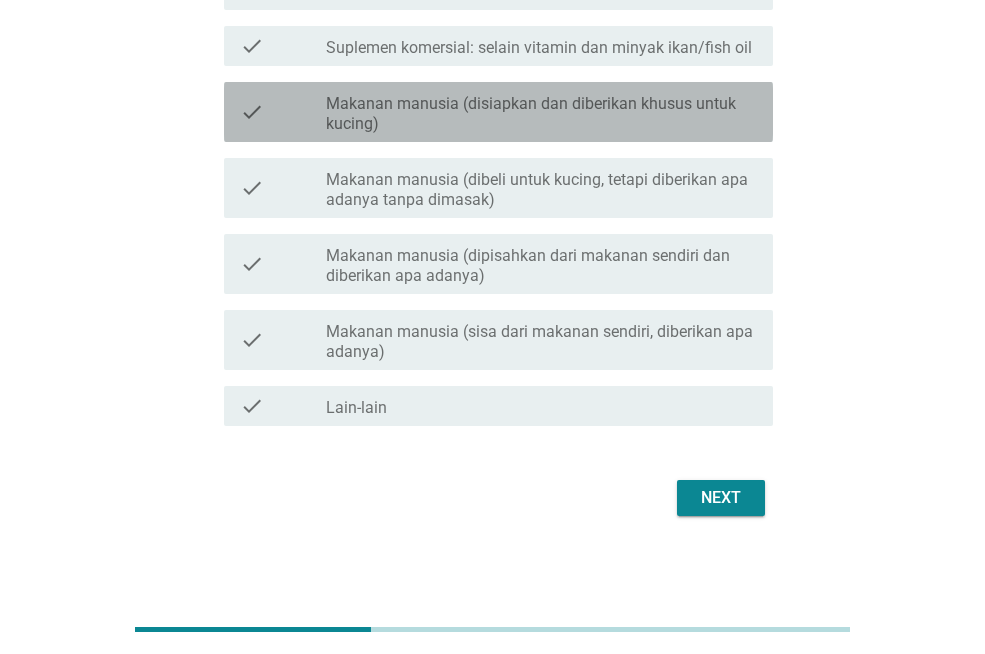 click on "Makanan manusia (disiapkan dan diberikan khusus untuk kucing)" at bounding box center (541, 114) 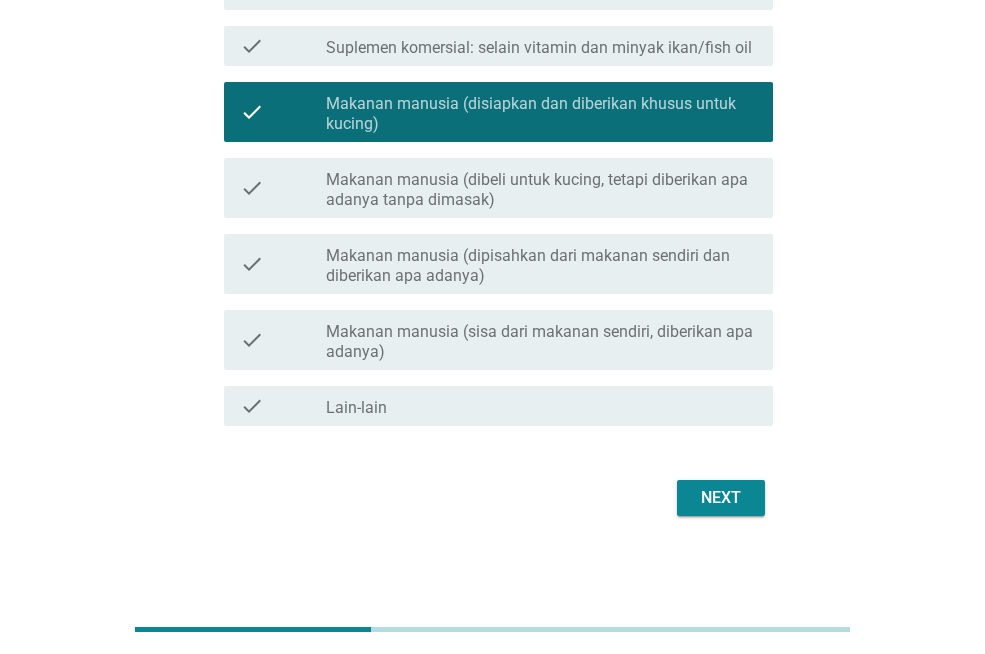 click on "Next" at bounding box center [721, 498] 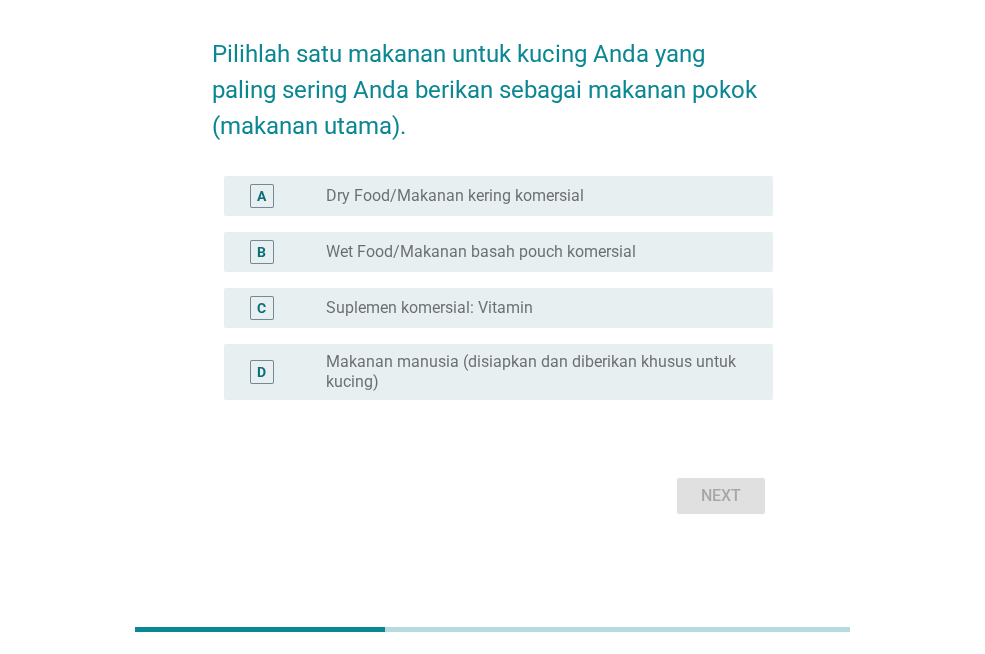scroll, scrollTop: 76, scrollLeft: 0, axis: vertical 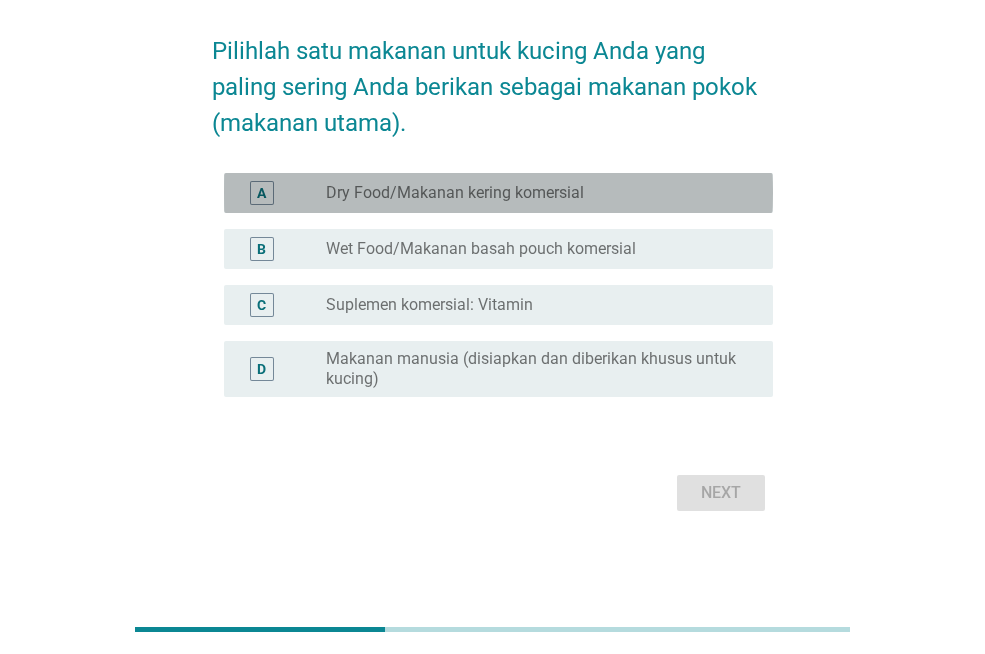 click on "Dry Food/Makanan kering komersial" at bounding box center (455, 193) 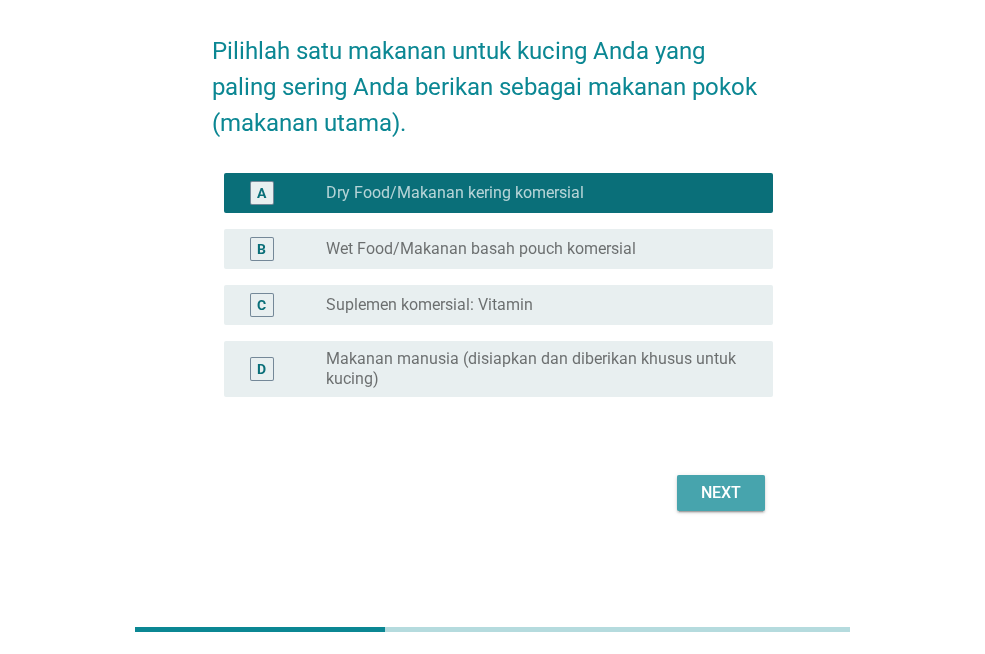 click on "Next" at bounding box center (721, 493) 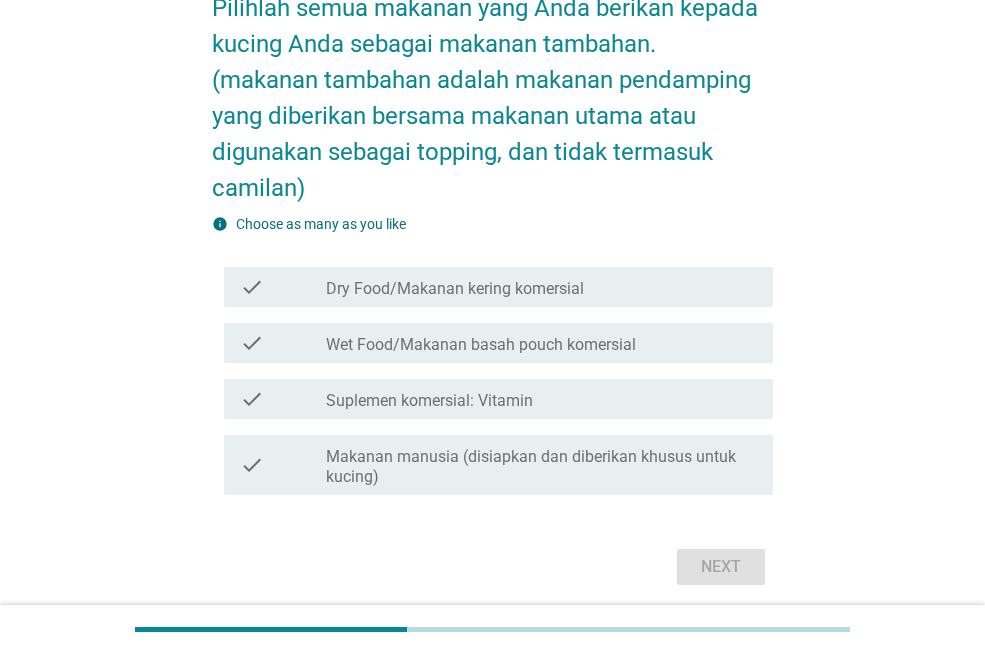 scroll, scrollTop: 120, scrollLeft: 0, axis: vertical 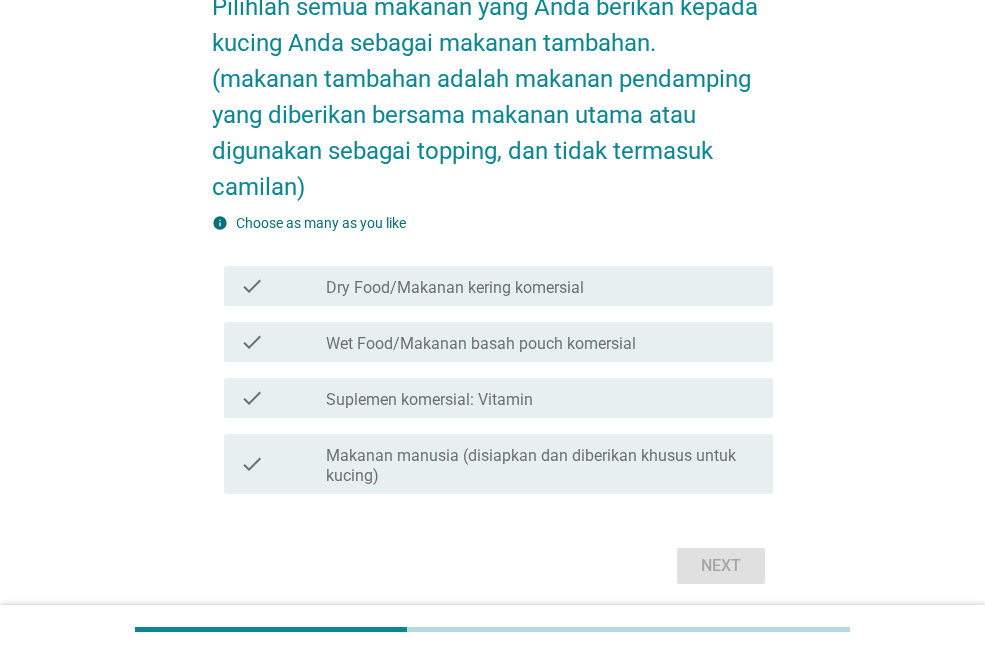 click on "Wet Food/Makanan basah pouch komersial" at bounding box center (481, 344) 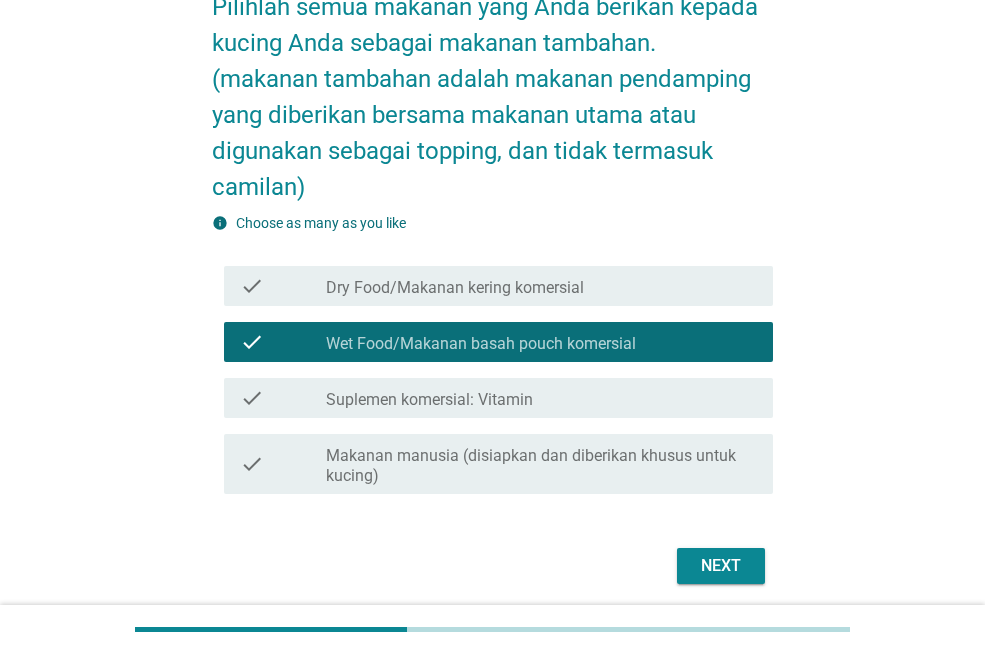 click on "Suplemen komersial: Vitamin" at bounding box center (429, 400) 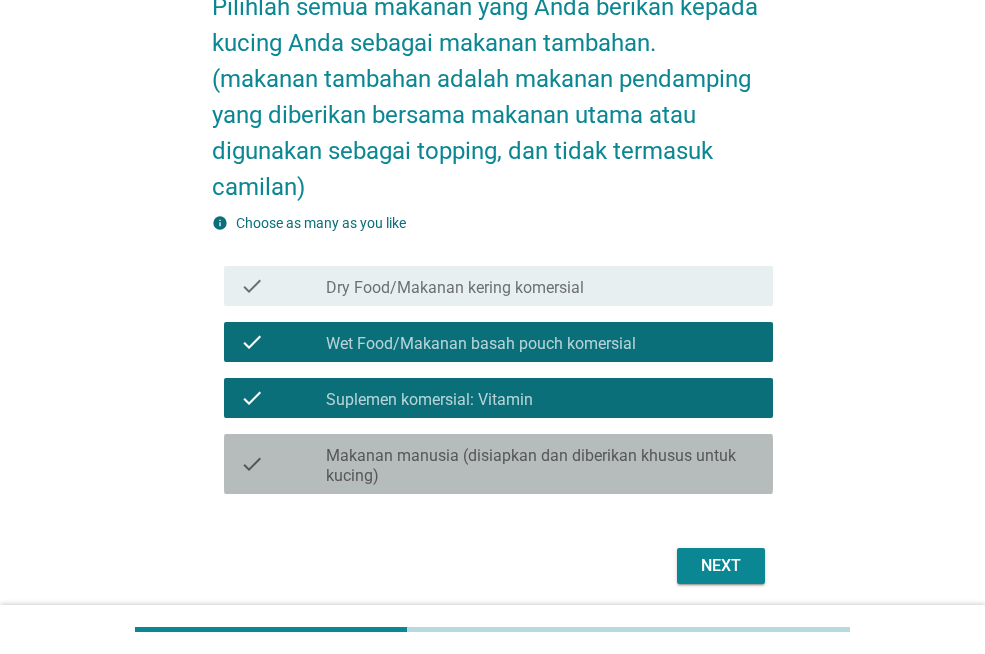 click on "Makanan manusia (disiapkan dan diberikan khusus untuk kucing)" at bounding box center [541, 466] 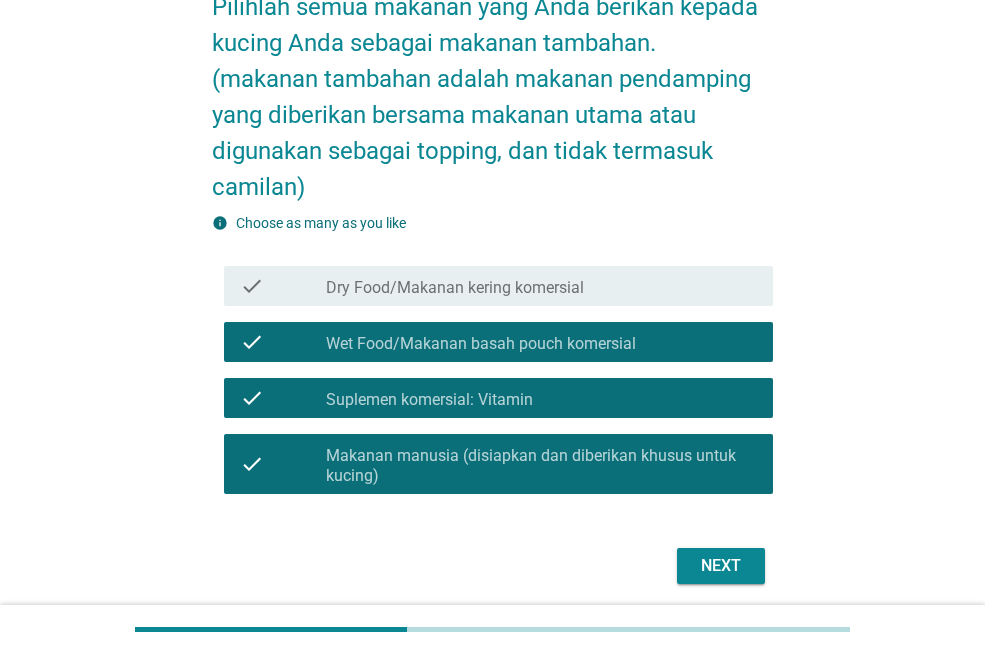 click on "Next" at bounding box center (721, 566) 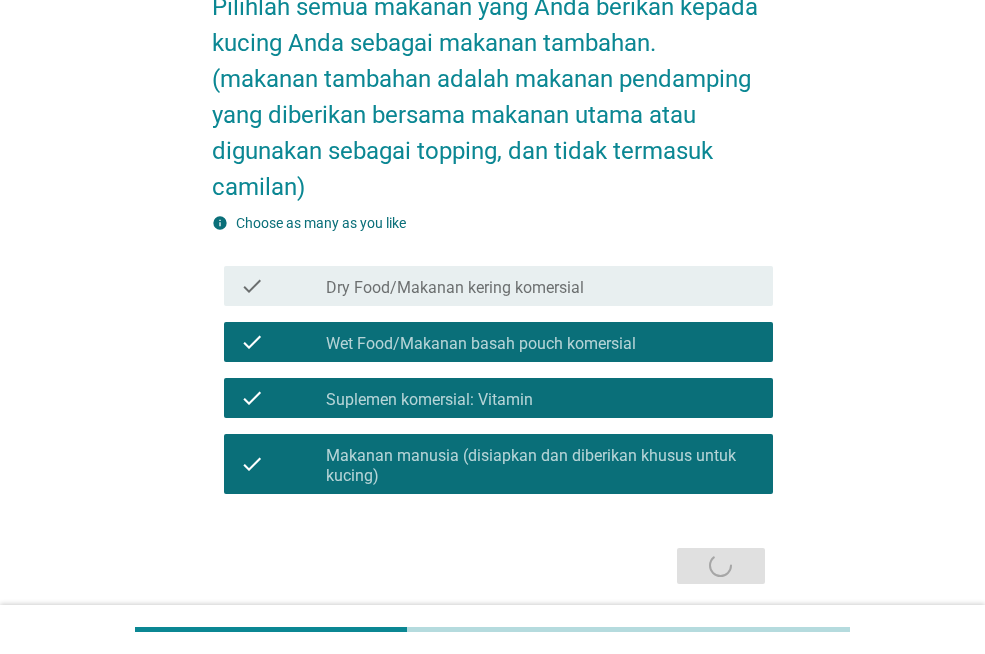 scroll, scrollTop: 0, scrollLeft: 0, axis: both 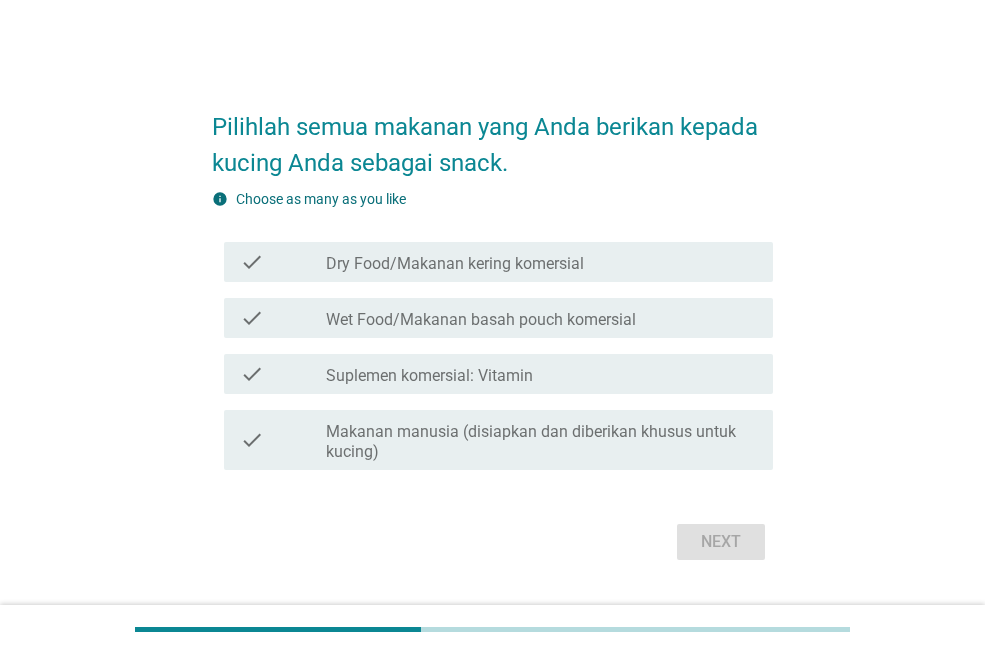 click on "check     check_box Wet Food/Makanan basah pouch komersial" at bounding box center (498, 318) 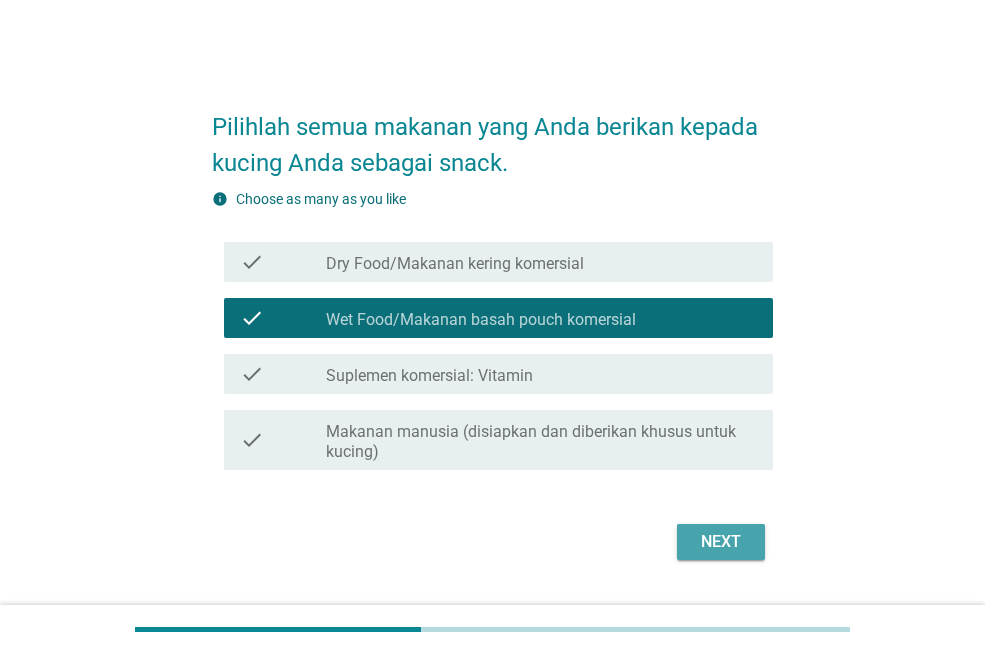 click on "Next" at bounding box center (721, 542) 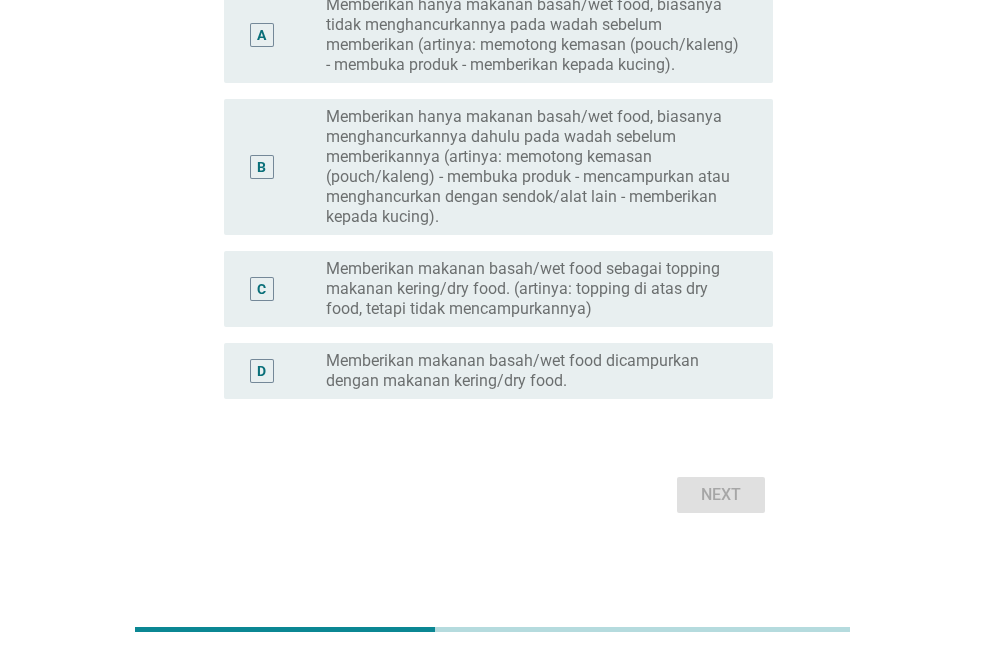 scroll, scrollTop: 228, scrollLeft: 0, axis: vertical 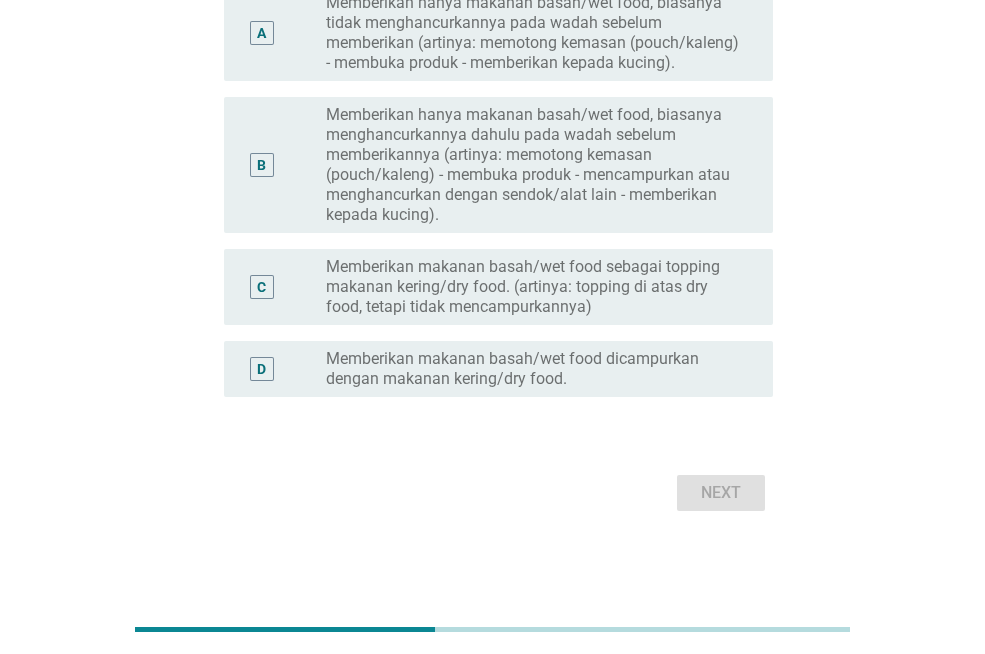 click on "Memberikan hanya makanan basah/wet food, biasanya menghancurkannya dahulu pada wadah sebelum memberikannya (artinya: memotong kemasan (pouch/kaleng) - membuka produk - mencampurkan atau menghancurkan dengan sendok/alat lain - memberikan kepada kucing)." at bounding box center [533, 165] 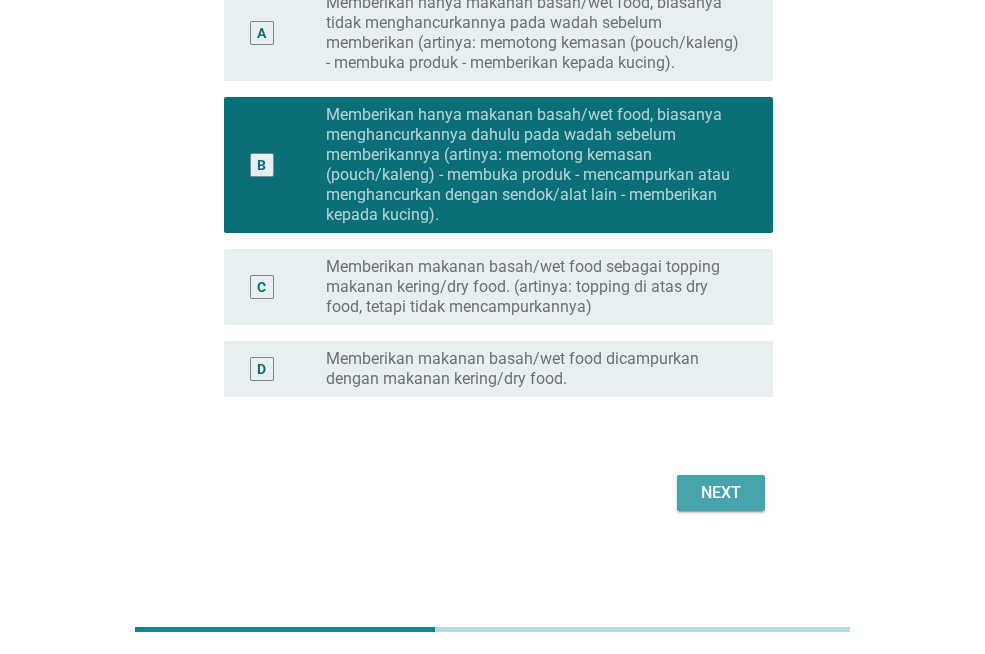 click on "Next" at bounding box center (721, 493) 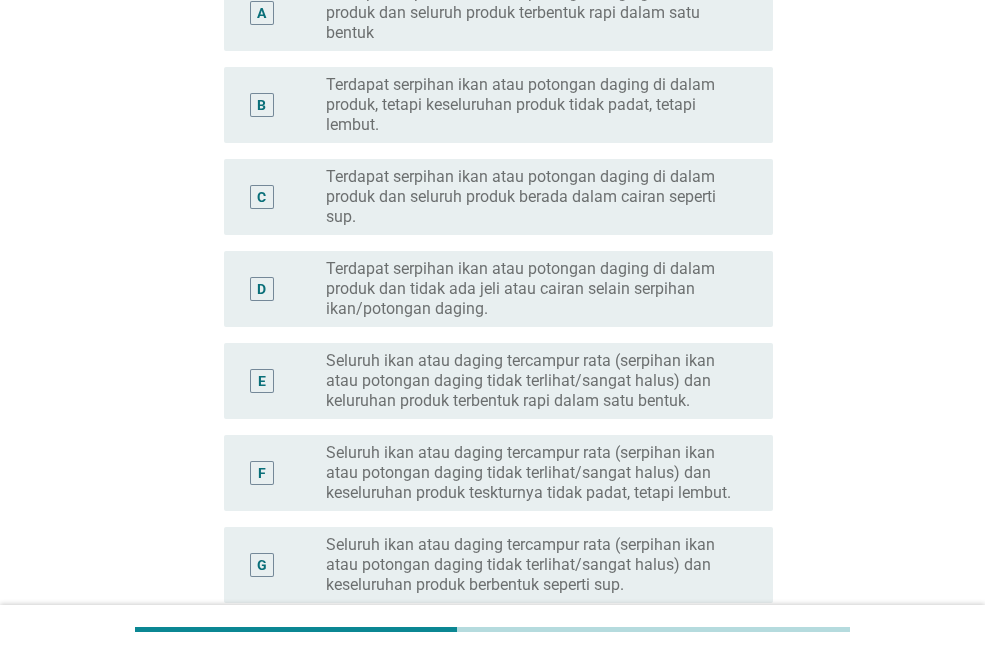 scroll, scrollTop: 240, scrollLeft: 0, axis: vertical 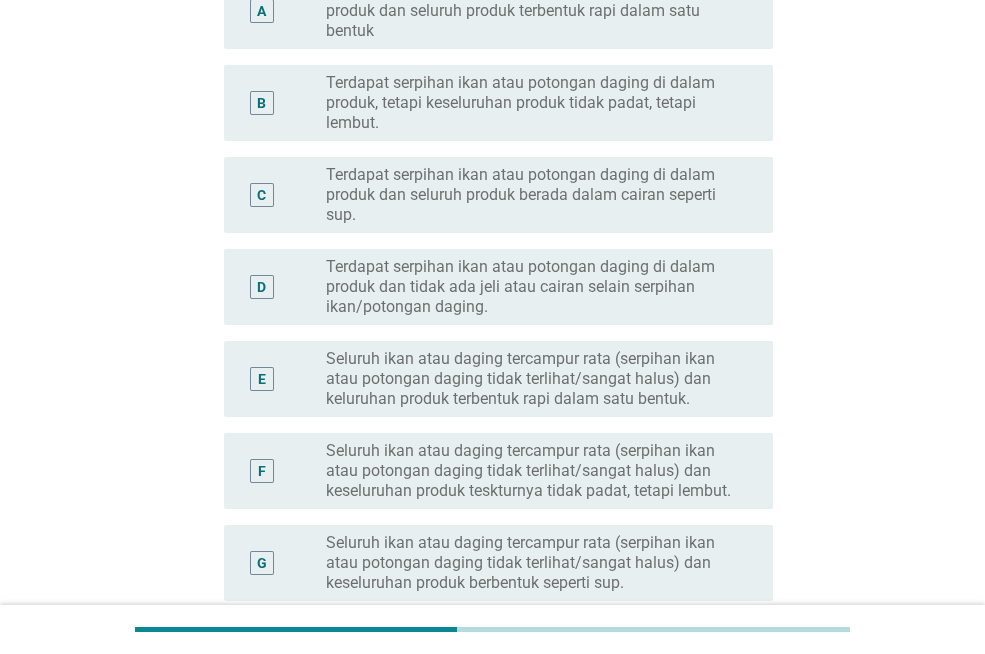 click on "D     radio_button_unchecked Terdapat serpihan ikan atau potongan daging di dalam produk dan tidak ada jeli atau cairan selain serpihan ikan/potongan daging." at bounding box center [498, 287] 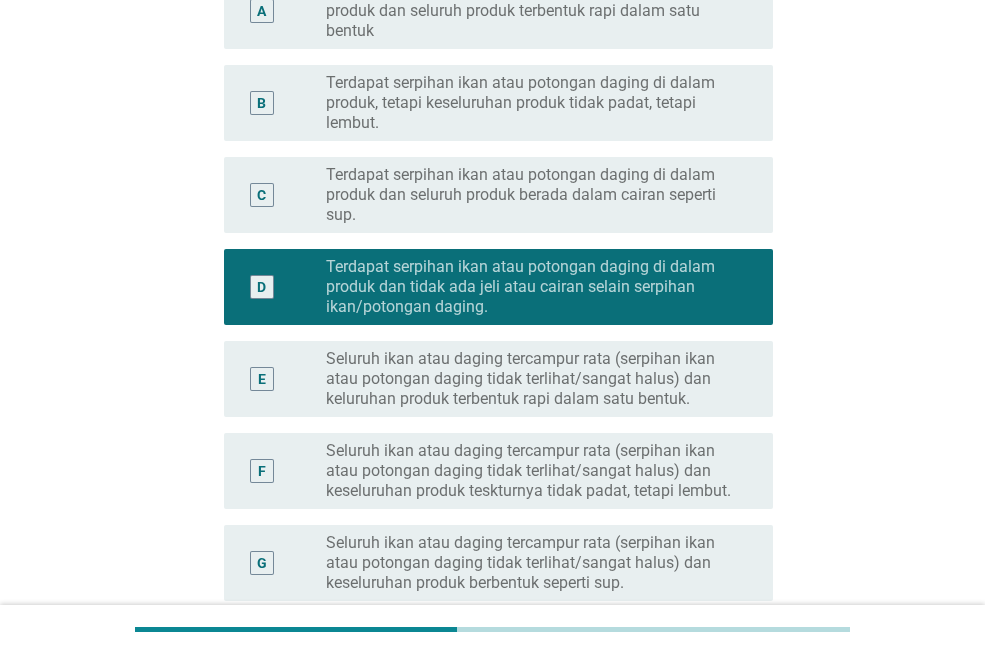 scroll, scrollTop: 700, scrollLeft: 0, axis: vertical 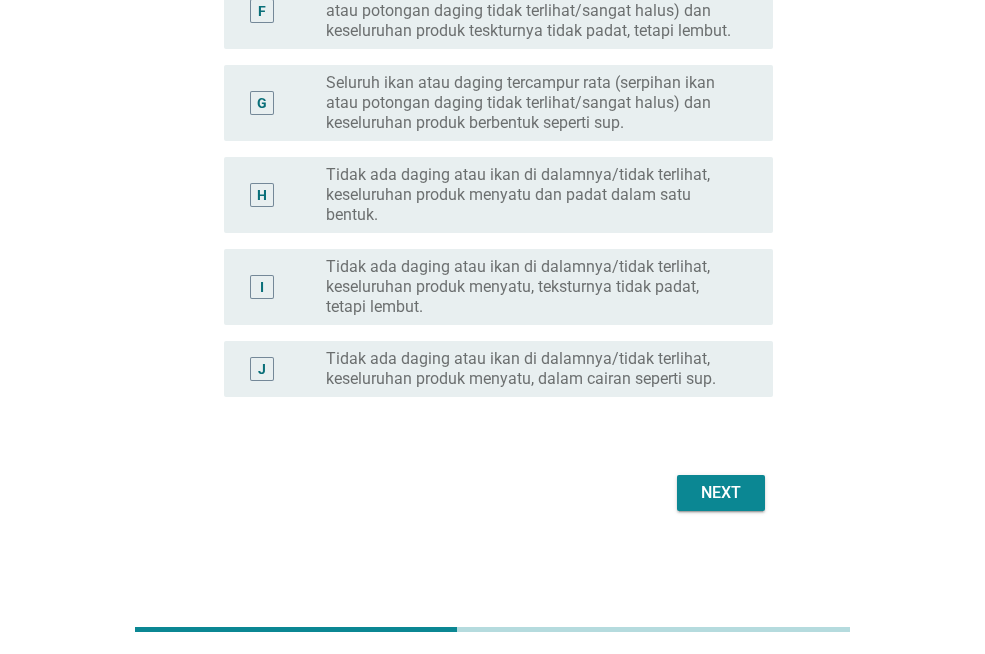 click on "Next" at bounding box center [721, 493] 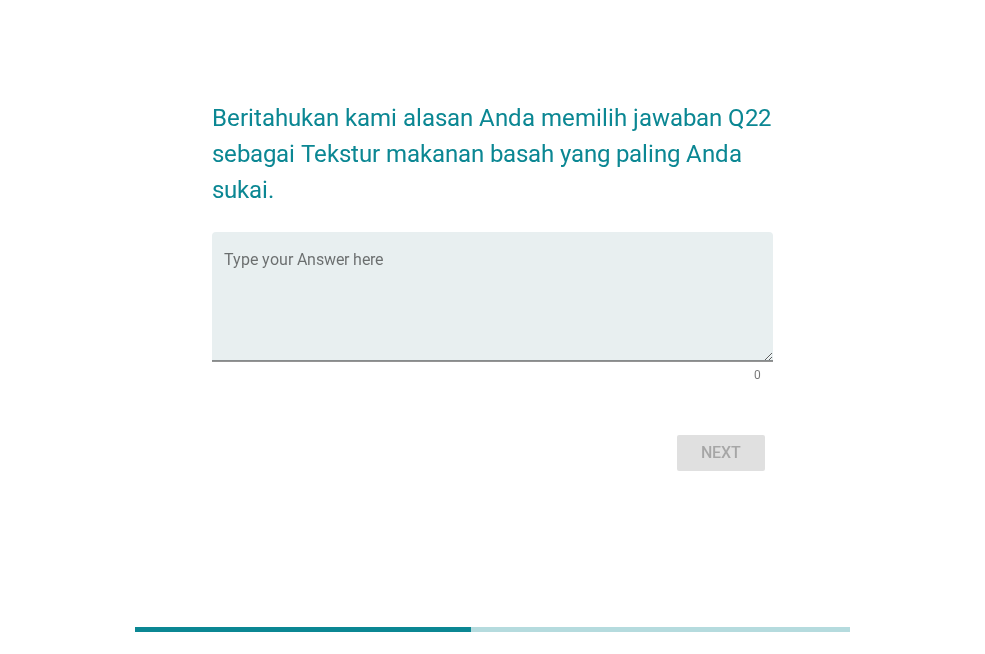 scroll, scrollTop: 0, scrollLeft: 0, axis: both 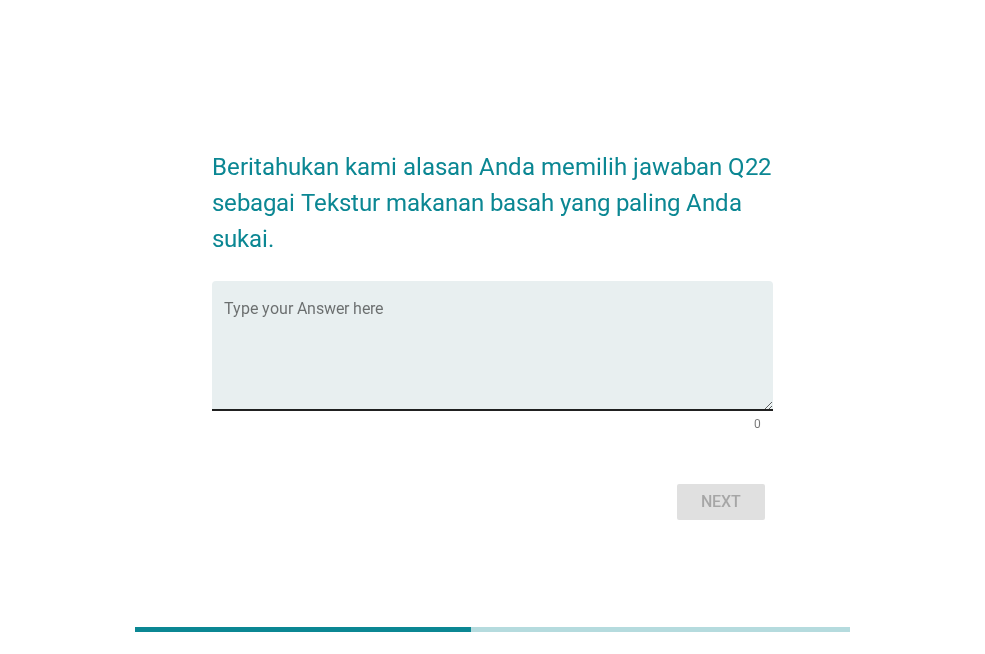 click at bounding box center [498, 357] 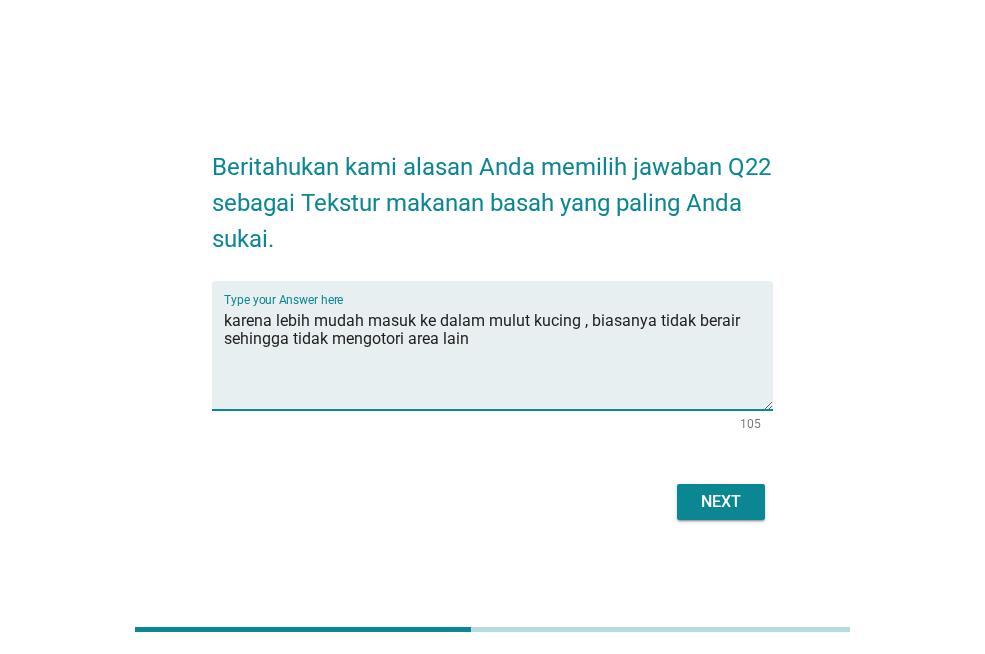 type on "karena lebih mudah masuk ke dalam mulut kucing , biasanya tidak berair sehingga tidak mengotori area lain" 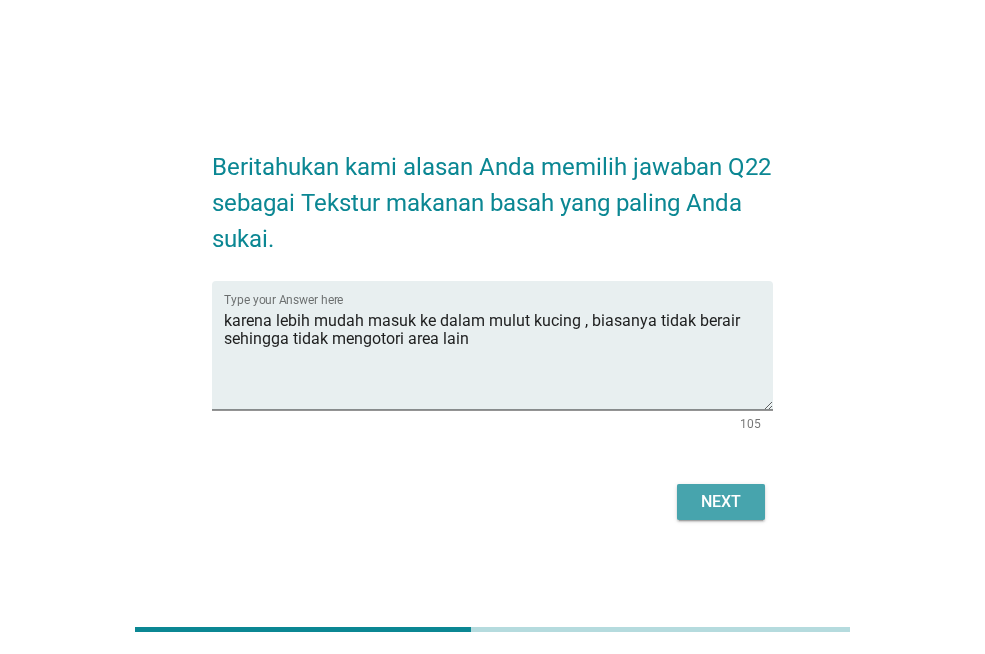 click on "Next" at bounding box center (721, 502) 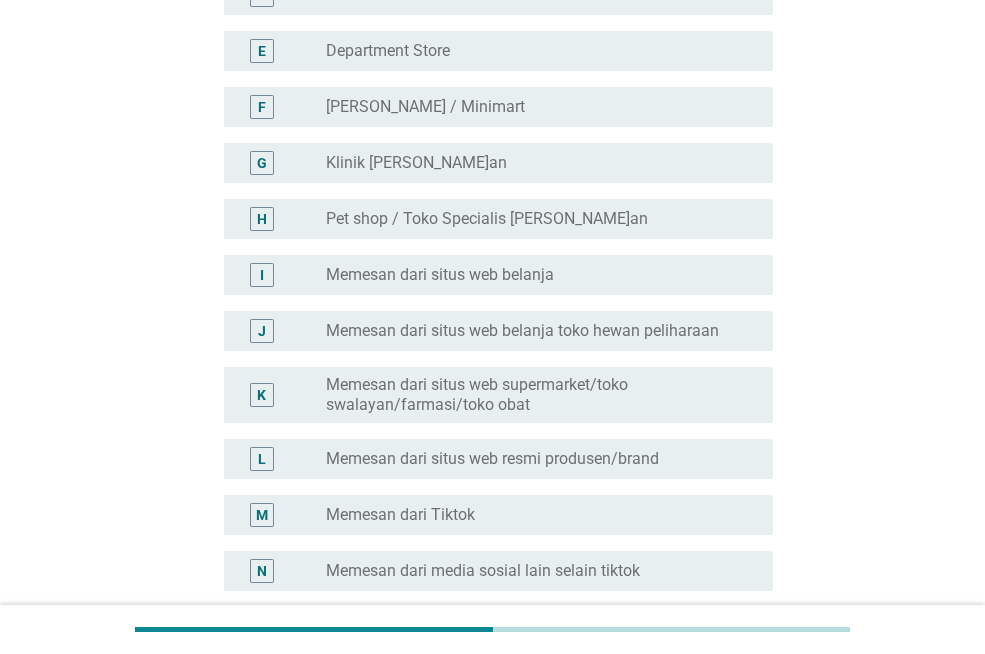 scroll, scrollTop: 480, scrollLeft: 0, axis: vertical 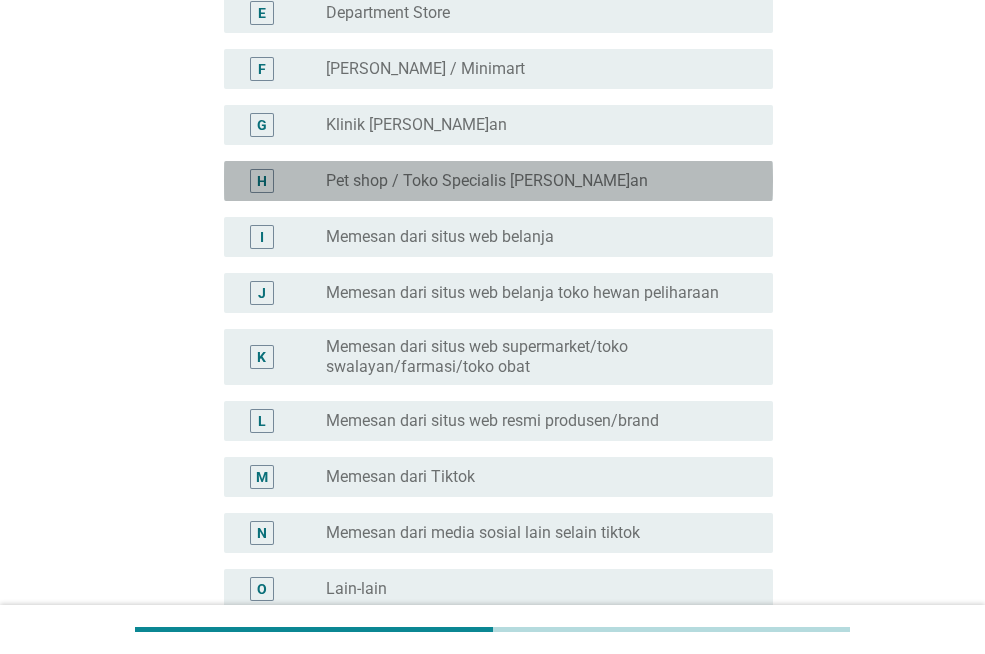 click on "Pet shop / Toko Specialis [PERSON_NAME]an" at bounding box center (487, 181) 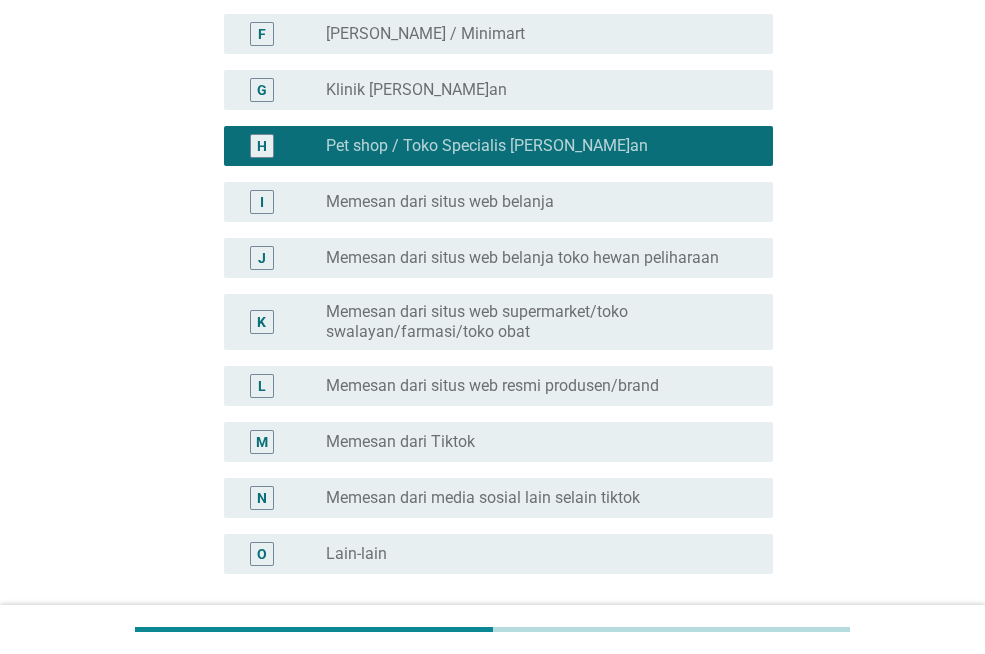 scroll, scrollTop: 520, scrollLeft: 0, axis: vertical 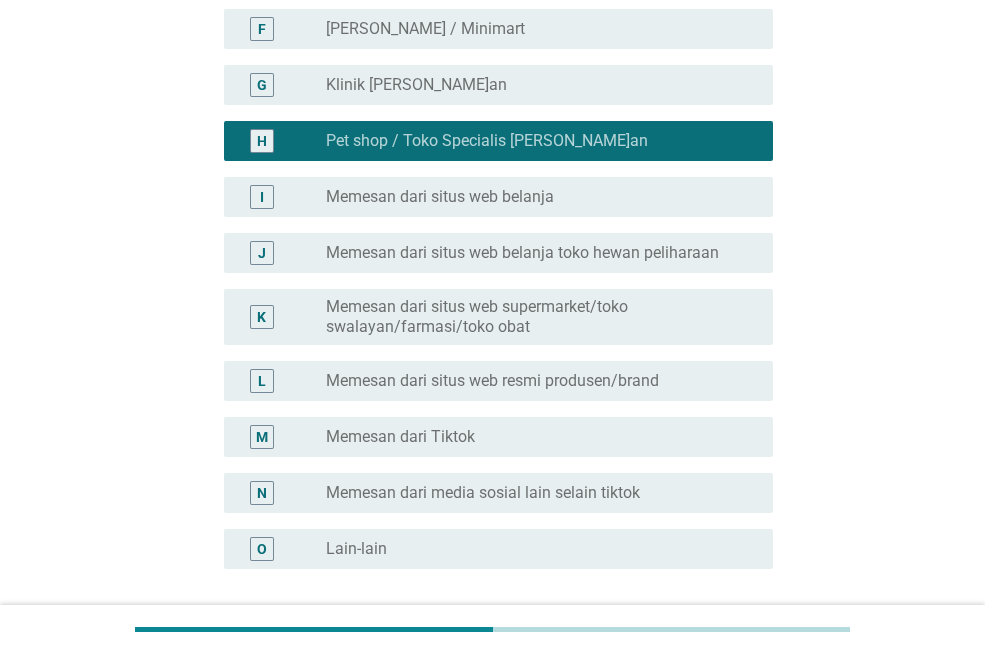 click on "radio_button_unchecked [PERSON_NAME] / Minimart" at bounding box center [533, 29] 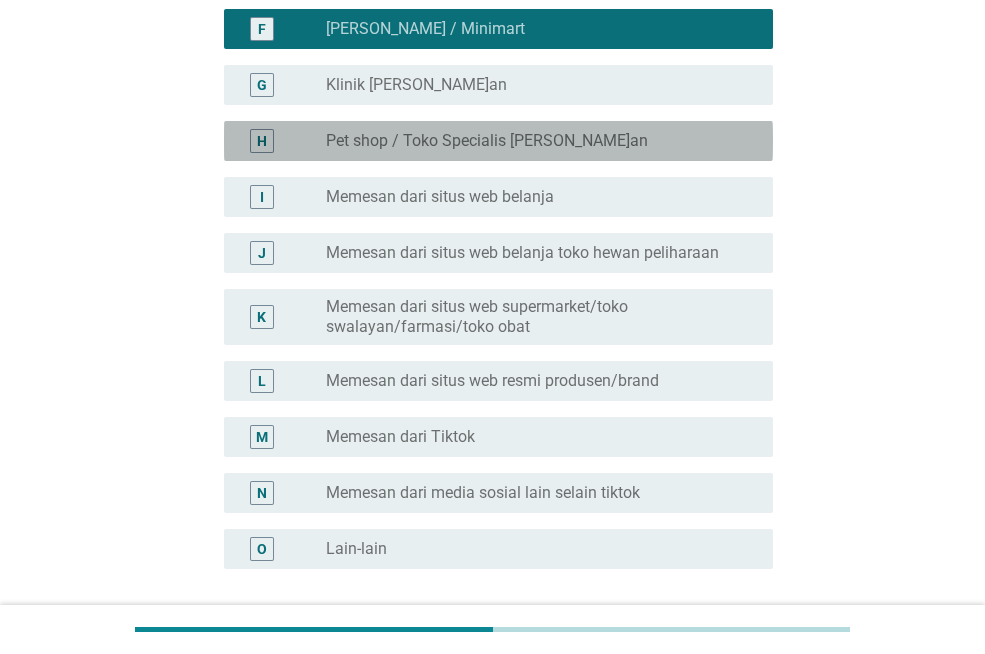 click on "Pet shop / Toko Specialis [PERSON_NAME]an" at bounding box center [487, 141] 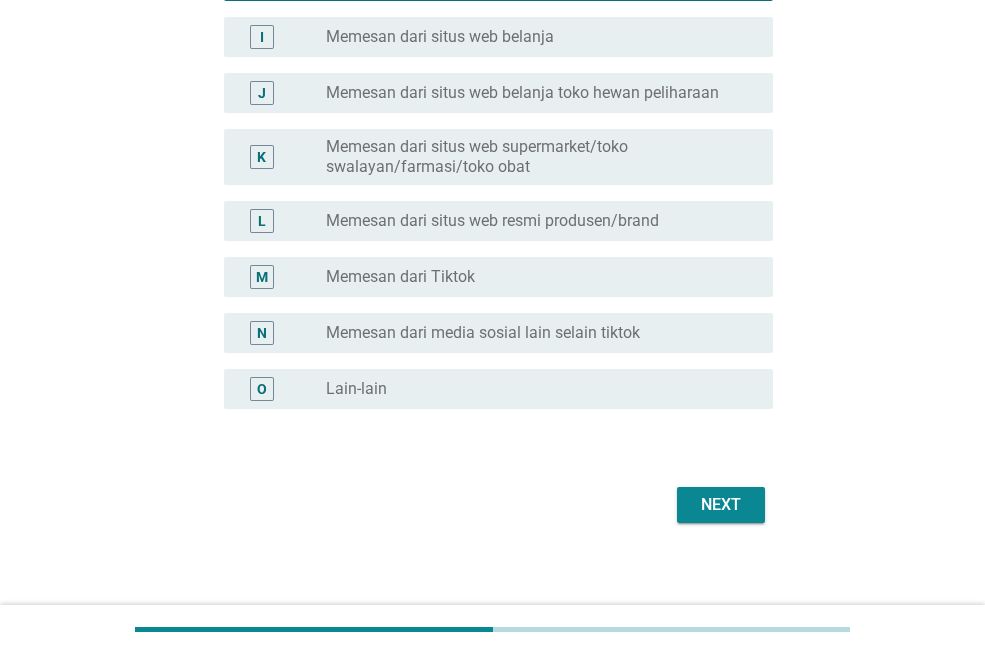 scroll, scrollTop: 692, scrollLeft: 0, axis: vertical 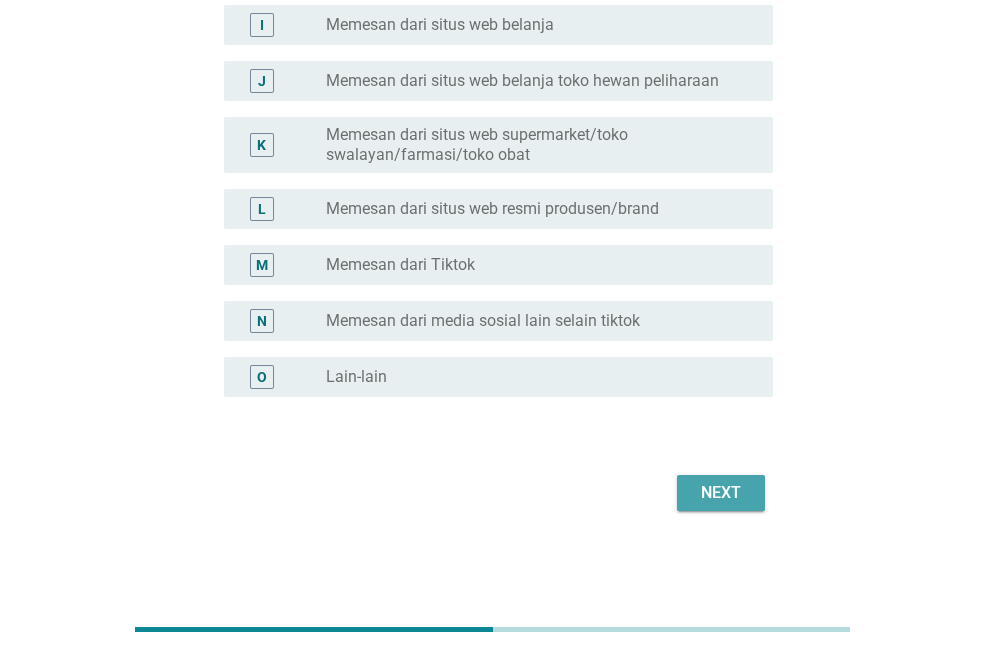 click on "Next" at bounding box center [721, 493] 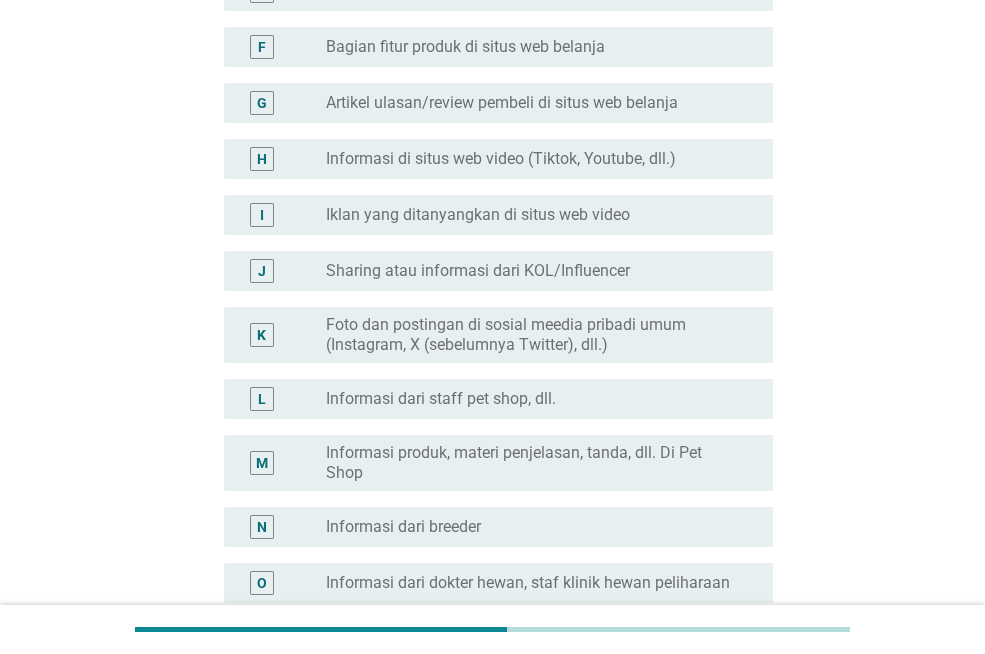 scroll, scrollTop: 640, scrollLeft: 0, axis: vertical 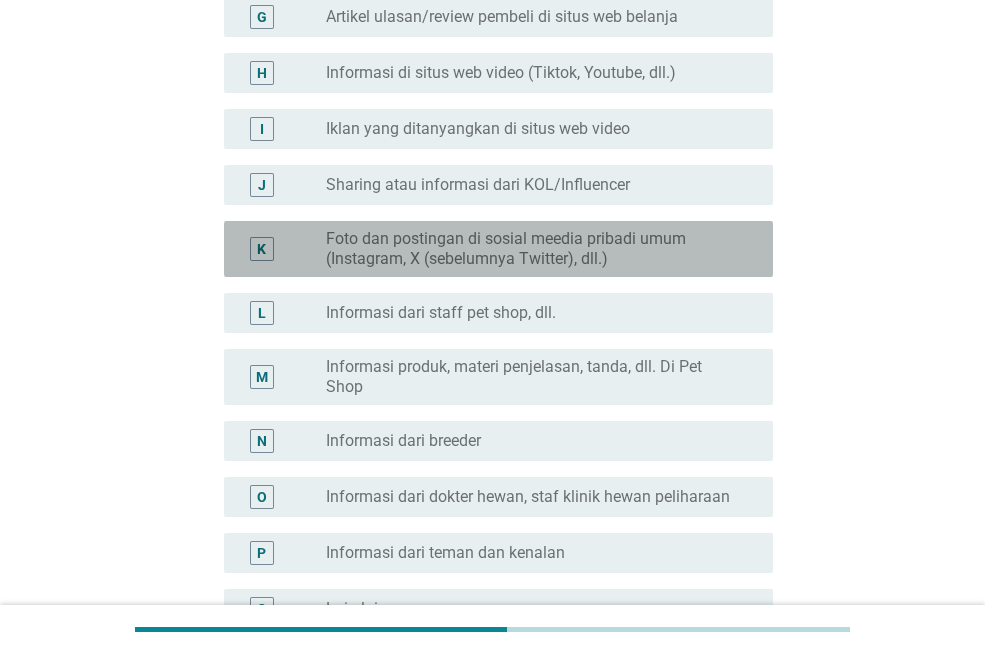 click on "Foto dan postingan di sosial meedia pribadi umum (Instagram, X (sebelumnya Twitter), dll.)" at bounding box center (533, 249) 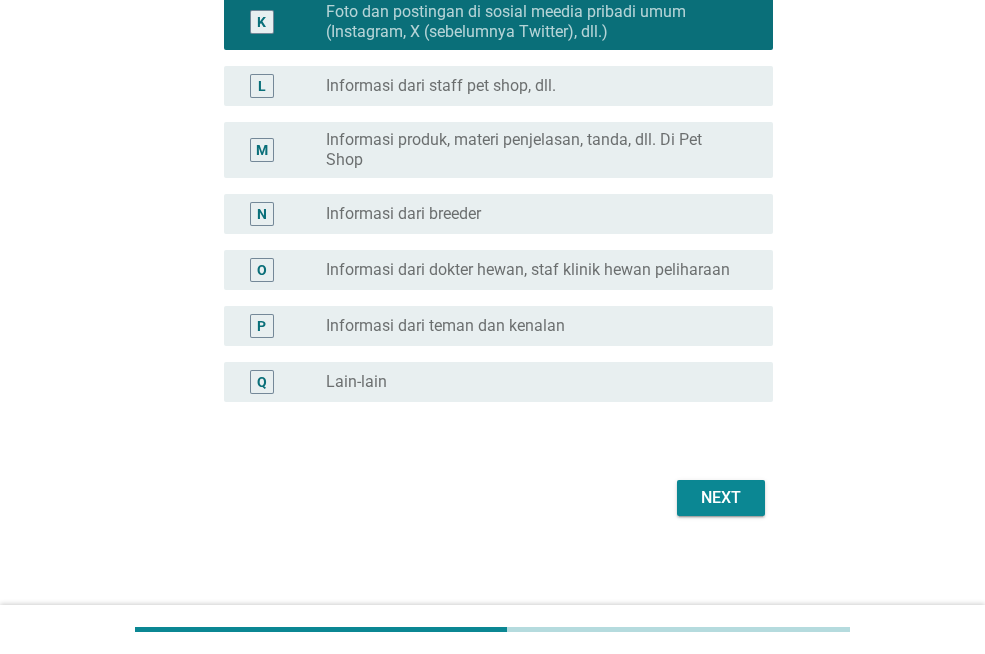 scroll, scrollTop: 872, scrollLeft: 0, axis: vertical 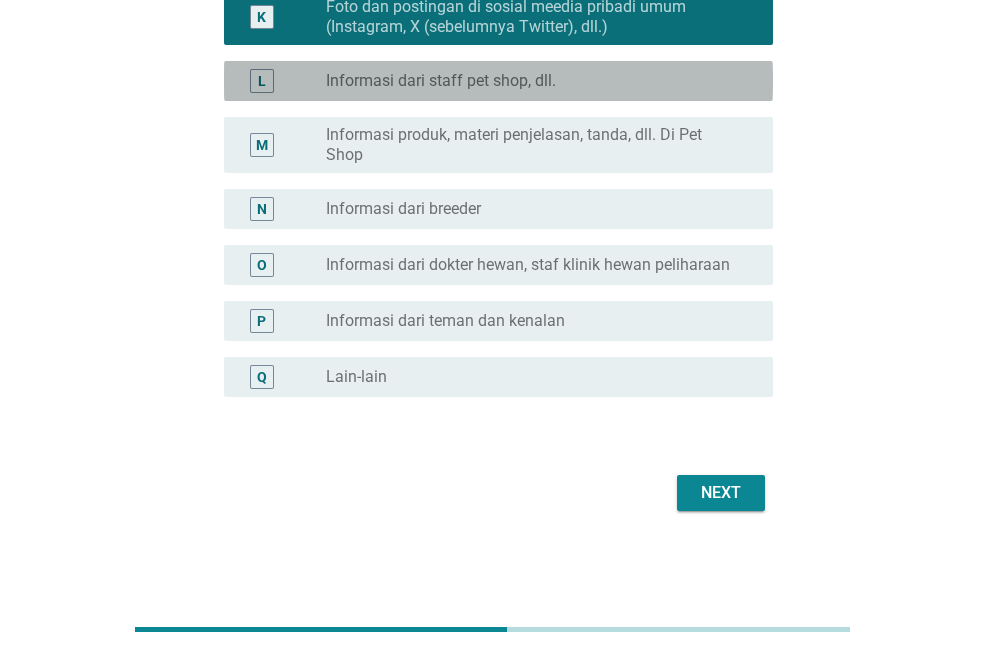 click on "radio_button_unchecked Informasi dari staff pet shop, dll." at bounding box center (541, 81) 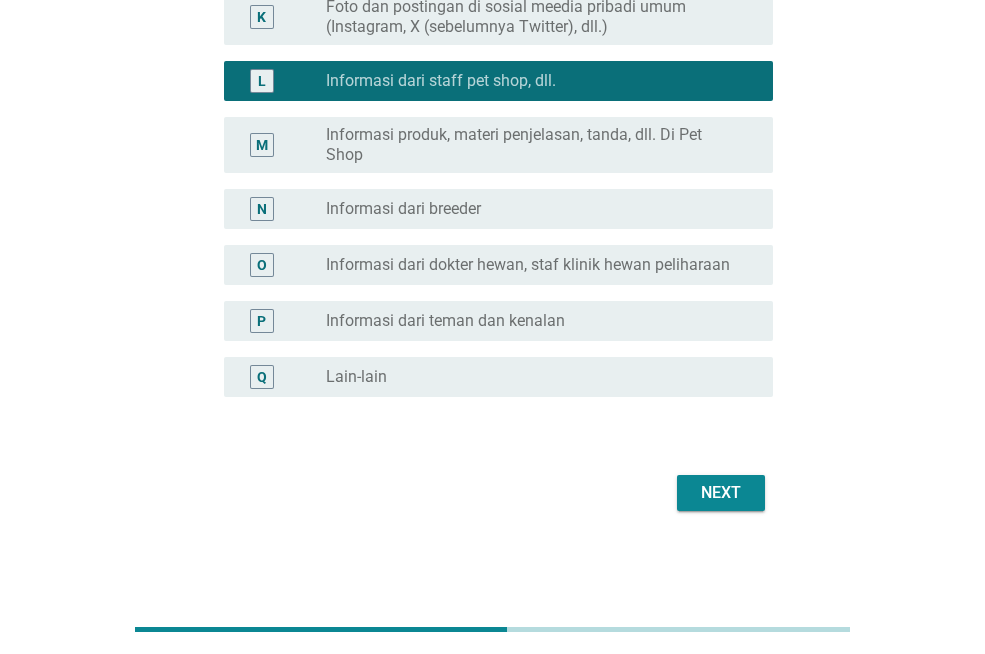 click on "Next" at bounding box center [721, 493] 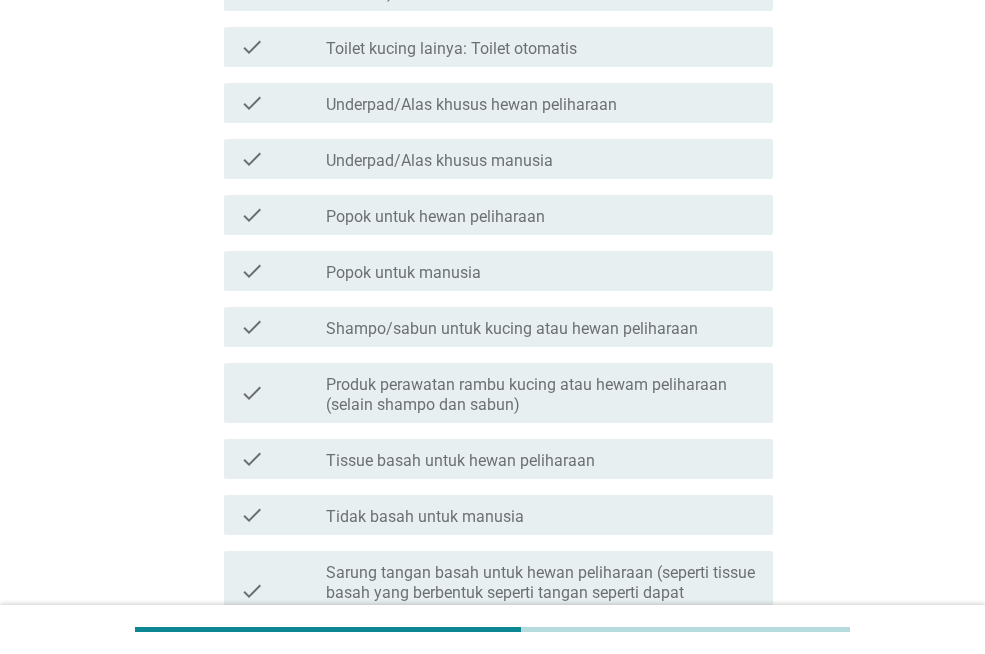 scroll, scrollTop: 677, scrollLeft: 0, axis: vertical 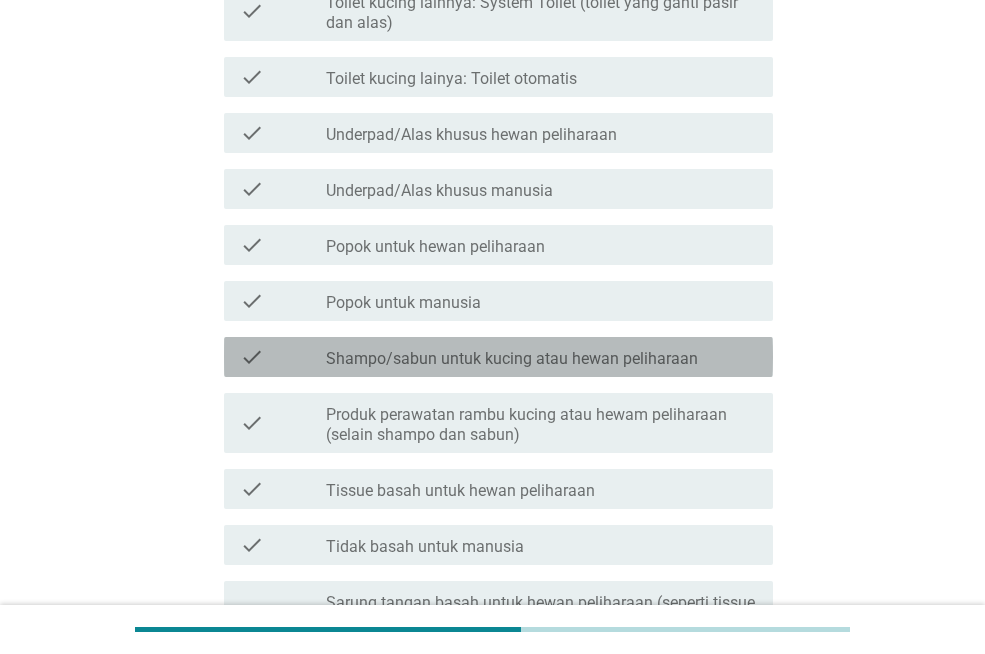 click on "Shampo/sabun untuk kucing atau hewan peliharaan" at bounding box center (512, 359) 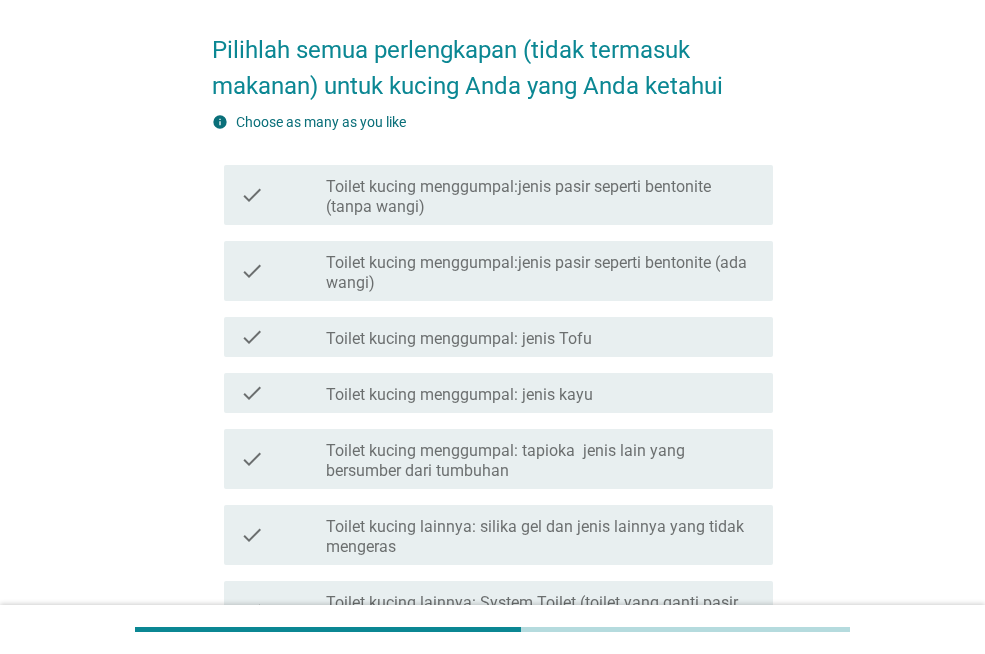 scroll, scrollTop: 37, scrollLeft: 0, axis: vertical 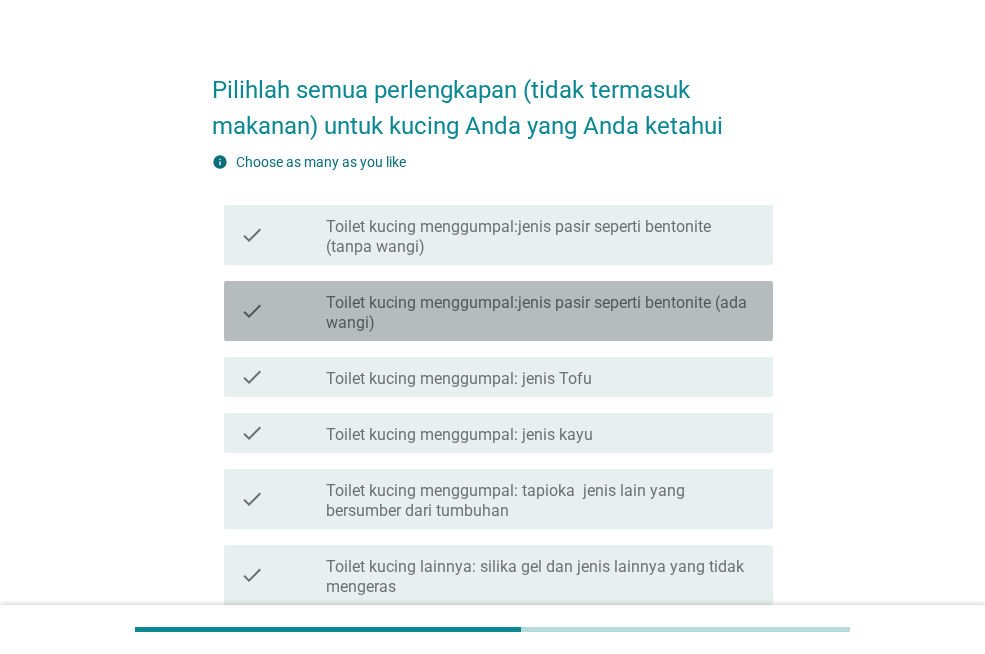 click on "Toilet kucing menggumpal:jenis pasir seperti bentonite (ada wangi)" at bounding box center (541, 313) 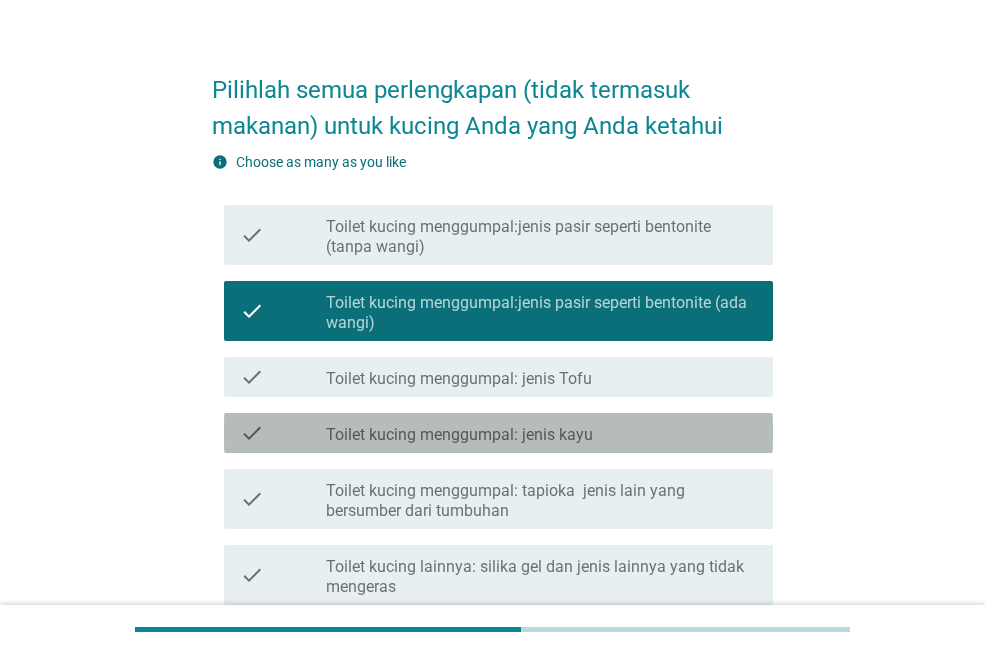 click on "Toilet kucing menggumpal: jenis kayu" at bounding box center (459, 435) 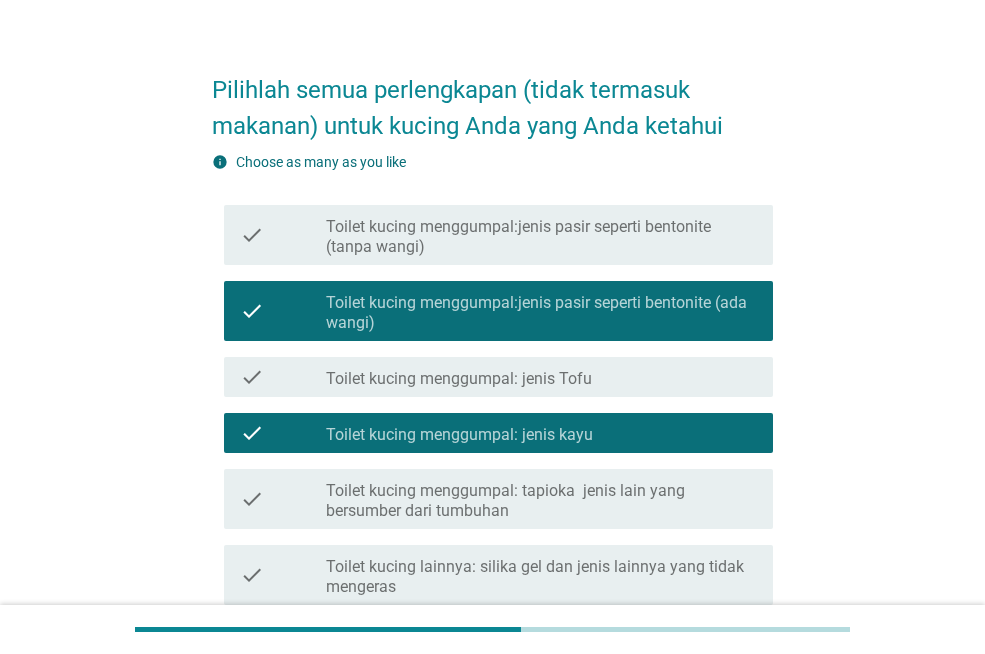 click on "Toilet kucing menggumpal:jenis pasir seperti bentonite (tanpa wangi)" at bounding box center [541, 237] 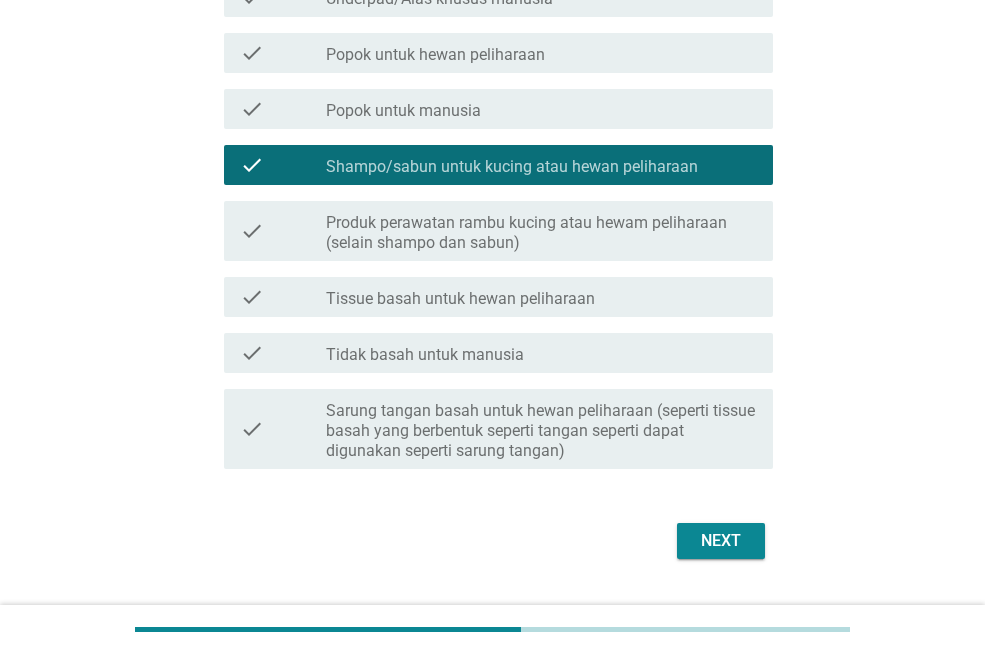scroll, scrollTop: 917, scrollLeft: 0, axis: vertical 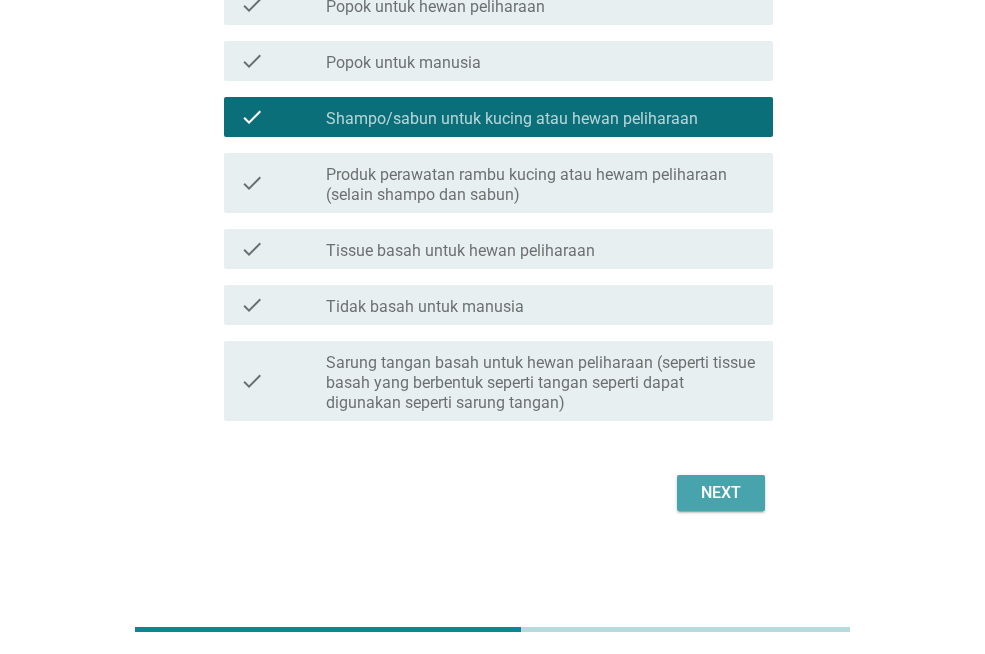 click on "Next" at bounding box center [721, 493] 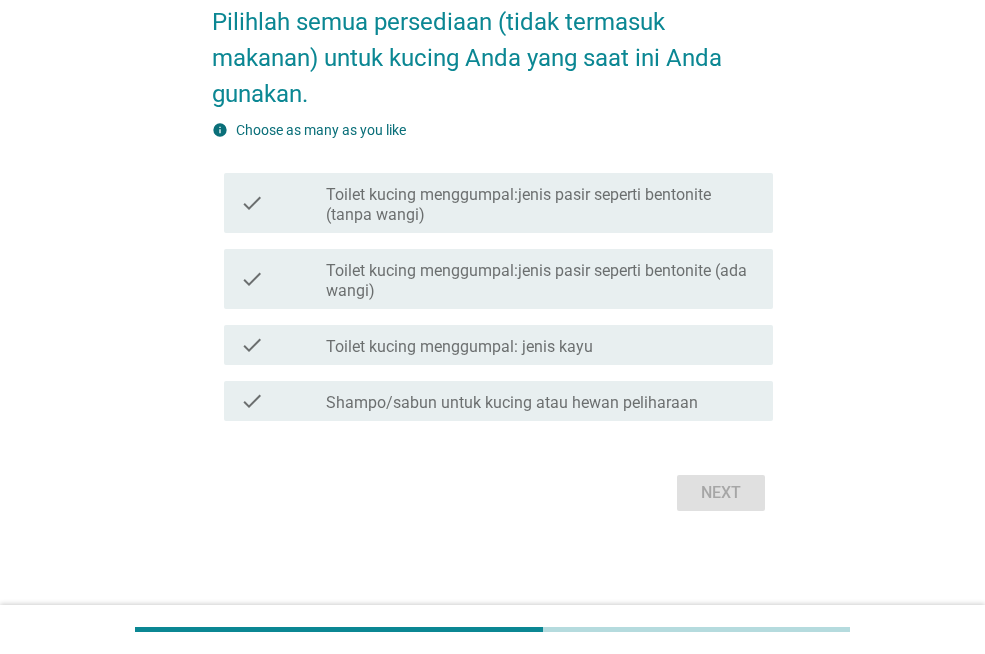 scroll, scrollTop: 0, scrollLeft: 0, axis: both 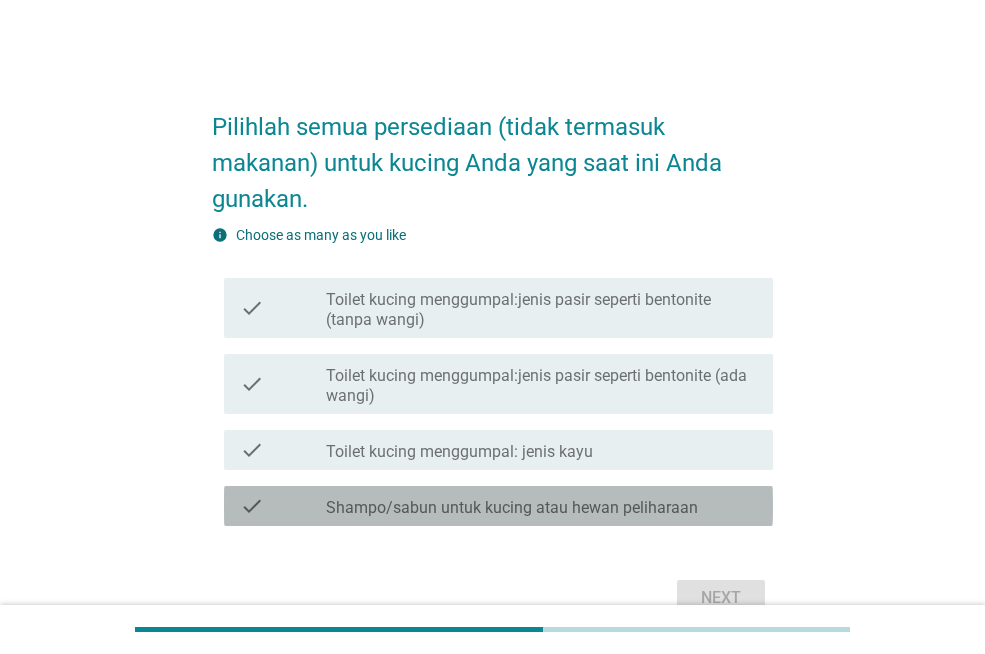 click on "Shampo/sabun untuk kucing atau hewan peliharaan" at bounding box center (512, 508) 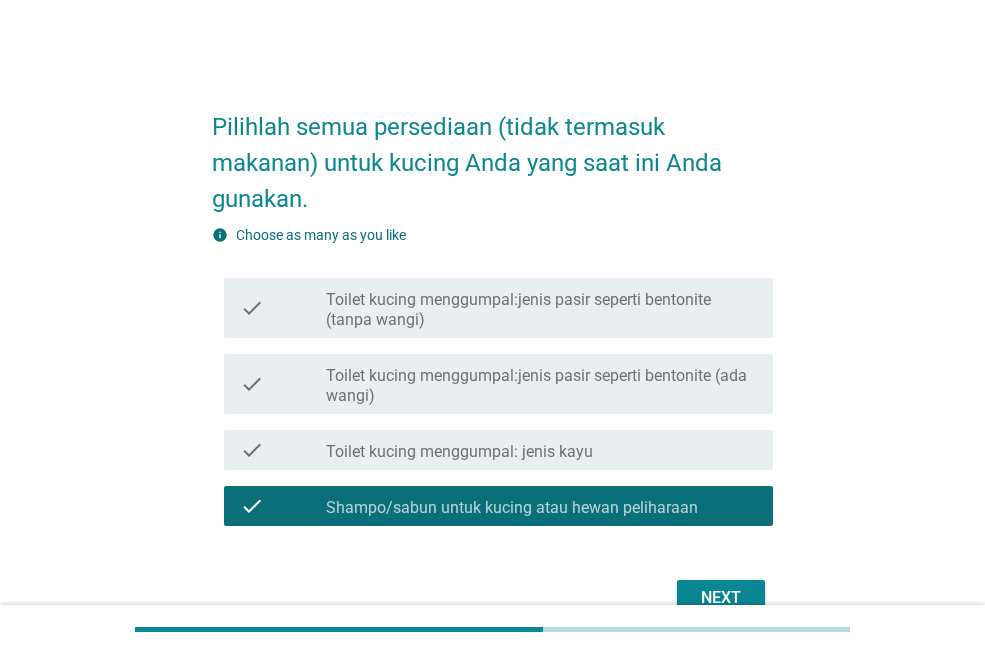 click on "check_box_outline_blank Toilet kucing menggumpal: jenis kayu" at bounding box center [541, 450] 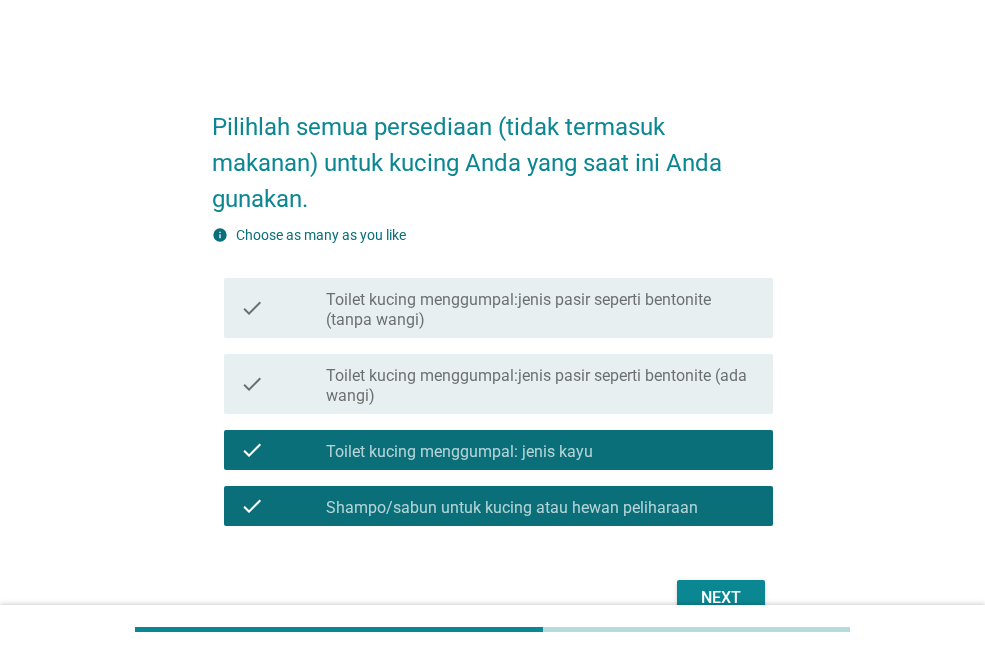 click on "Toilet kucing menggumpal:jenis pasir seperti bentonite (ada wangi)" at bounding box center [541, 386] 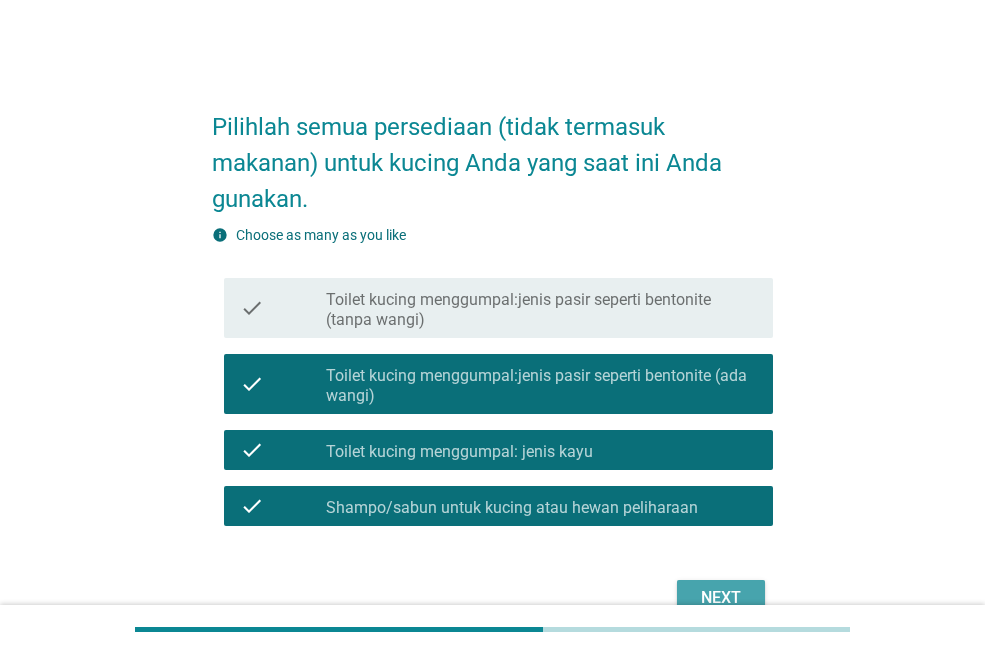 click on "Next" at bounding box center (721, 598) 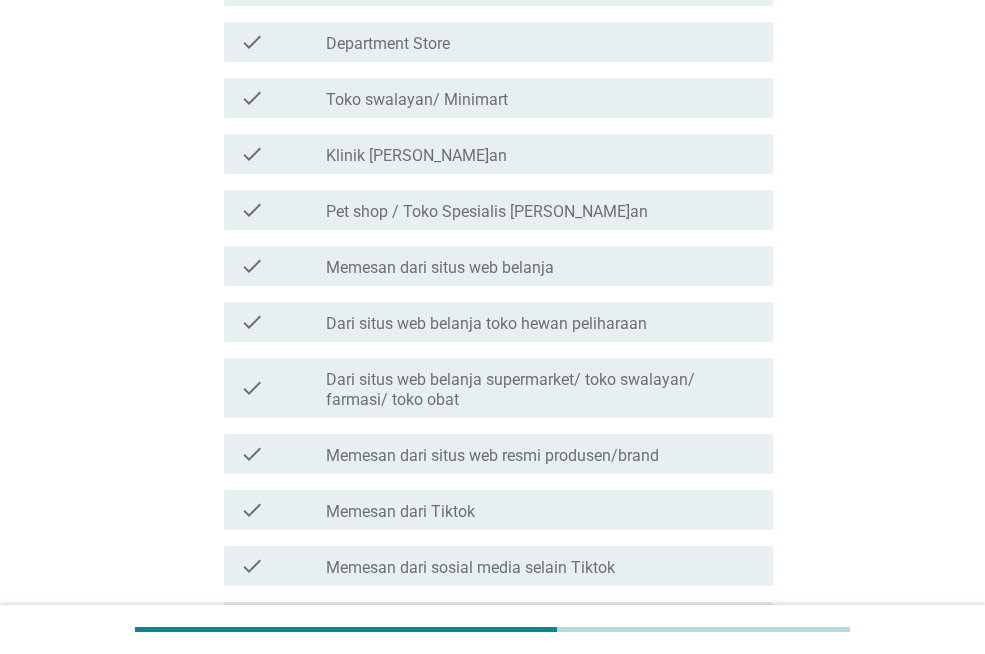 scroll, scrollTop: 520, scrollLeft: 0, axis: vertical 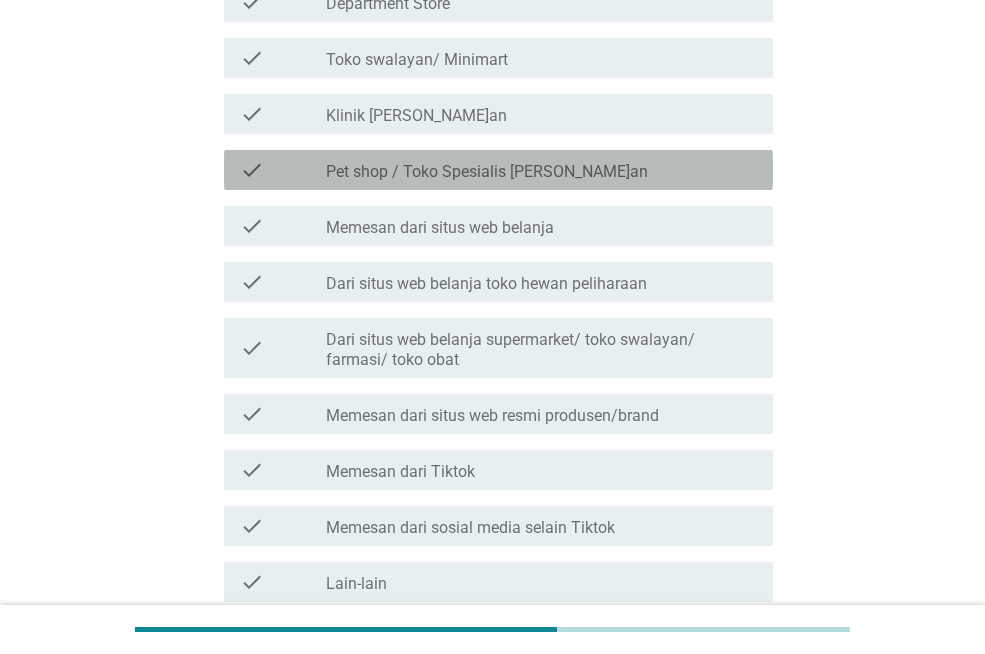 click on "Pet shop / Toko Spesialis [PERSON_NAME]an" at bounding box center (487, 172) 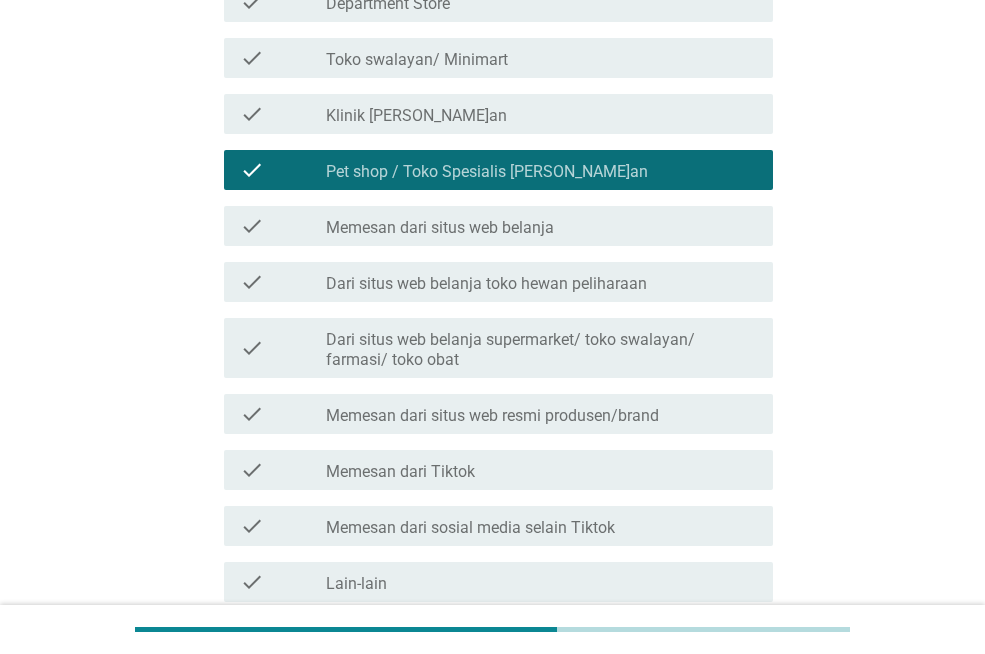 click on "Pilih satu tempat di mana Anda paling sering membeli perlengkapan kucing (tidak termasuk makanan).     info   Choose as many as you like   check     check_box_outline_blank Supermarket   check     check_box_outline_blank Hypermarket   check     check_box_outline_blank Farmasi/Toko Obat   check     check_box_outline_blank Pasar Tradisional   check     check_box_outline_blank Department Store   check     check_box_outline_blank Toko swalayan/ Minimart   check     check_box_outline_blank Klinik Hewan Peliharaan   check     check_box Pet shop / Toko Spesialis Hewan Peliharaan   check     check_box_outline_blank Memesan dari situs web belanja   check     check_box_outline_blank Dari situs web belanja toko hewan peliharaan   check     check_box_outline_blank Dari situs web belanja supermarket/ toko swalayan/ farmasi/ toko obat   check     check_box_outline_blank Memesan dari situs web resmi produsen/brand   check     check_box_outline_blank Memesan dari Tiktok   check     check_box_outline_blank   check" at bounding box center (492, 133) 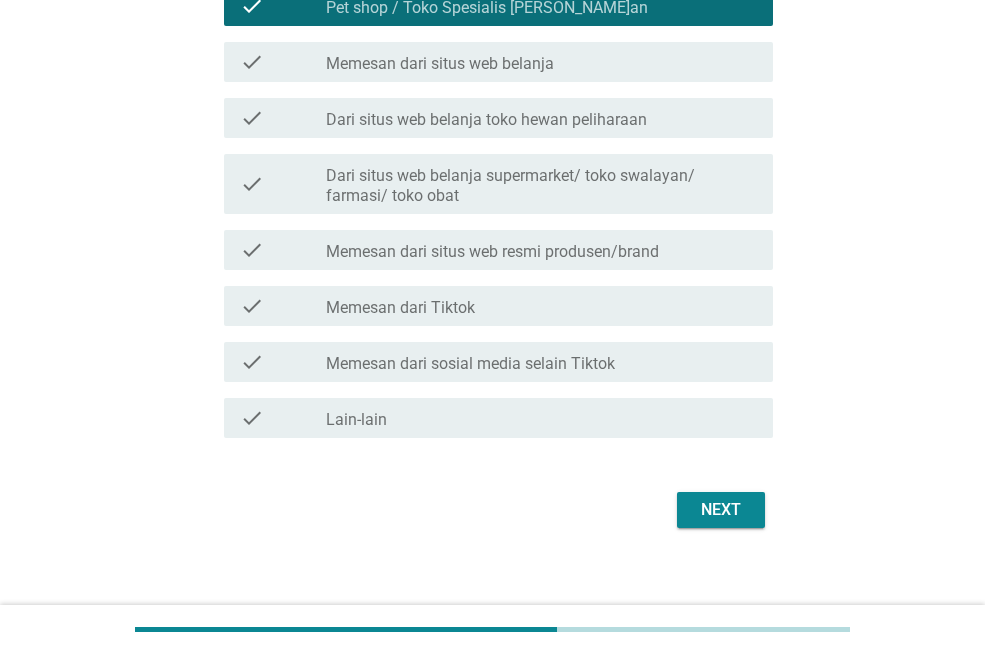 scroll, scrollTop: 701, scrollLeft: 0, axis: vertical 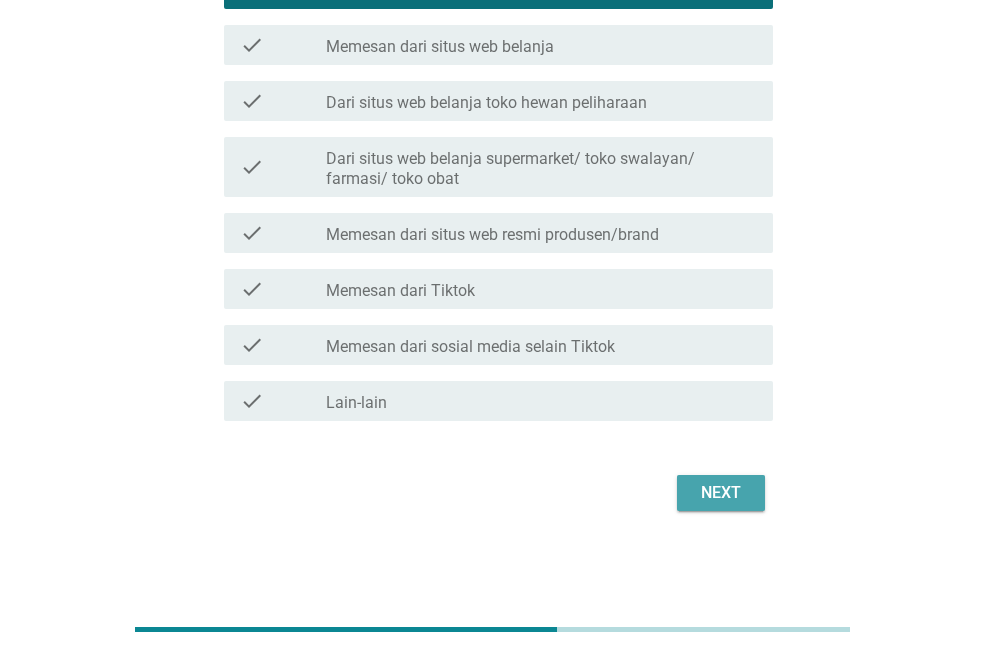 click on "Next" at bounding box center (721, 493) 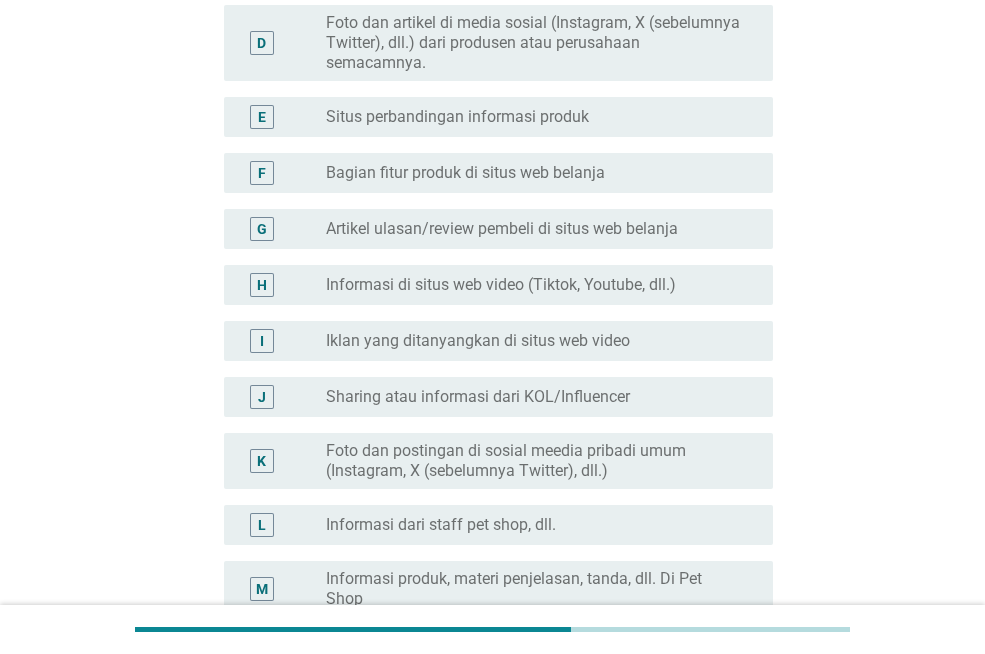 scroll, scrollTop: 440, scrollLeft: 0, axis: vertical 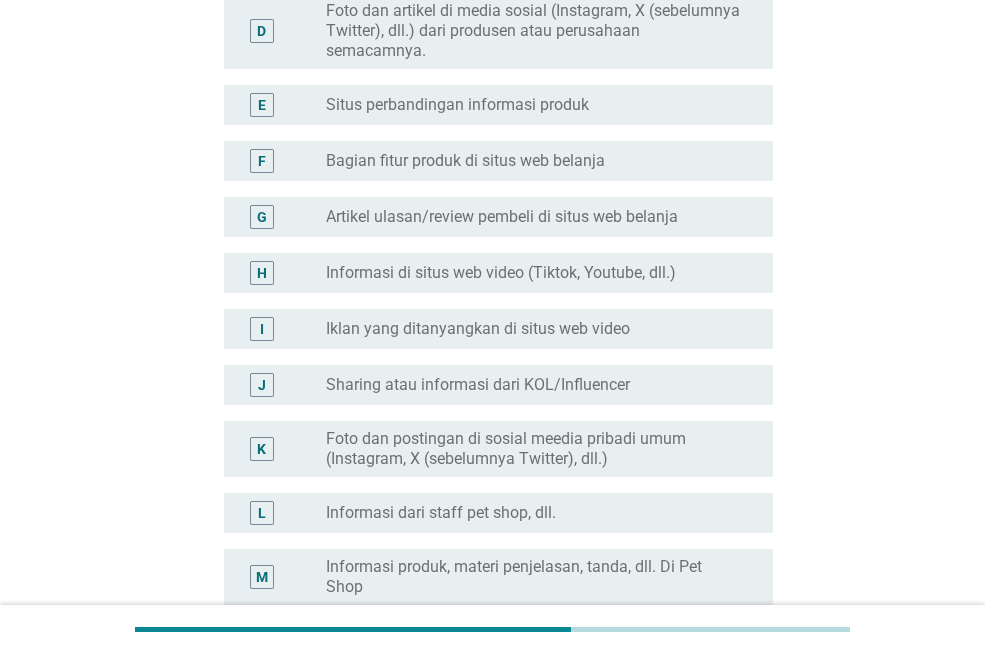 click on "Informasi dari staff pet shop, dll." at bounding box center [441, 513] 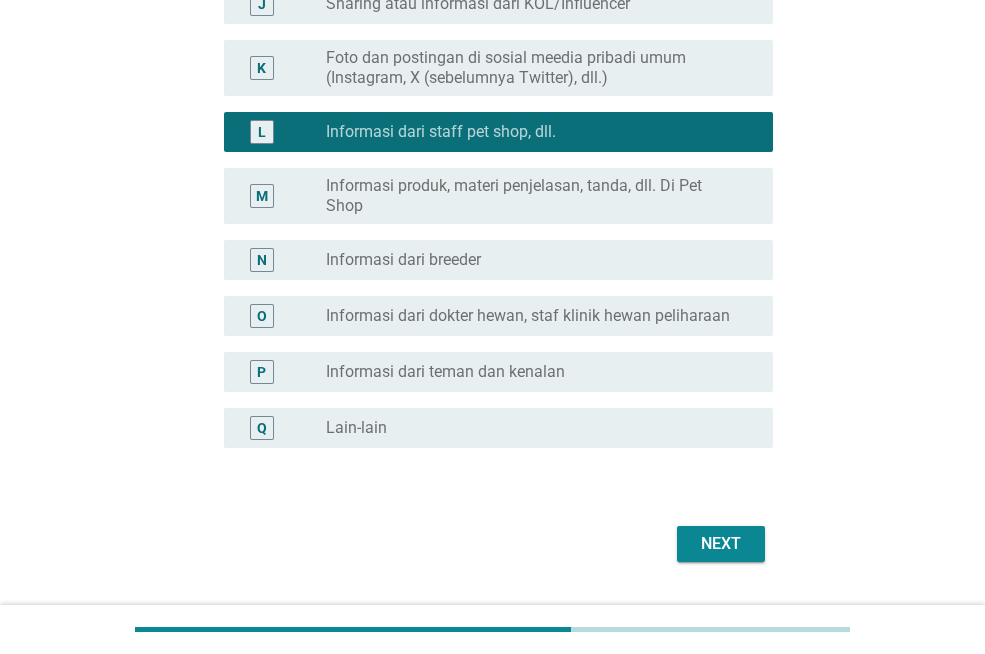 scroll, scrollTop: 872, scrollLeft: 0, axis: vertical 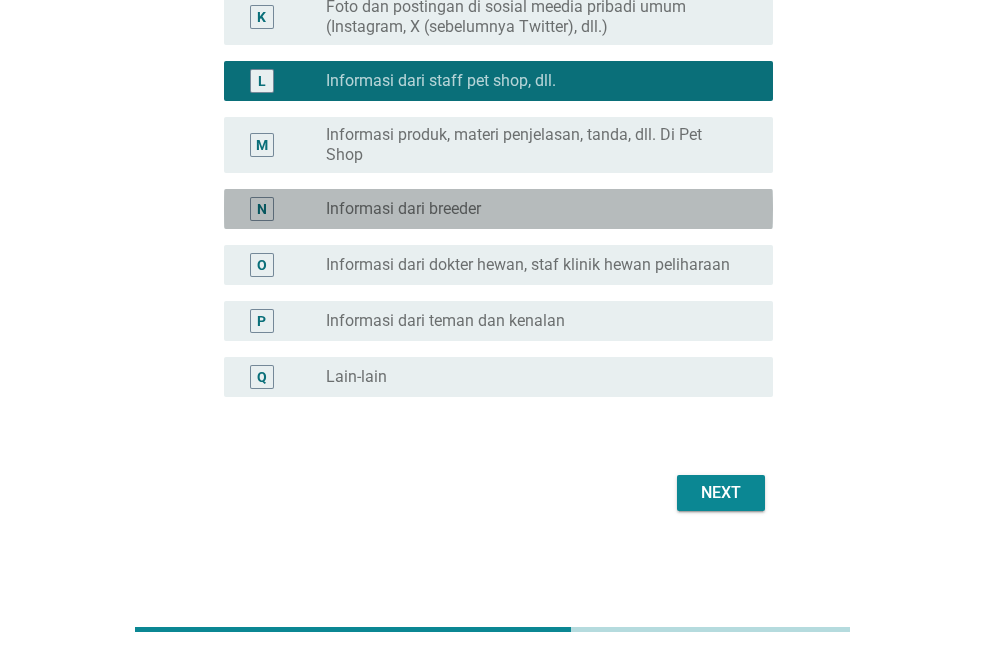 click on "radio_button_unchecked Informasi dari breeder" at bounding box center [533, 209] 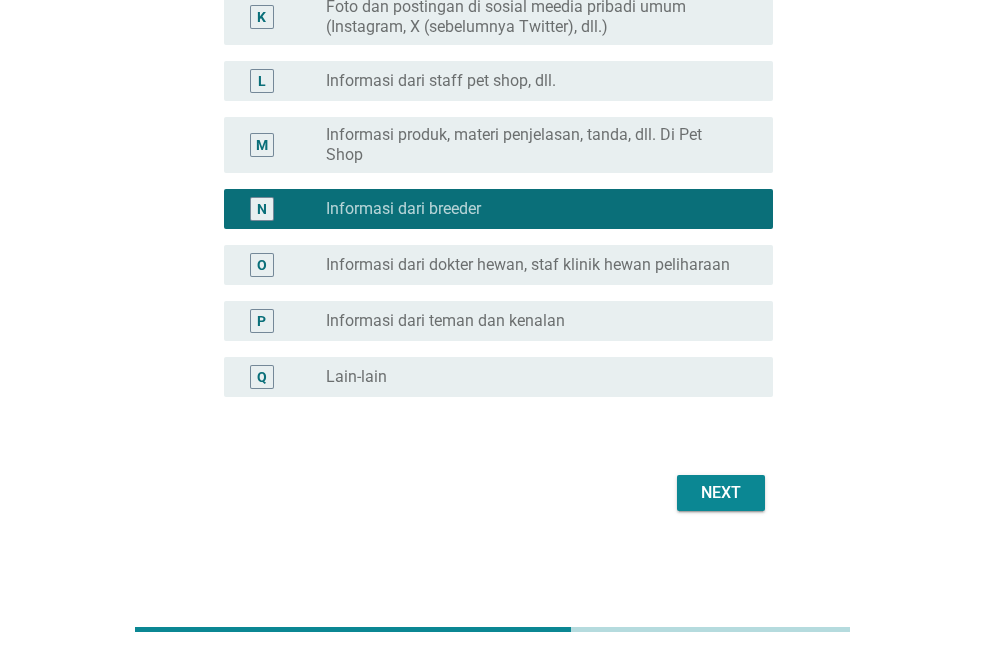 click on "Next" at bounding box center (721, 493) 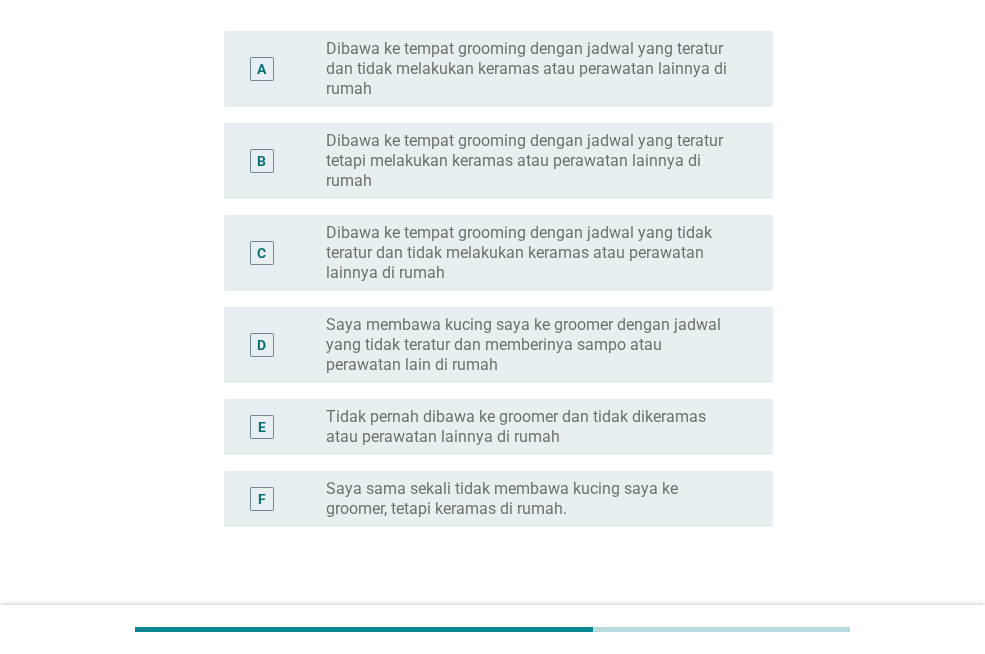 scroll, scrollTop: 400, scrollLeft: 0, axis: vertical 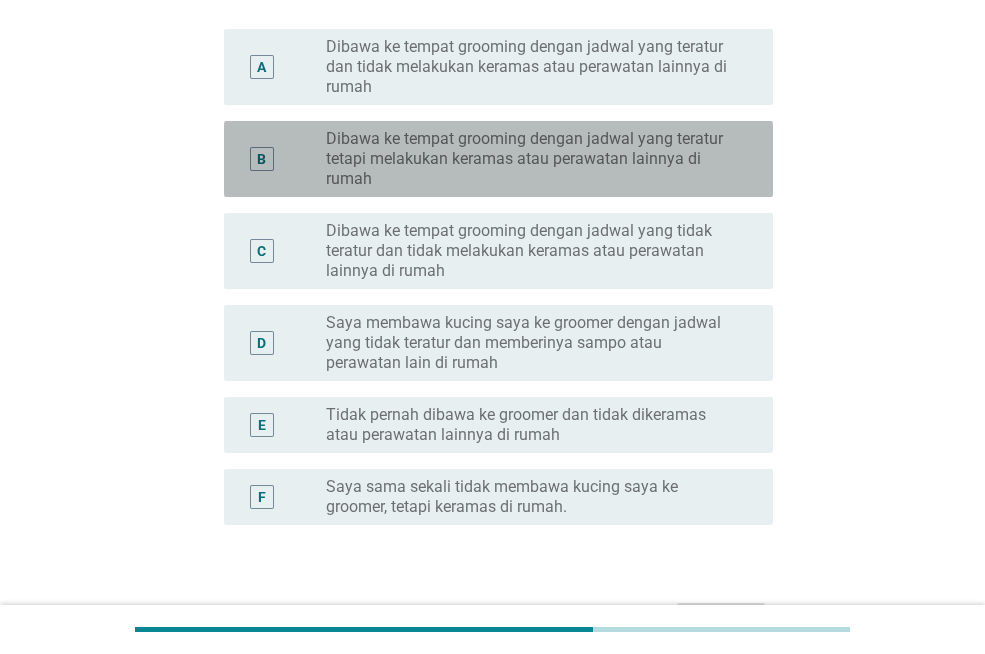 click on "Dibawa ke tempat grooming dengan jadwal yang teratur tetapi melakukan keramas atau perawatan lainnya di rumah" at bounding box center [533, 159] 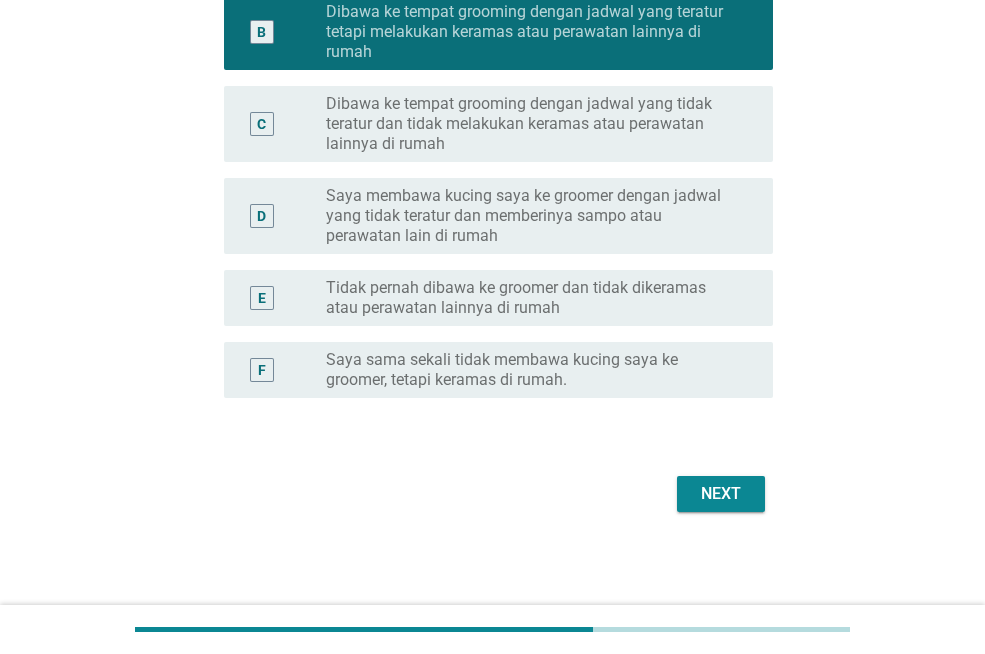 scroll, scrollTop: 528, scrollLeft: 0, axis: vertical 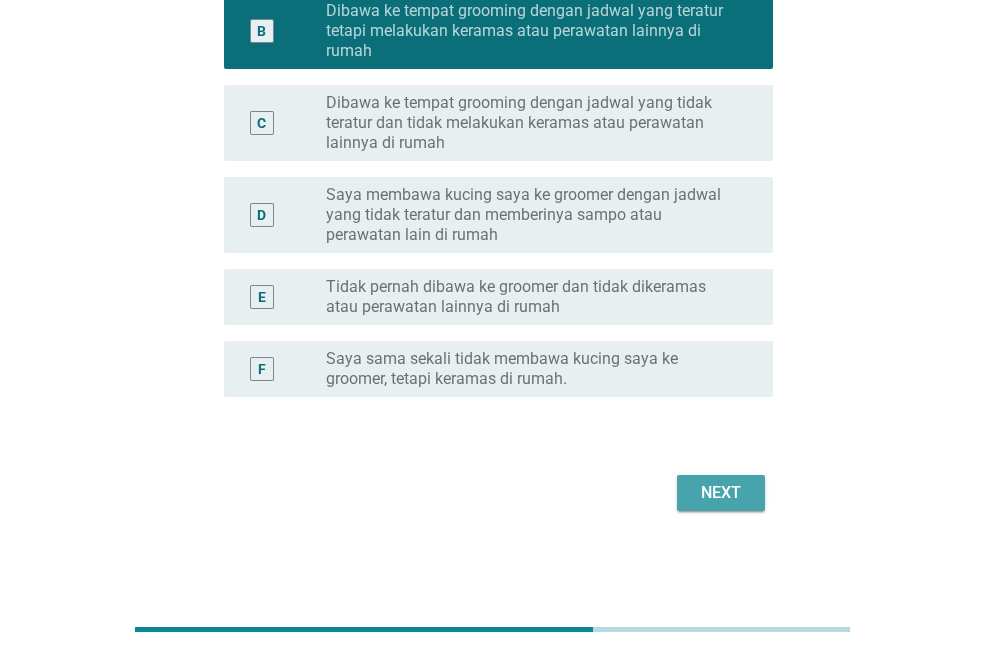 click on "Next" at bounding box center (721, 493) 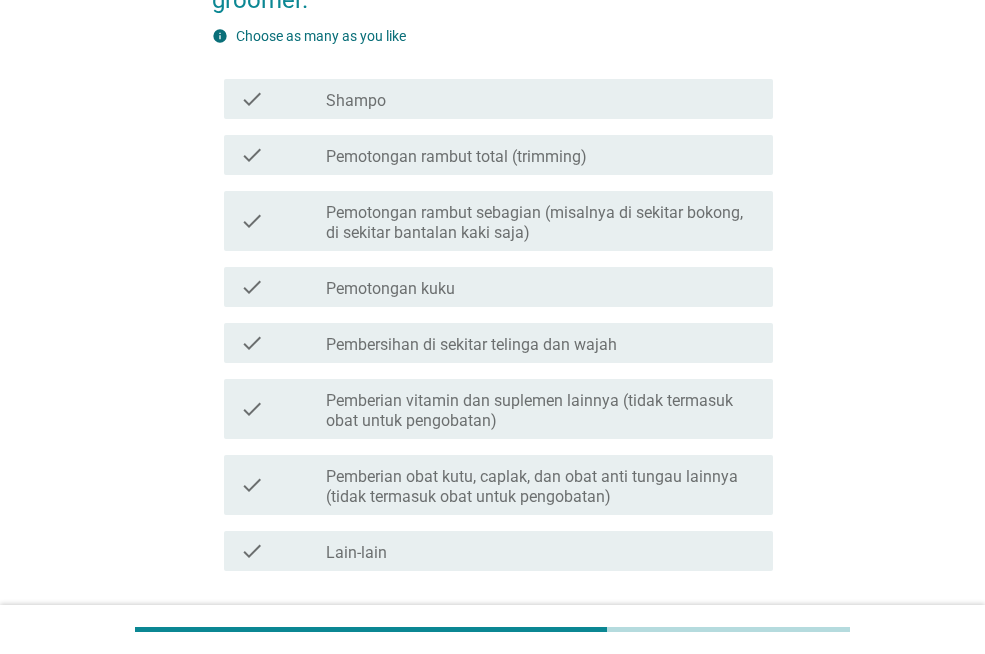 scroll, scrollTop: 200, scrollLeft: 0, axis: vertical 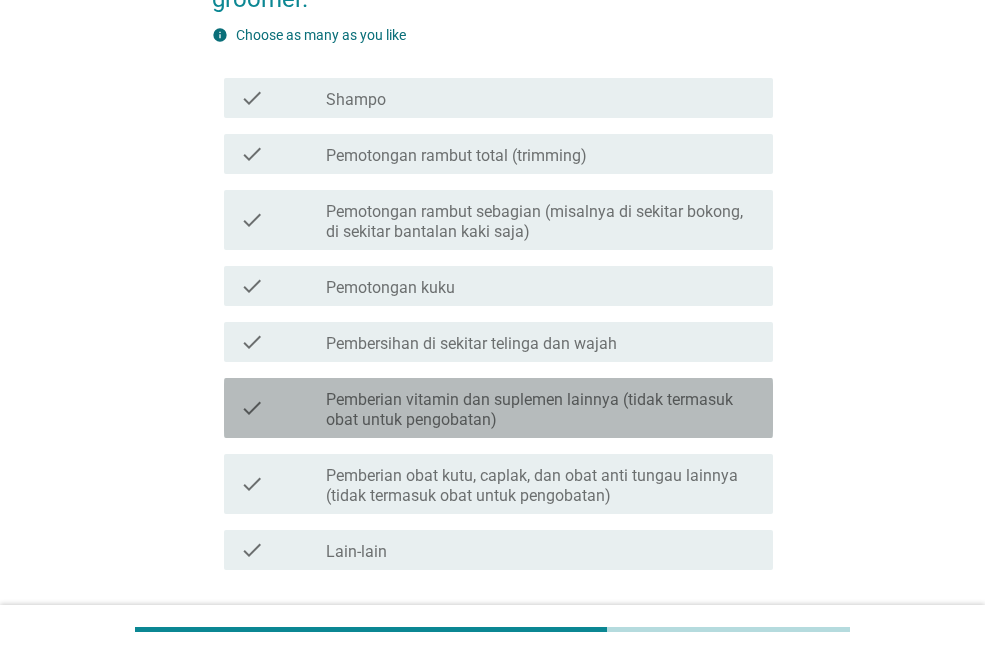 click on "Pemberian vitamin dan suplemen lainnya (tidak termasuk obat untuk pengobatan)" at bounding box center (541, 410) 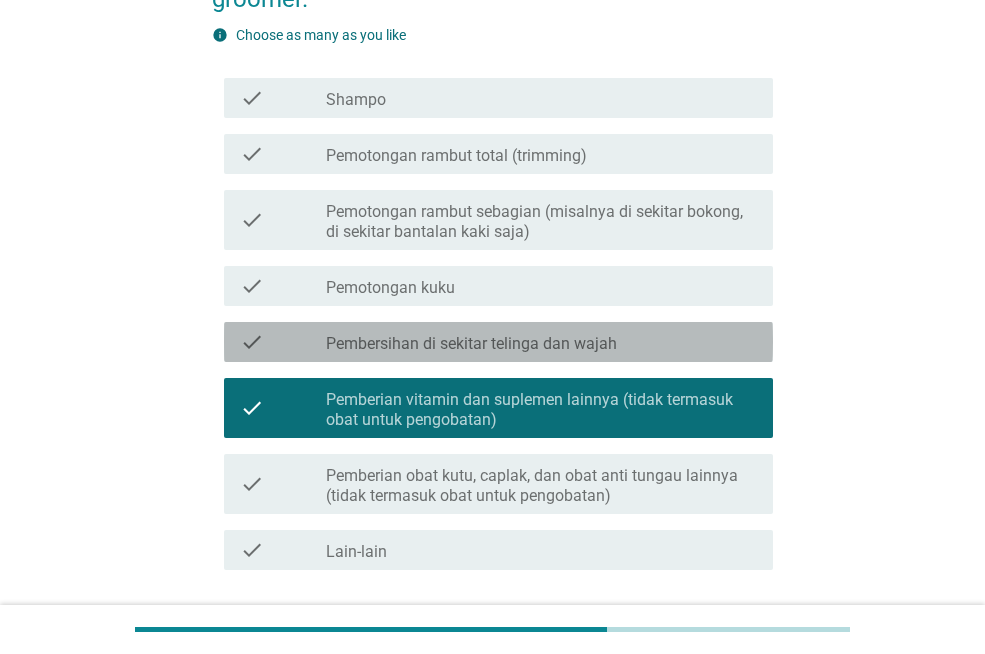 click on "Pembersihan di sekitar telinga dan wajah" at bounding box center [471, 344] 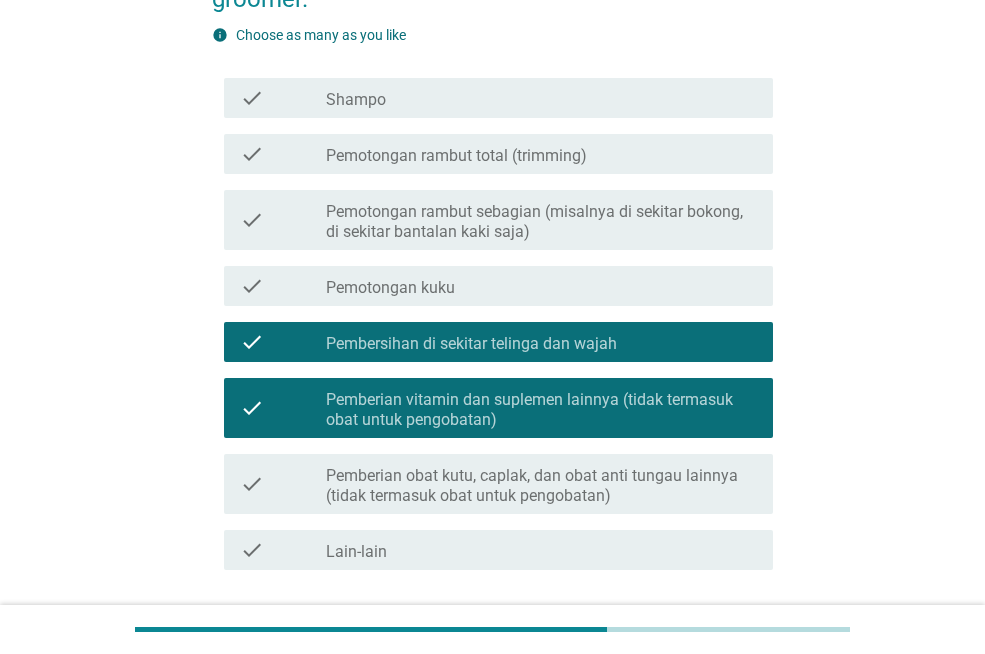 click on "check_box_outline_blank Pemotongan kuku" at bounding box center (541, 286) 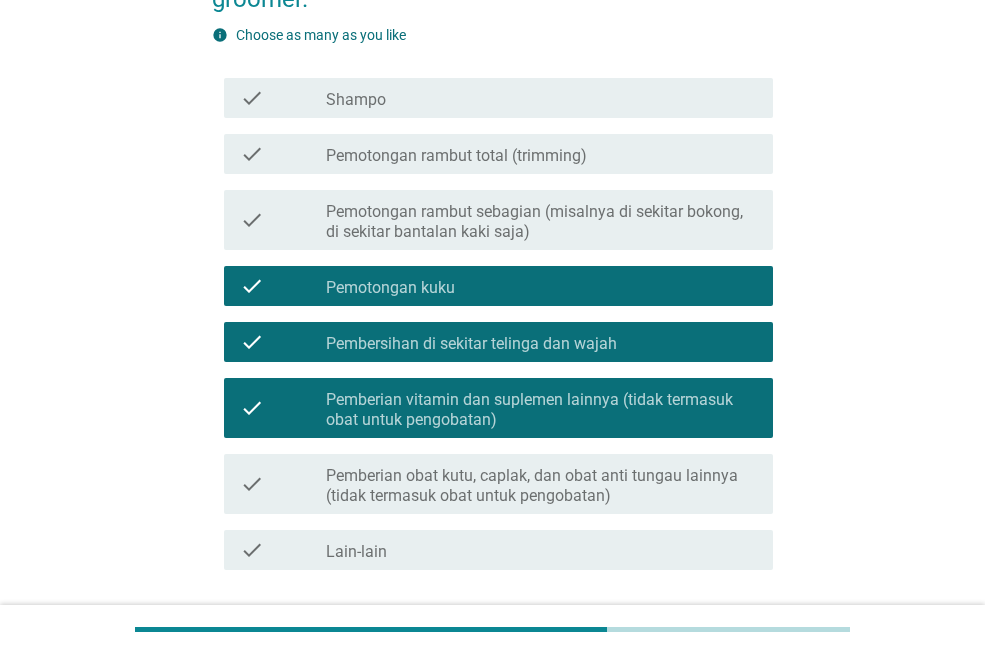 click on "Pemberian obat kutu, caplak, dan obat anti tungau lainnya (tidak termasuk obat untuk pengobatan)" at bounding box center (541, 486) 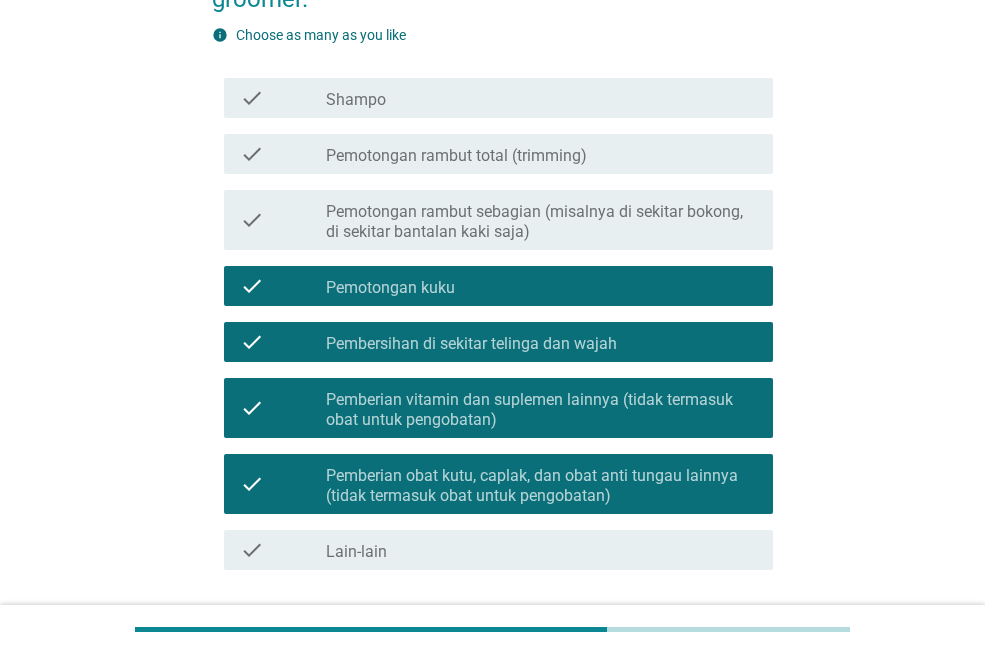 click on "Pemotongan rambut sebagian (misalnya di sekitar bokong, di sekitar bantalan kaki saja)" at bounding box center (541, 222) 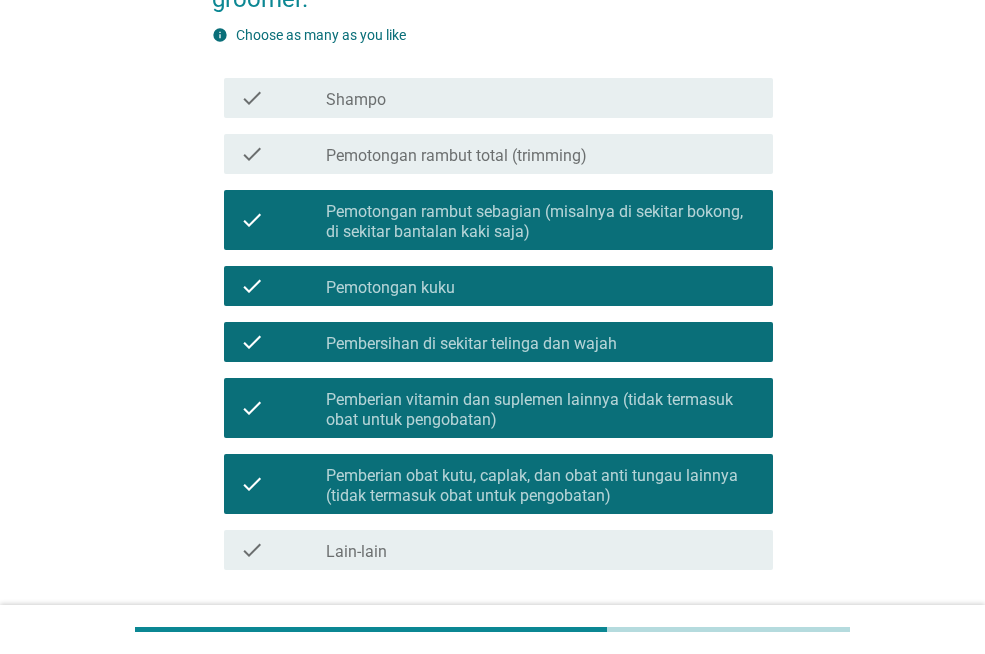 click on "check_box_outline_blank Shampo" at bounding box center (541, 98) 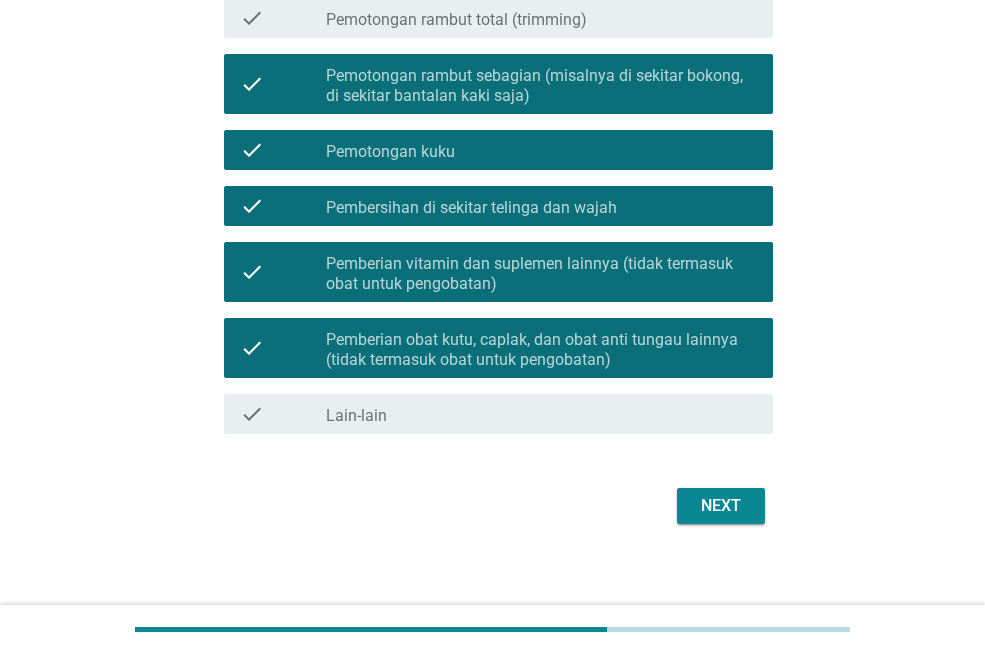 scroll, scrollTop: 349, scrollLeft: 0, axis: vertical 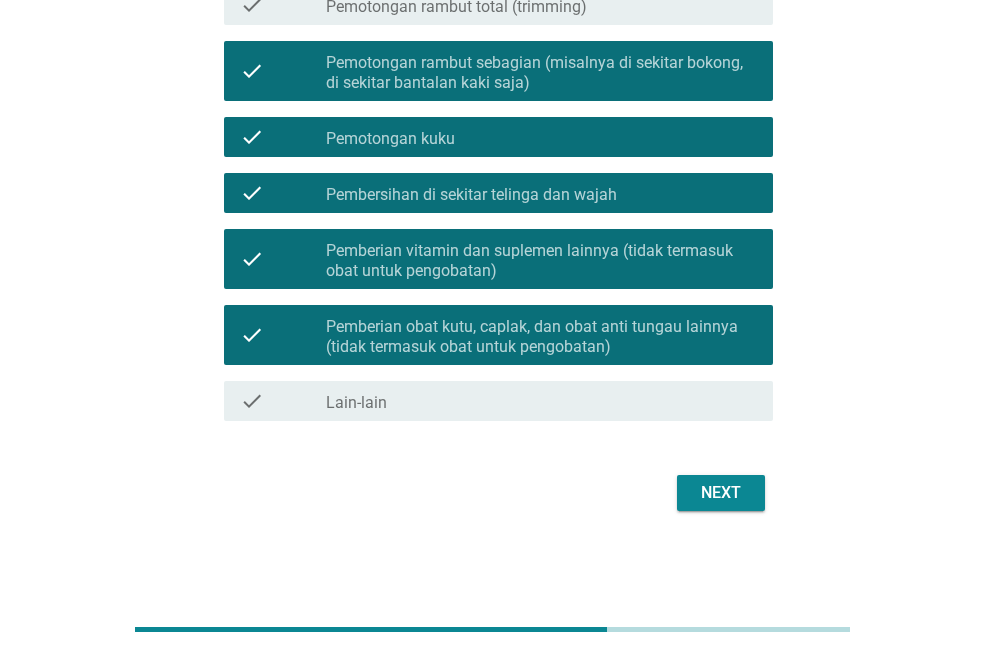 click on "Next" at bounding box center (721, 493) 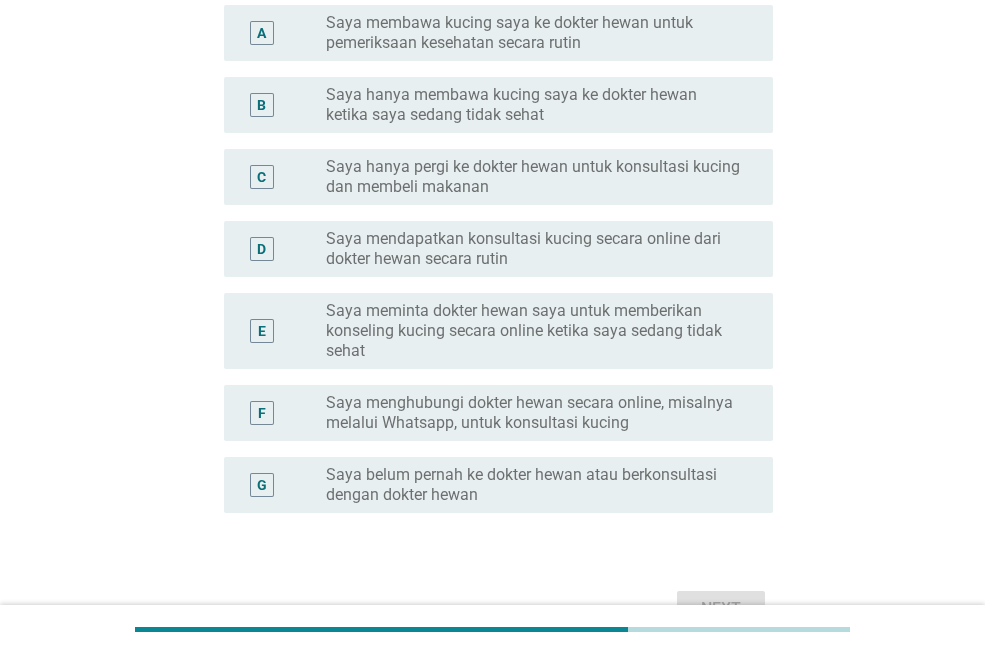 scroll, scrollTop: 320, scrollLeft: 0, axis: vertical 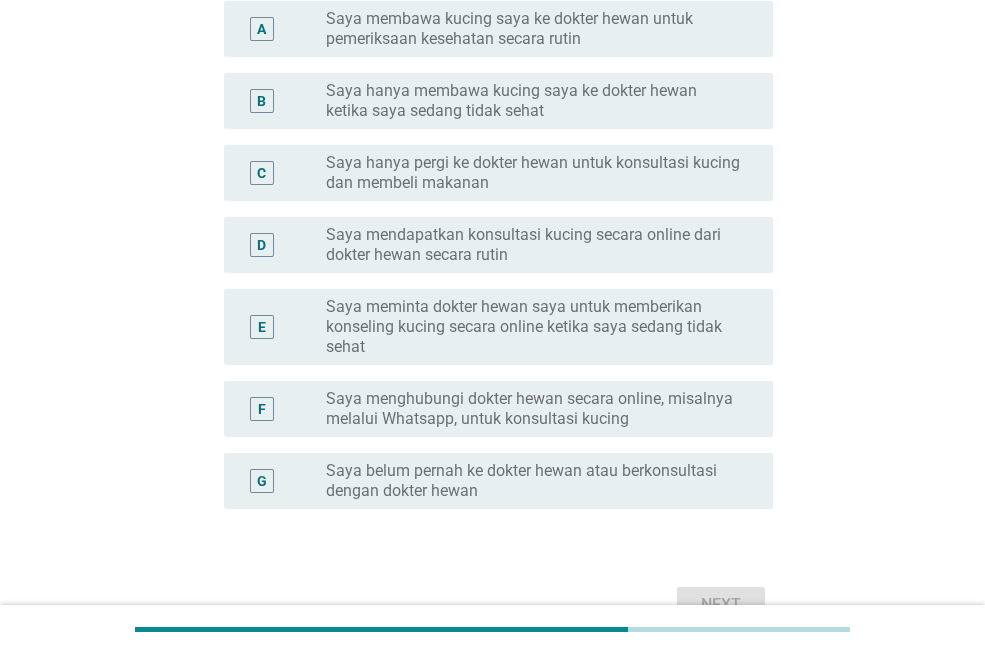 click on "Saya mendapatkan konsultasi kucing secara online dari dokter hewan secara rutin" at bounding box center (533, 245) 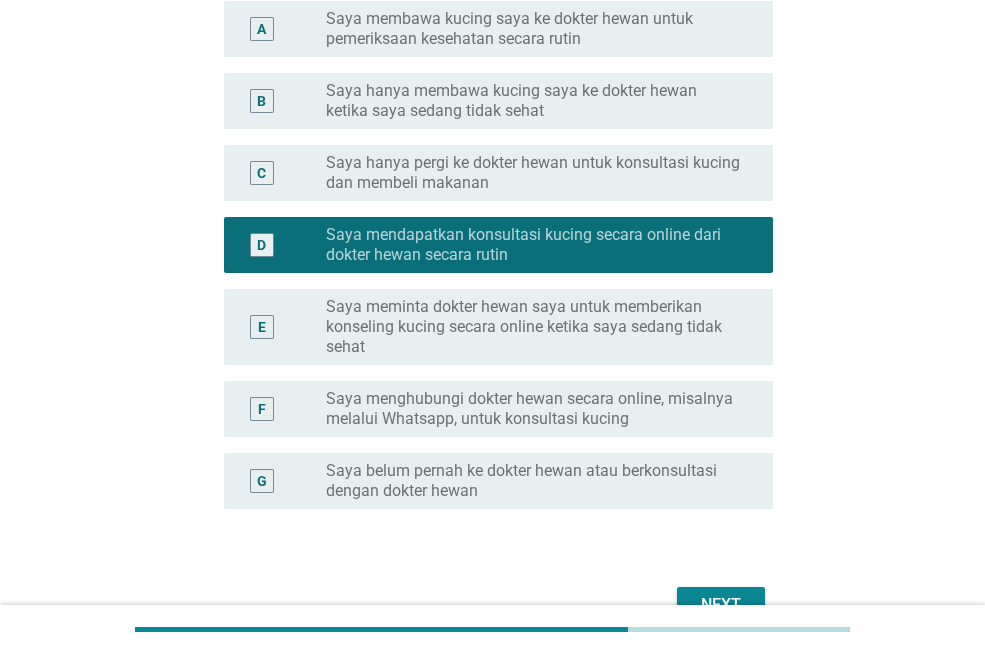 click on "Saya menghubungi dokter hewan secara online, misalnya melalui Whatsapp, untuk konsultasi kucing" at bounding box center [533, 409] 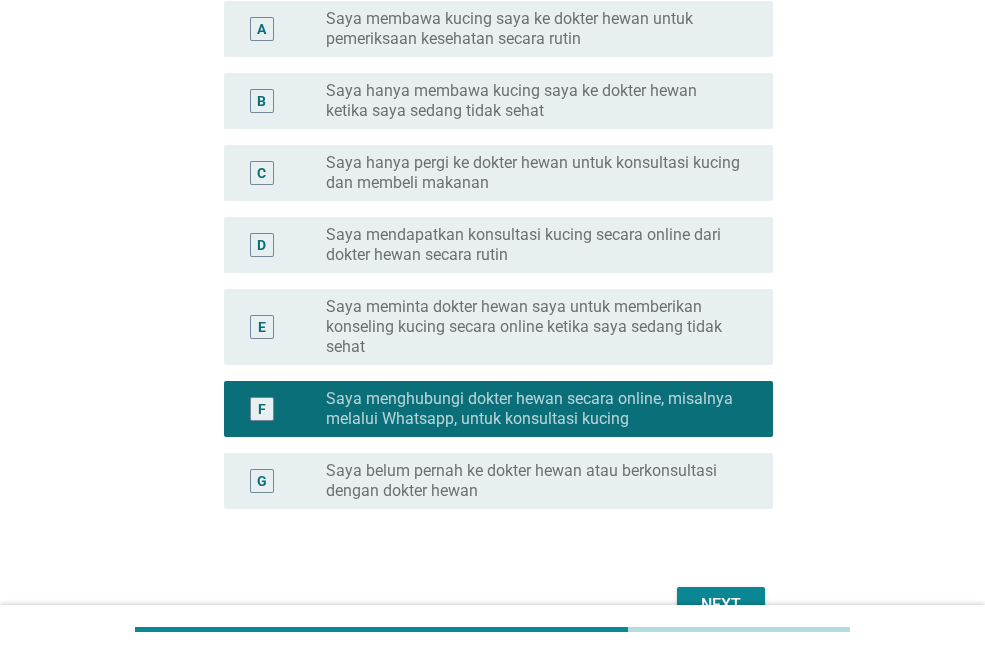 click on "Next" at bounding box center [721, 605] 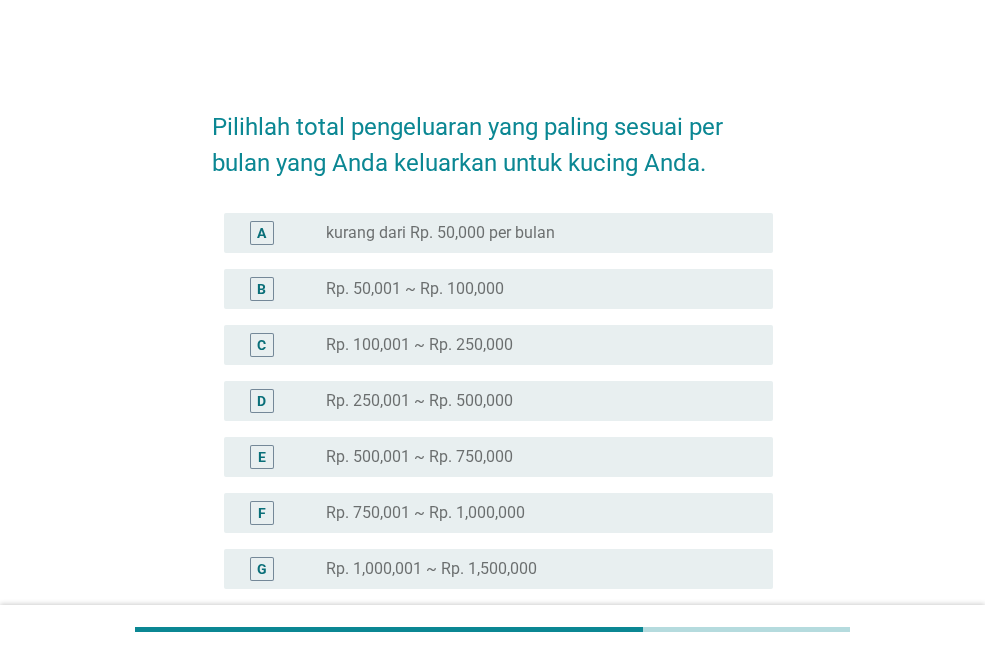 scroll, scrollTop: 40, scrollLeft: 0, axis: vertical 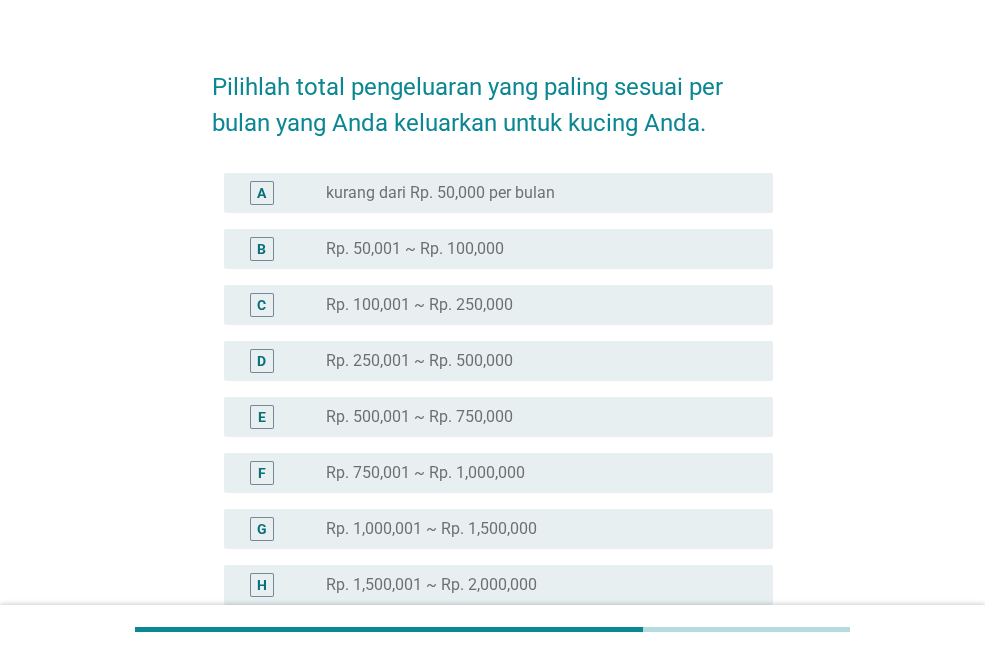 click on "radio_button_unchecked Rp. 100,001 ~ Rp. 250,000" at bounding box center (533, 305) 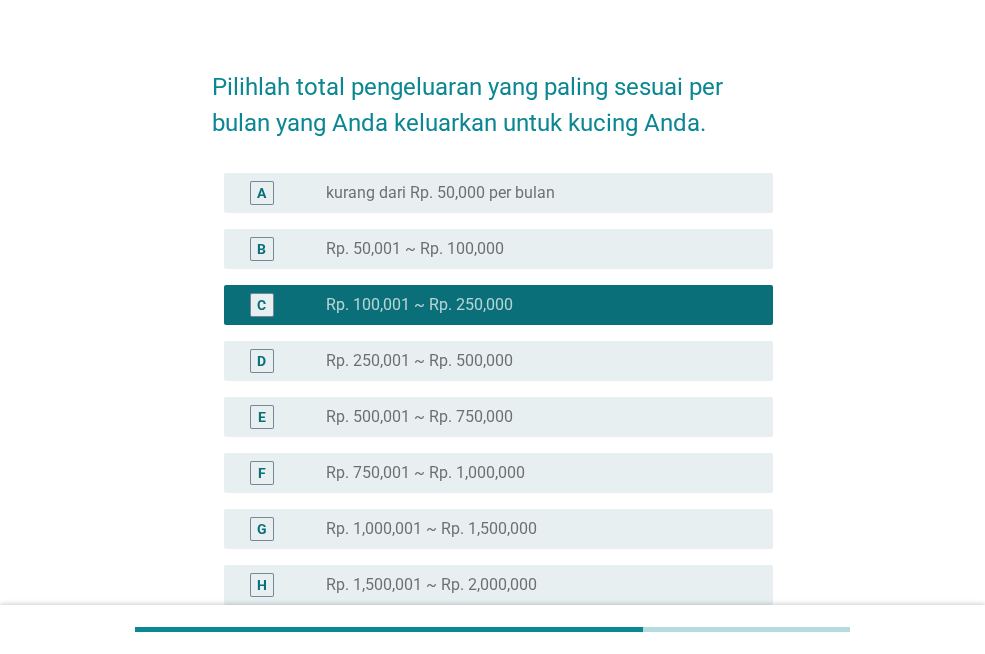 scroll, scrollTop: 472, scrollLeft: 0, axis: vertical 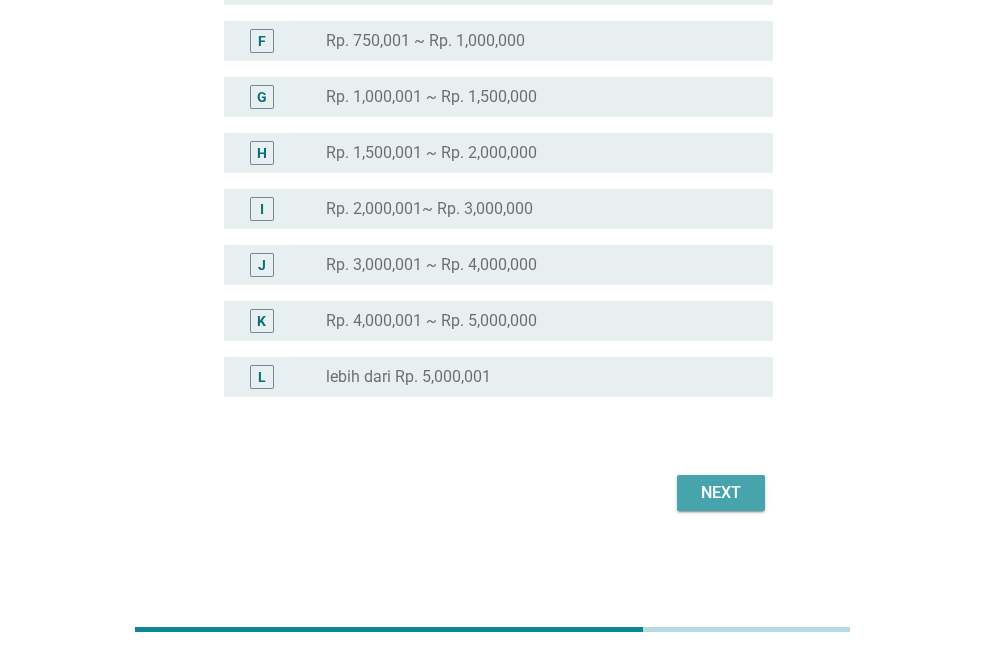 click on "Next" at bounding box center (721, 493) 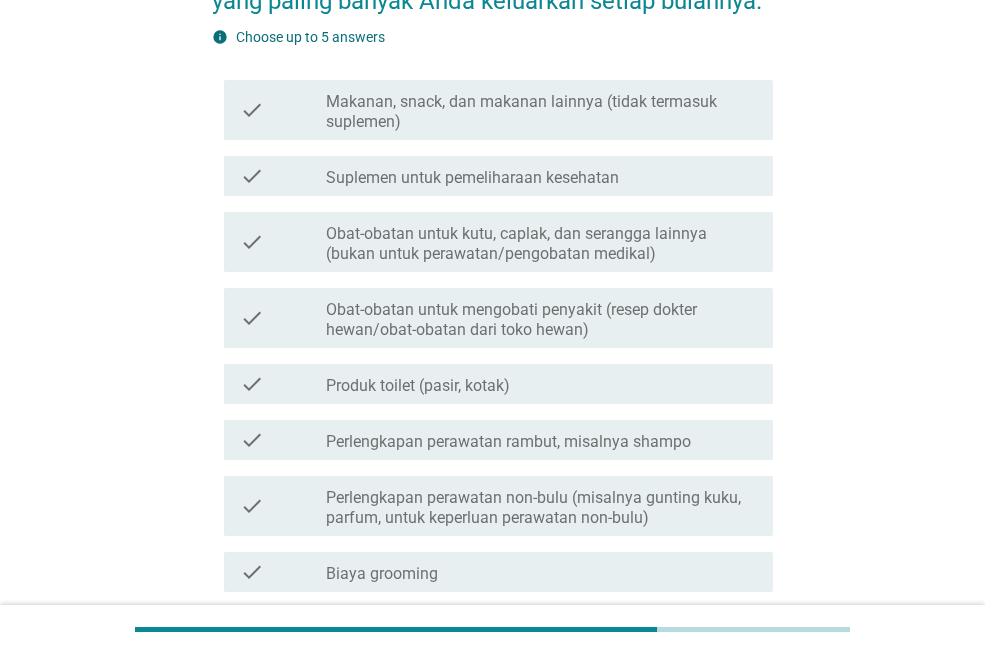 scroll, scrollTop: 200, scrollLeft: 0, axis: vertical 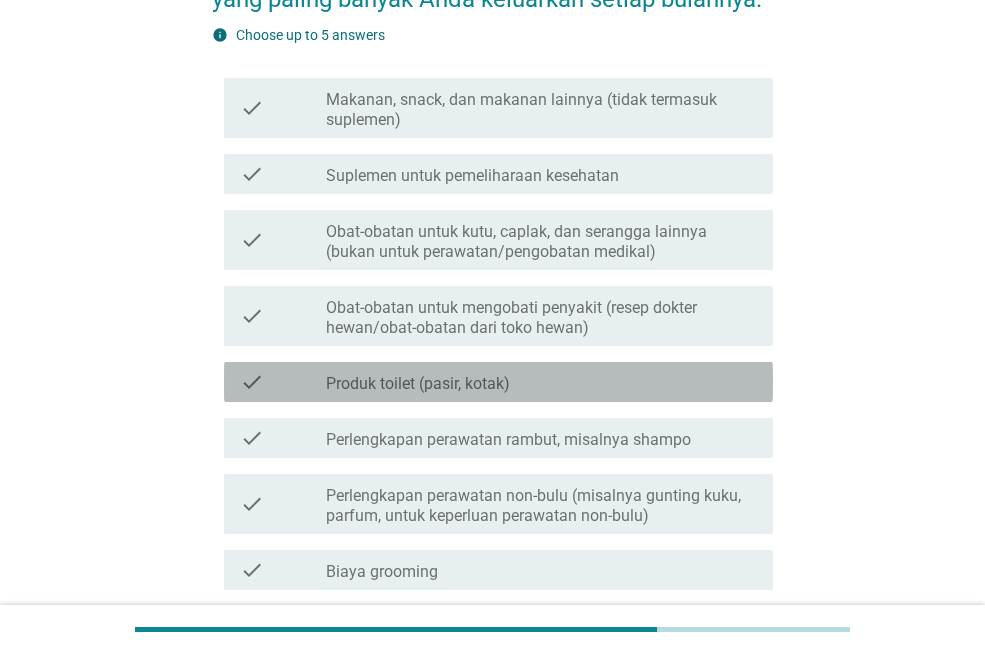 click on "check_box_outline_blank Produk toilet (pasir, kotak)" at bounding box center [541, 382] 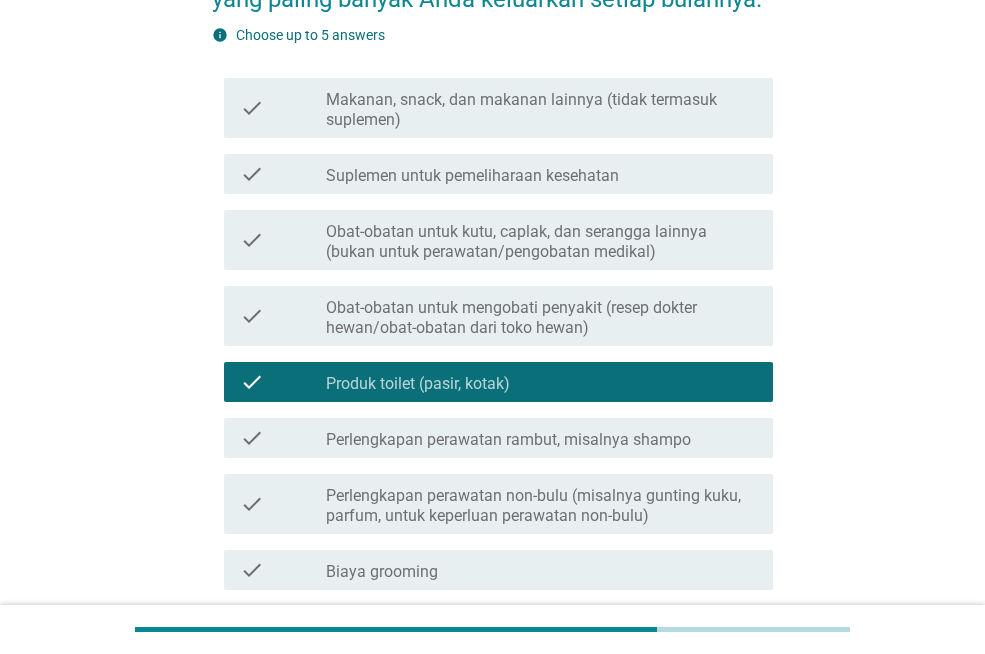 click on "Dari pengeluaran bulanan yang Anda keluarkan untuk kucing Anda, silahkan pilih 5 jenis pengeluaran yang paling banyak Anda keluarkan setiap bulannya.     info   Choose up to 5 answers   check     check_box_outline_blank Makanan, snack, dan makanan lainnya (tidak termasuk suplemen)   check     check_box_outline_blank Suplemen untuk pemeliharaan kesehatan   check     check_box_outline_blank Obat-obatan untuk kutu, caplak, dan serangga lainnya (bukan untuk perawatan/pengobatan medikal)   check     check_box_outline_blank Obat-obatan untuk mengobati penyakit (resep dokter hewan/obat-obatan dari toko hewan)   check     check_box_outline_blank Produk toilet (pasir, kotak)   check     check_box_outline_blank Perlengkapan perawatan rambut, misalnya shampo   check     check_box_outline_blank Perlengkapan perawatan non-bulu (misalnya gunting kuku, parfum, untuk keperluan perawatan non-bulu)   check     check_box_outline_blank Biaya grooming   check     check_box_outline_blank Biaya konsultasi ke dokter hewan   check" at bounding box center (492, 462) 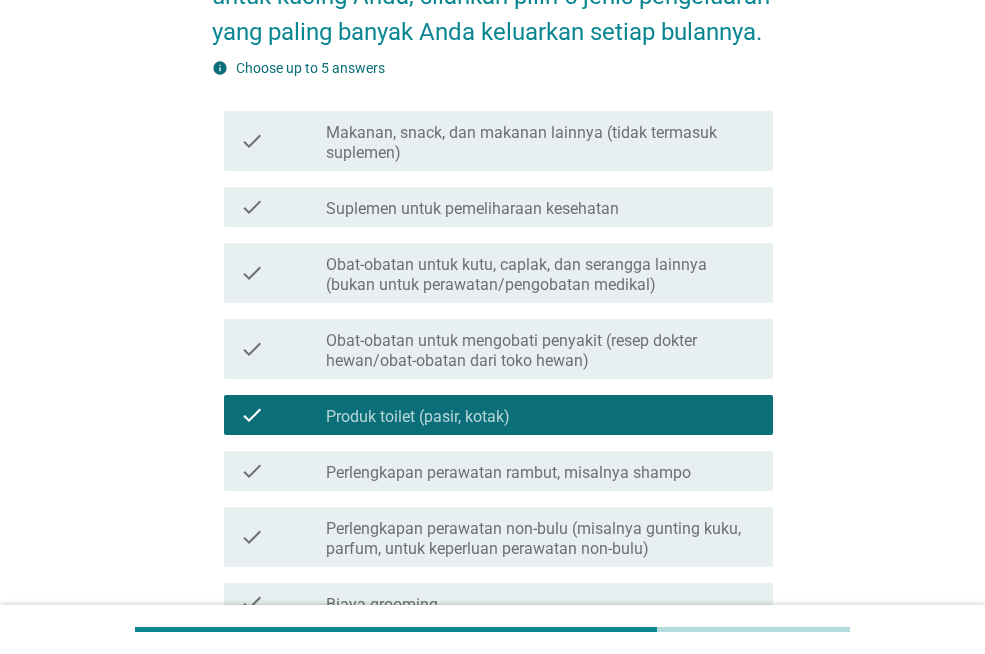 scroll, scrollTop: 120, scrollLeft: 0, axis: vertical 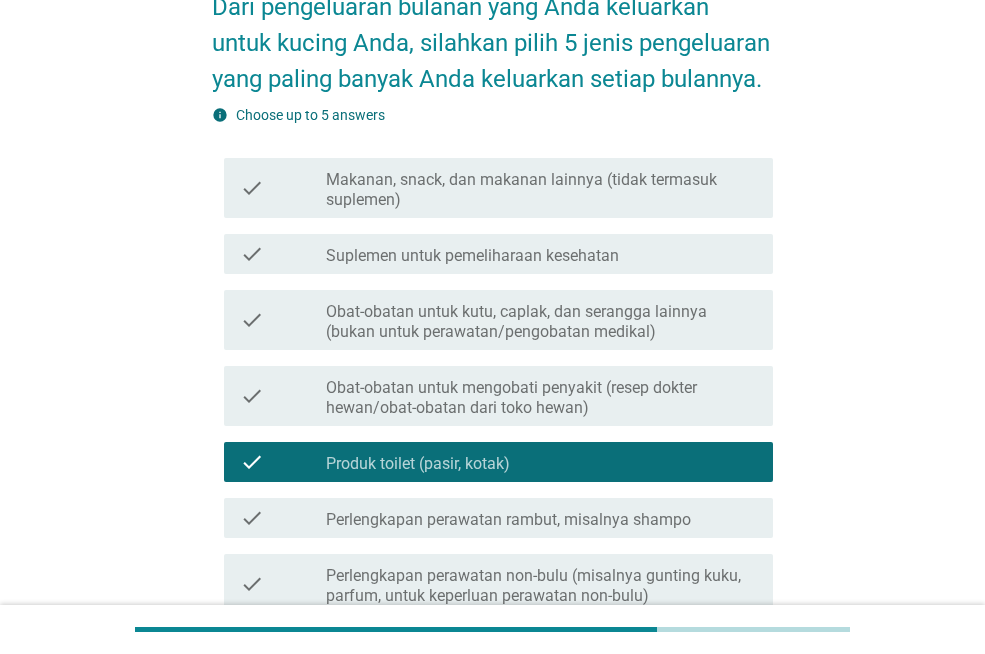 click on "Makanan, snack, dan makanan lainnya (tidak termasuk suplemen)" at bounding box center [541, 190] 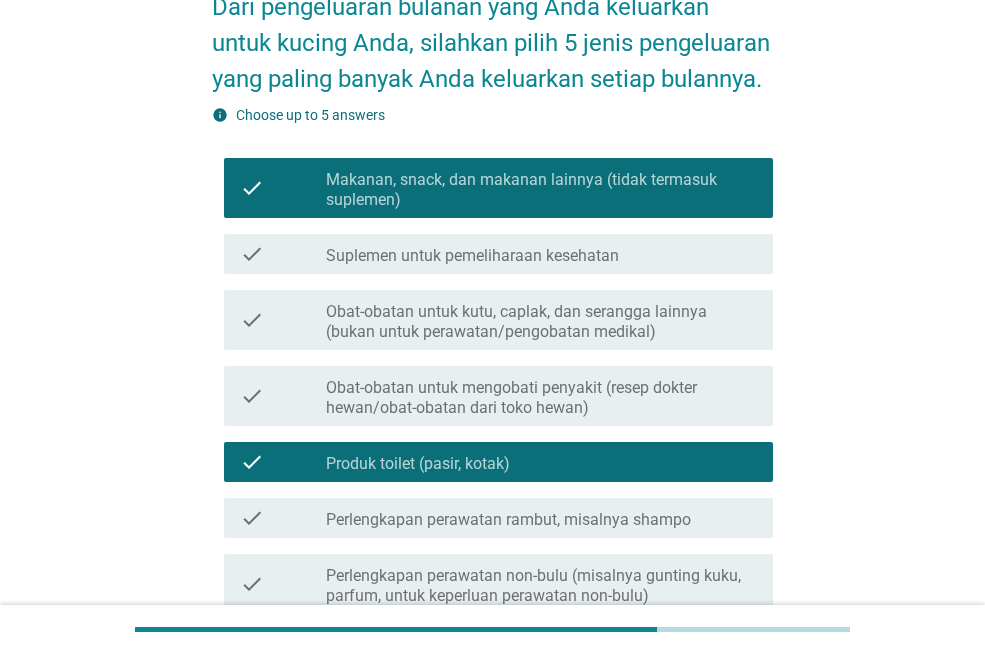 click on "Dari pengeluaran bulanan yang Anda keluarkan untuk kucing Anda, silahkan pilih 5 jenis pengeluaran yang paling banyak Anda keluarkan setiap bulannya.     info   Choose up to 5 answers   check     check_box Makanan, snack, dan makanan lainnya (tidak termasuk suplemen)   check     check_box_outline_blank Suplemen untuk pemeliharaan kesehatan   check     check_box_outline_blank Obat-obatan untuk kutu, caplak, dan serangga lainnya (bukan untuk perawatan/pengobatan medikal)   check     check_box_outline_blank Obat-obatan untuk mengobati penyakit (resep dokter hewan/obat-obatan dari toko hewan)   check     check_box_outline_blank Produk toilet (pasir, kotak)   check     check_box_outline_blank Perlengkapan perawatan rambut, misalnya shampo   check     check_box_outline_blank Perlengkapan perawatan non-bulu (misalnya gunting kuku, parfum, untuk keperluan perawatan non-bulu)   check     check_box_outline_blank Biaya grooming   check     check_box_outline_blank Biaya konsultasi ke dokter hewan   check       check" at bounding box center (492, 542) 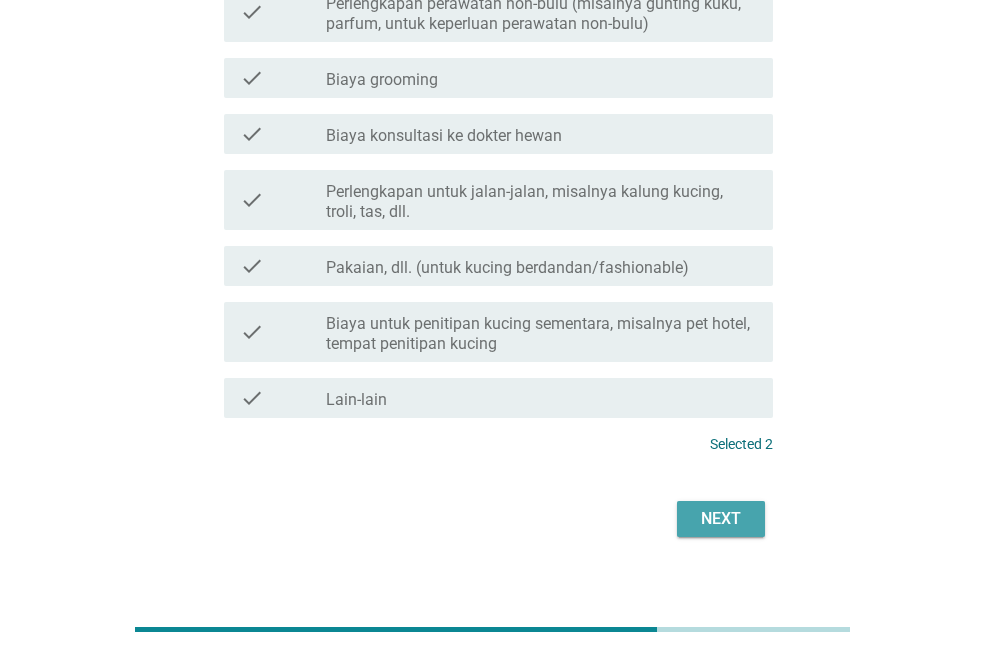 click on "Next" at bounding box center [721, 519] 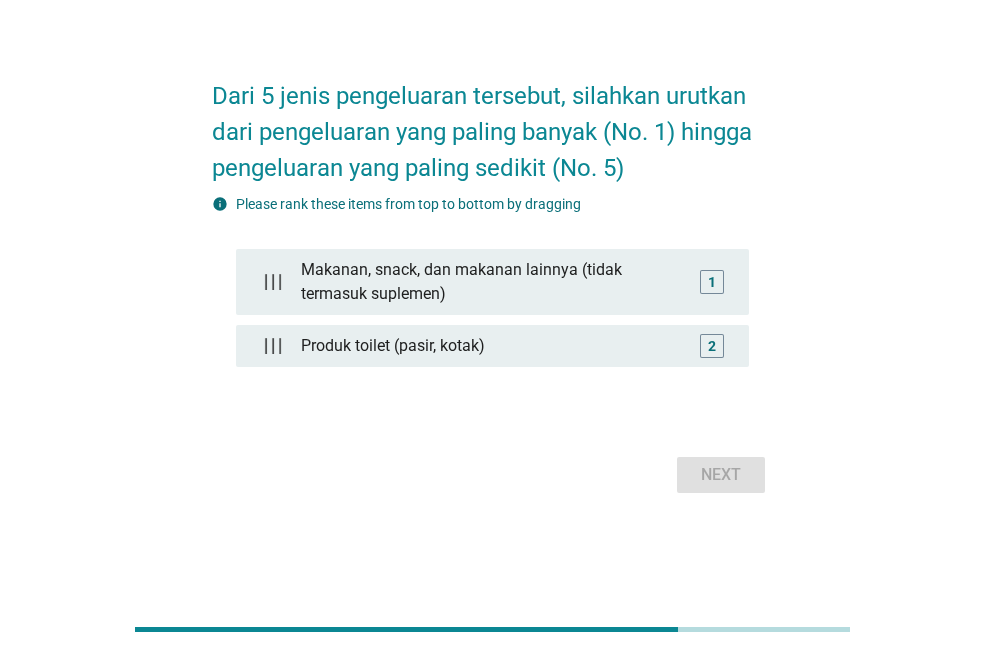 scroll, scrollTop: 0, scrollLeft: 0, axis: both 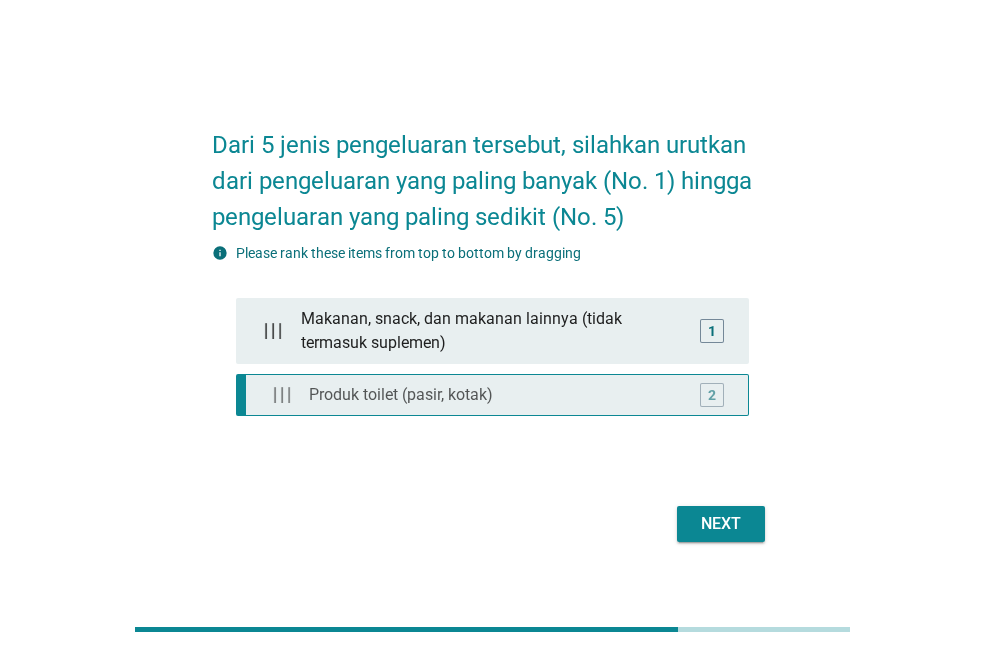 type 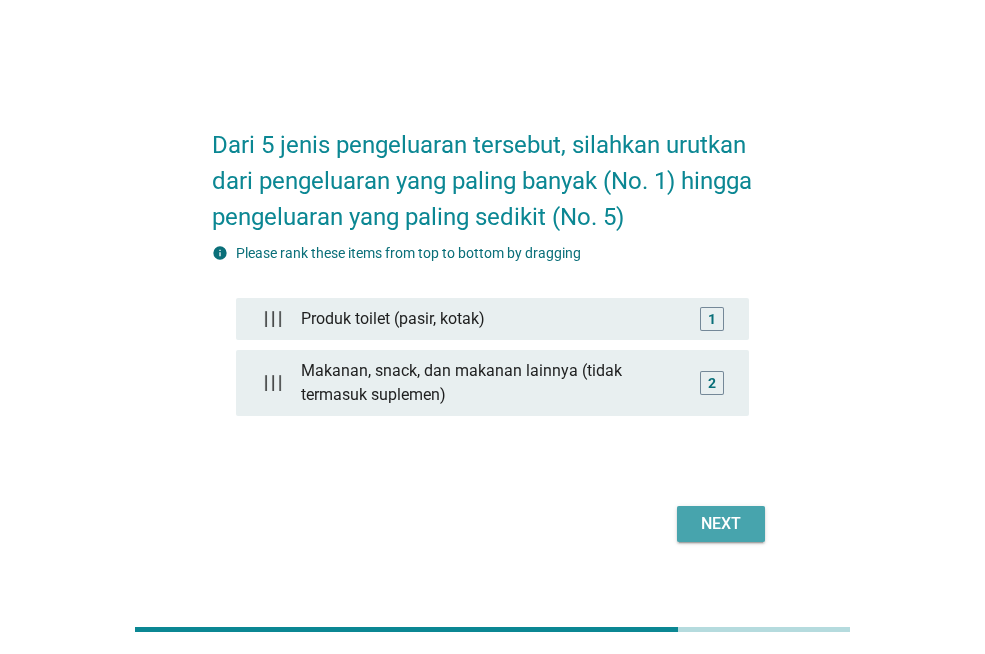 click on "Next" at bounding box center (721, 524) 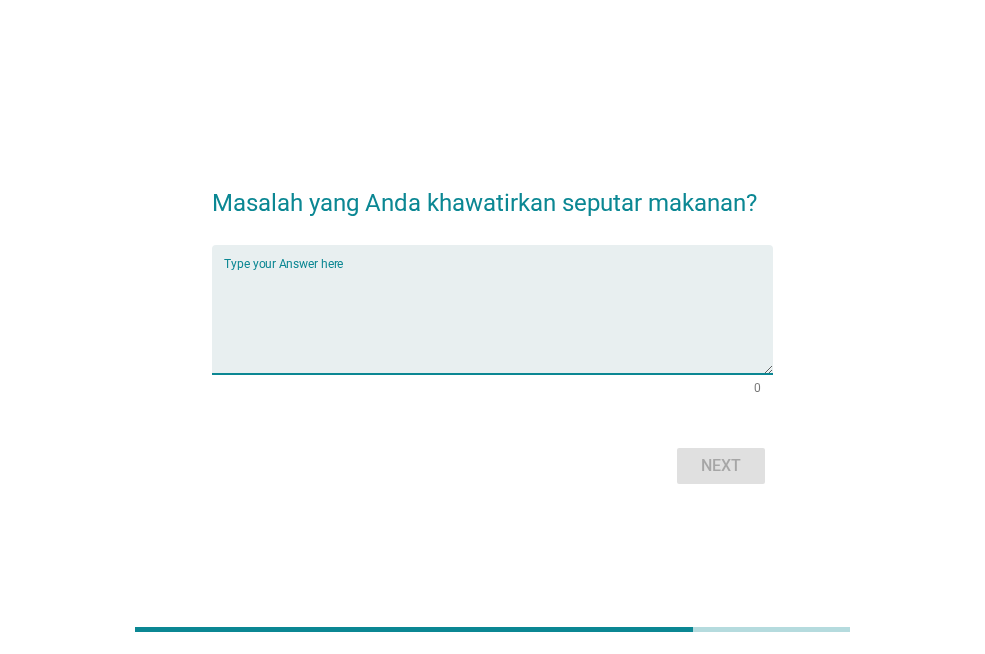 click at bounding box center [498, 321] 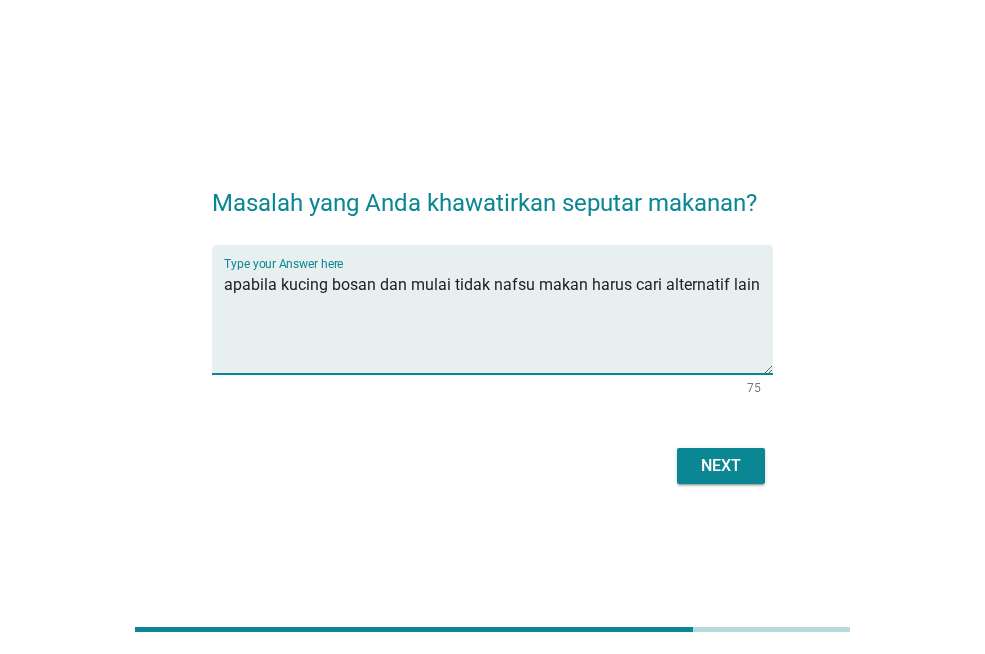 type on "apabila kucing bosan dan mulai tidak nafsu makan harus cari alternatif lain" 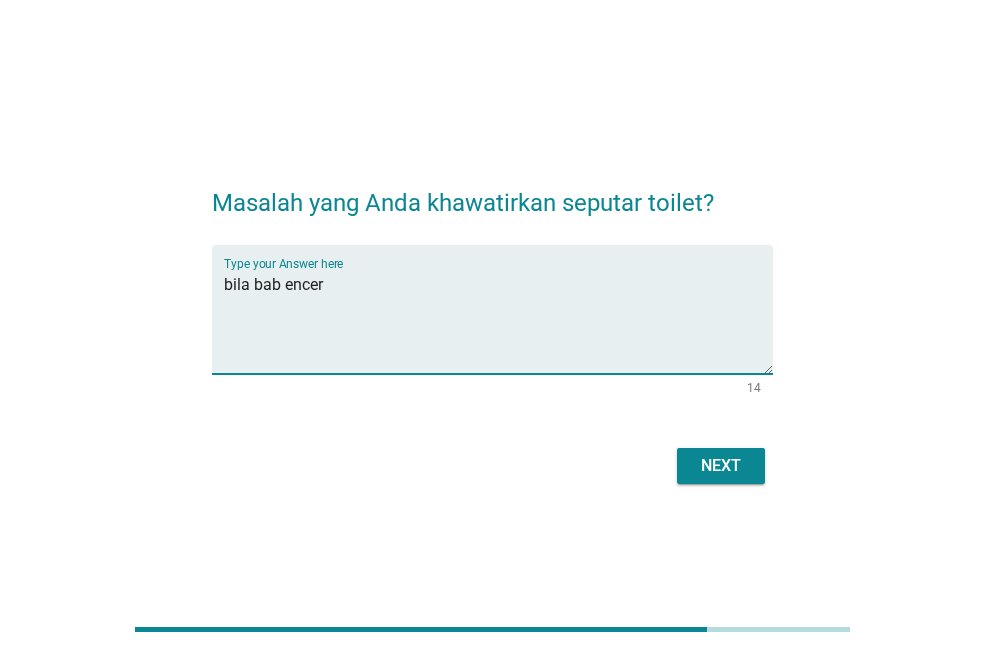 type on "bila bab encer" 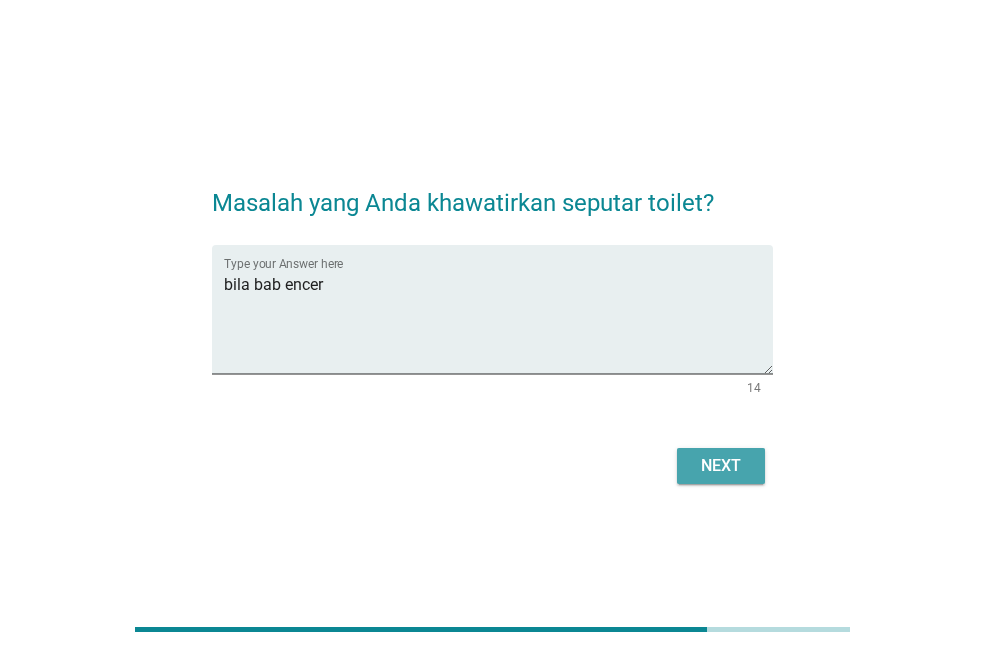 click on "Next" at bounding box center (721, 466) 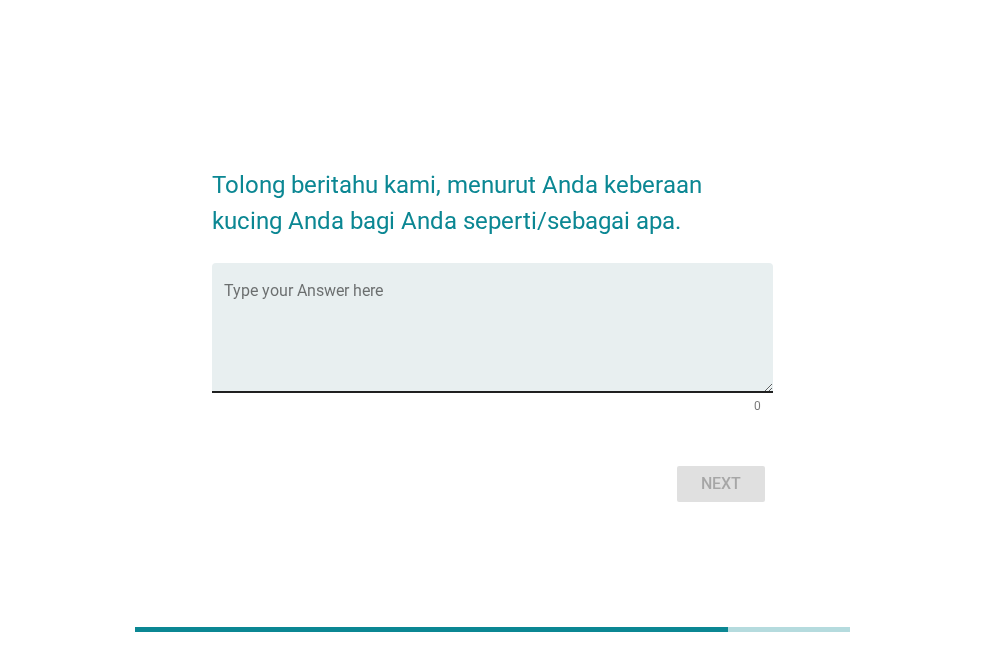 click at bounding box center (498, 339) 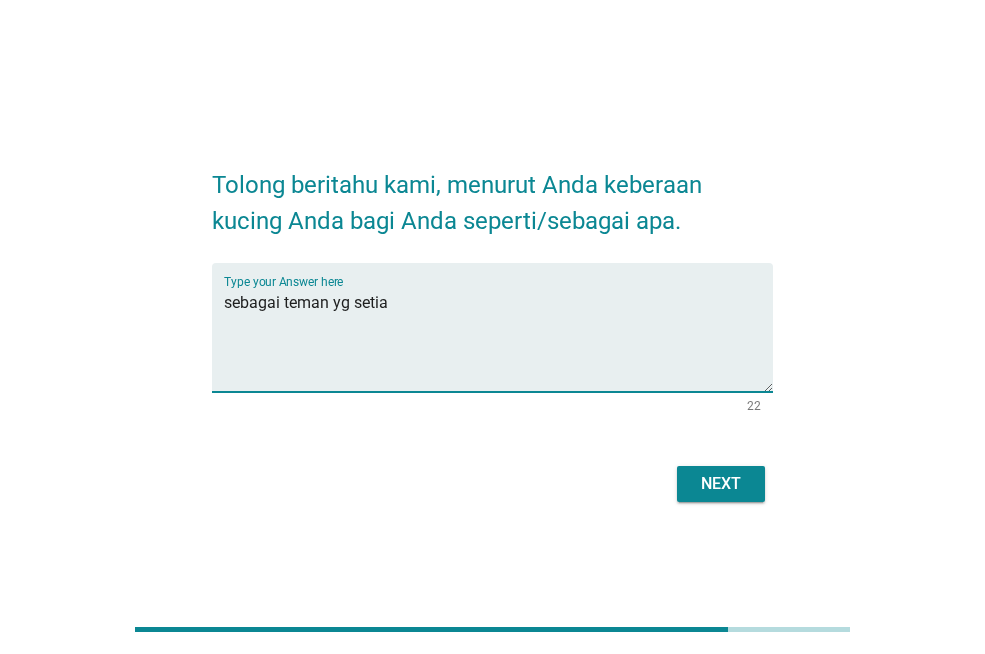 type on "sebagai teman yg setia" 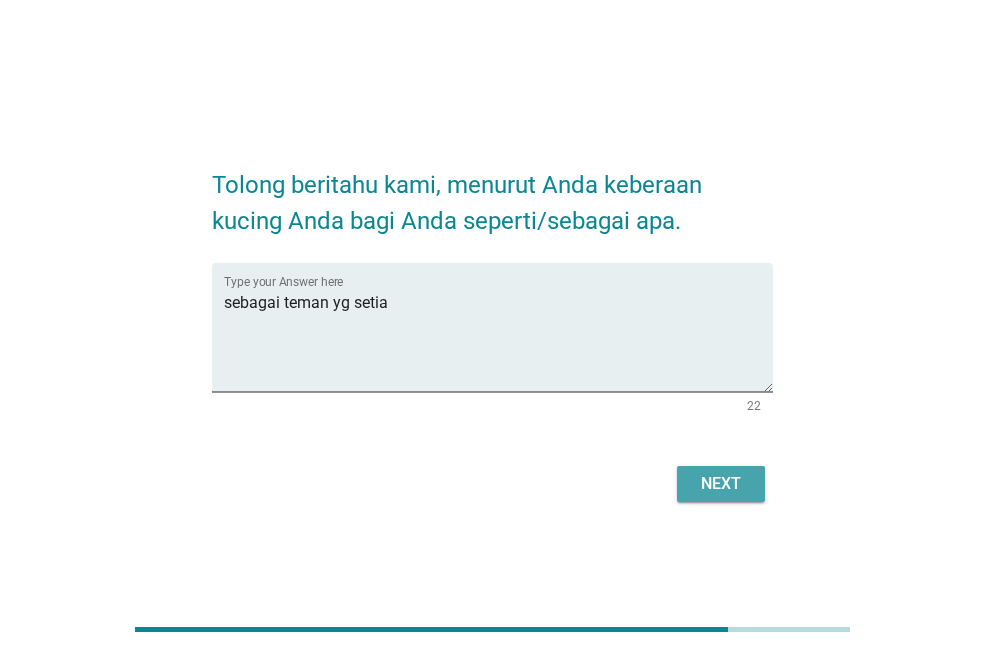 click on "Next" at bounding box center (721, 484) 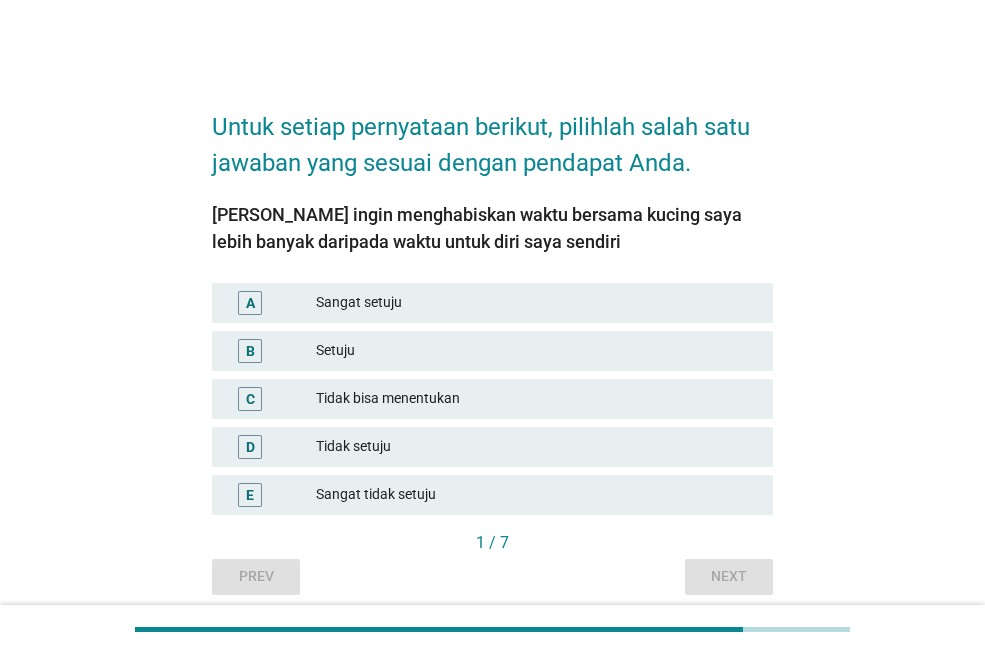 click on "Setuju" at bounding box center [536, 351] 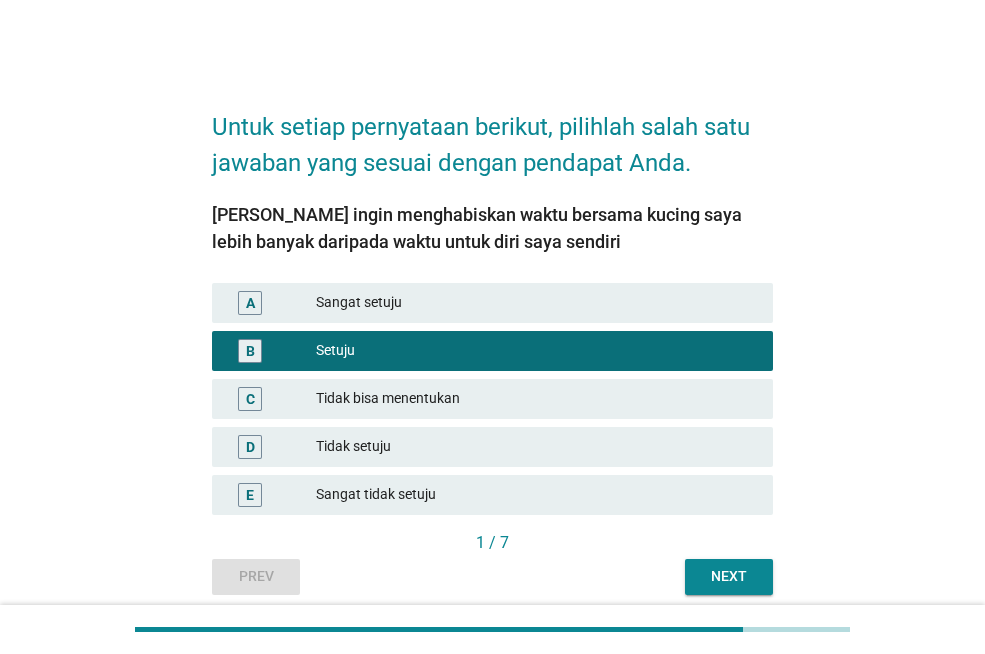 click on "Next" at bounding box center (729, 577) 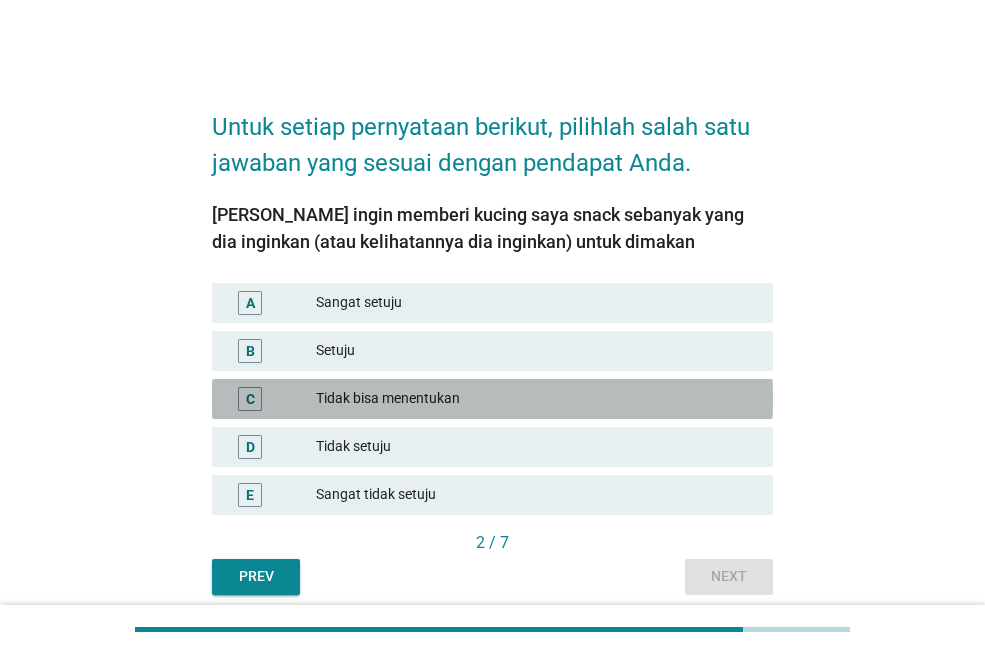 click on "Tidak bisa menentukan" at bounding box center (536, 399) 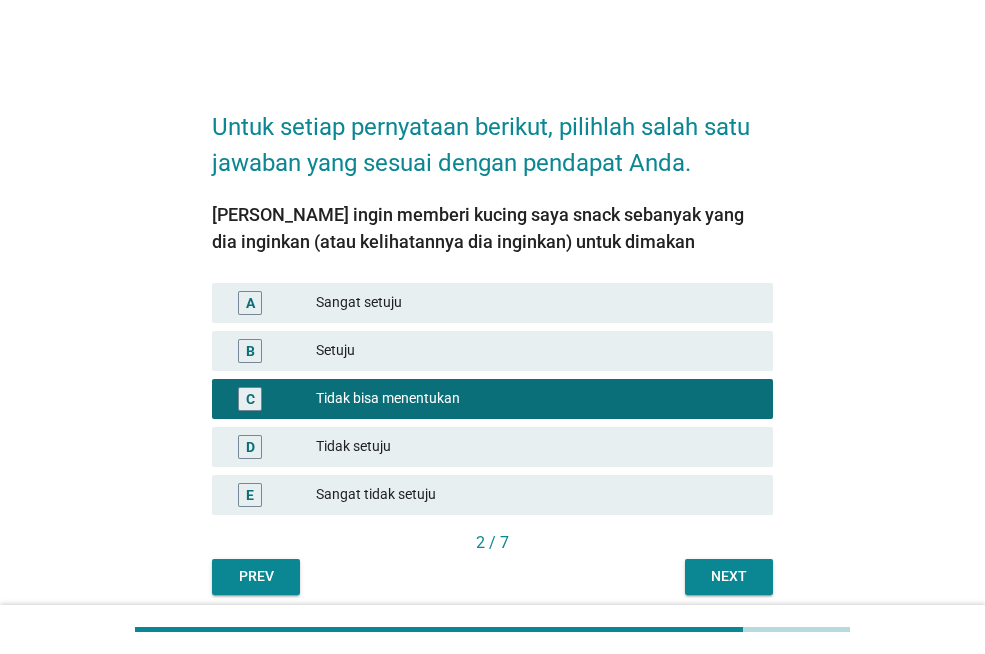 click on "Next" at bounding box center [729, 576] 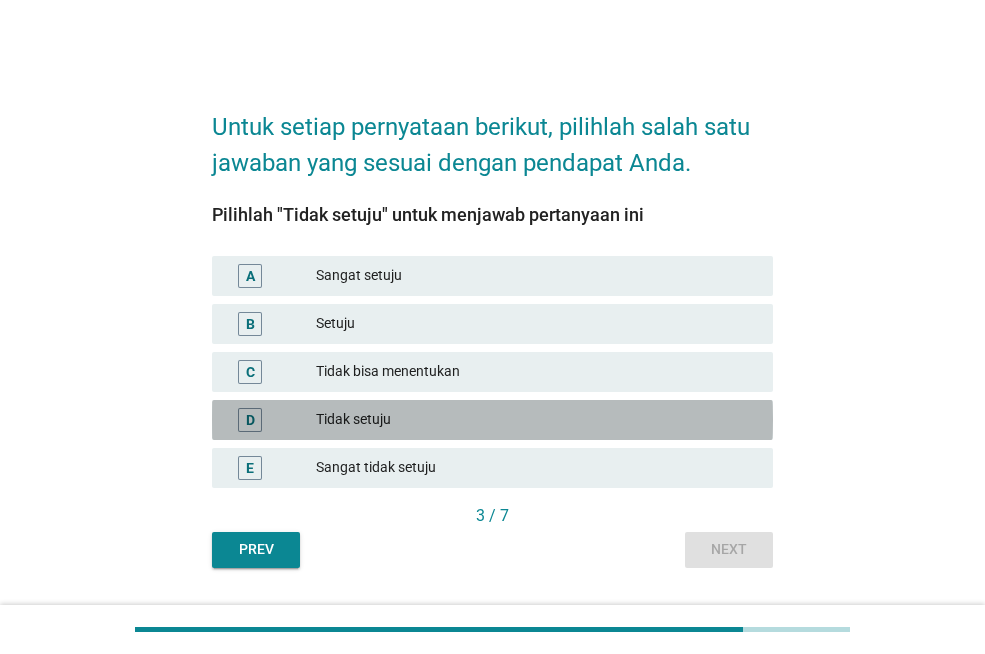 click on "Tidak setuju" at bounding box center [536, 420] 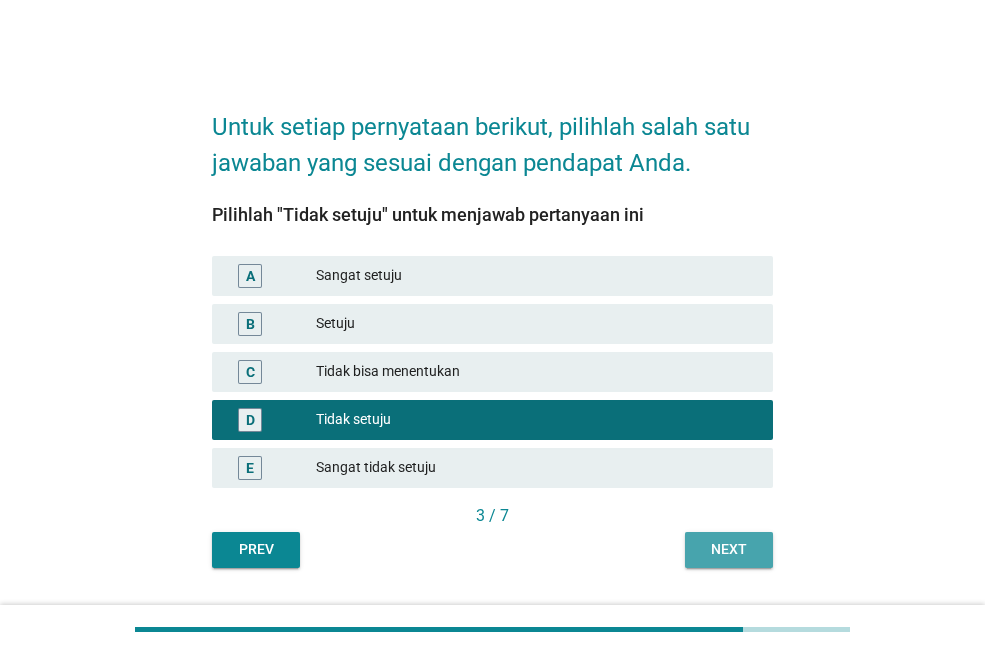 click on "Next" at bounding box center [729, 549] 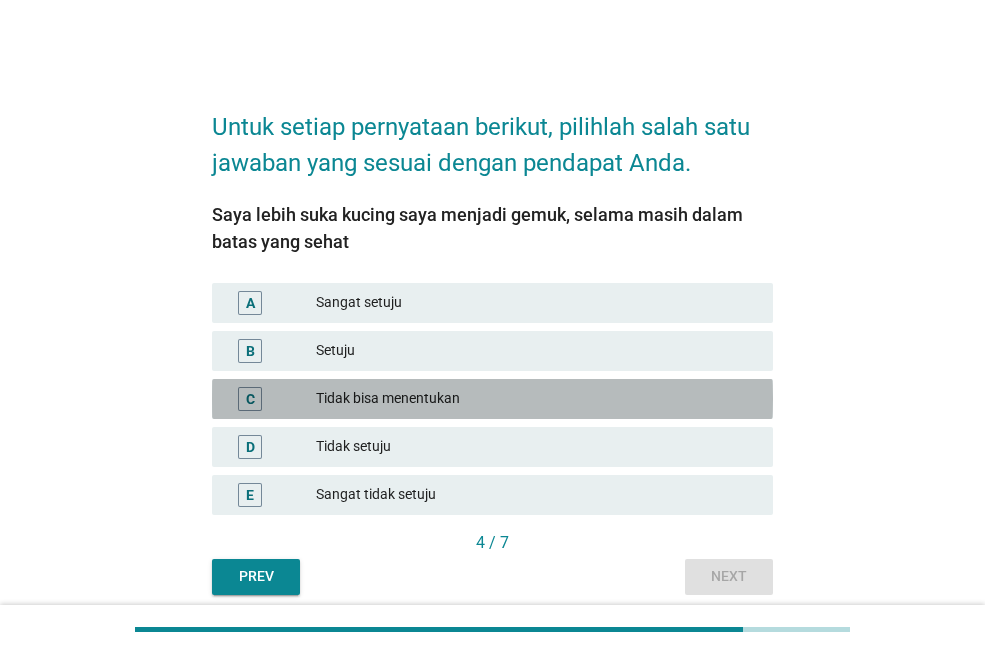 click on "Tidak bisa menentukan" at bounding box center [536, 399] 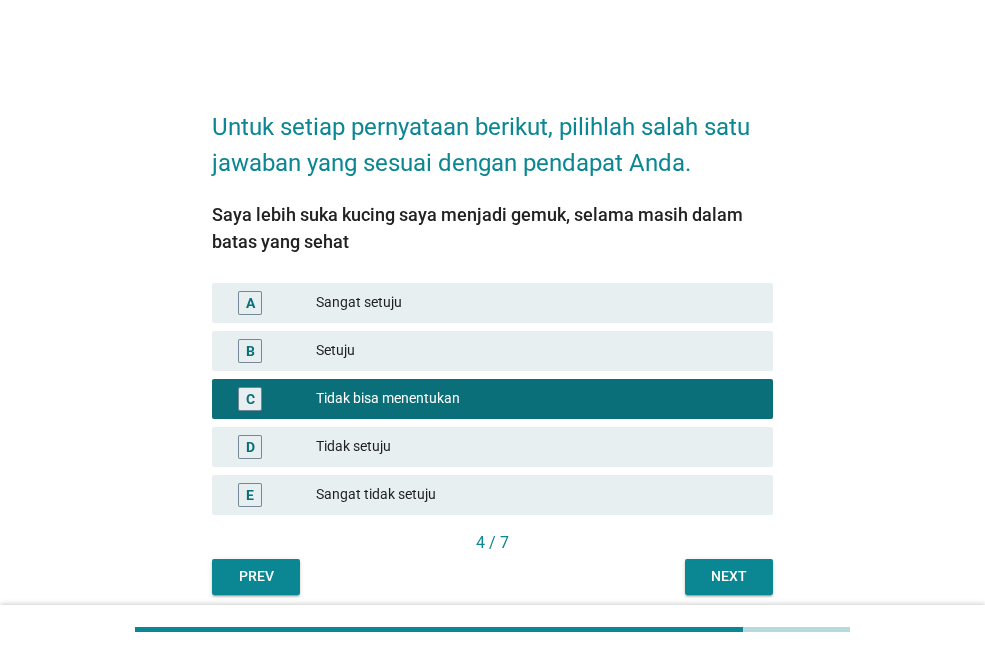 click on "Next" at bounding box center (729, 576) 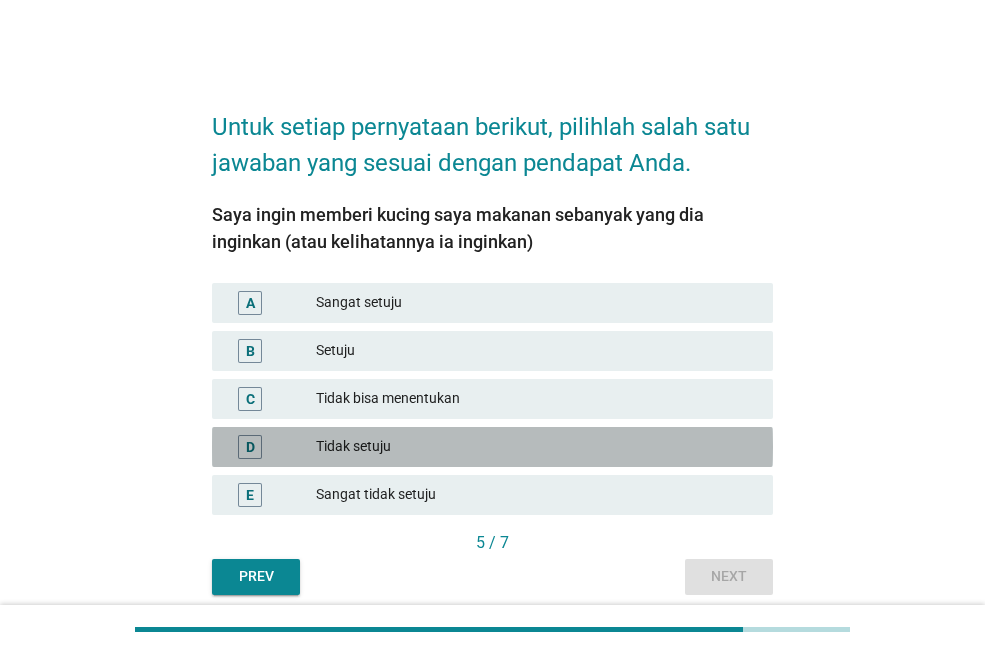 click on "Tidak setuju" at bounding box center (536, 447) 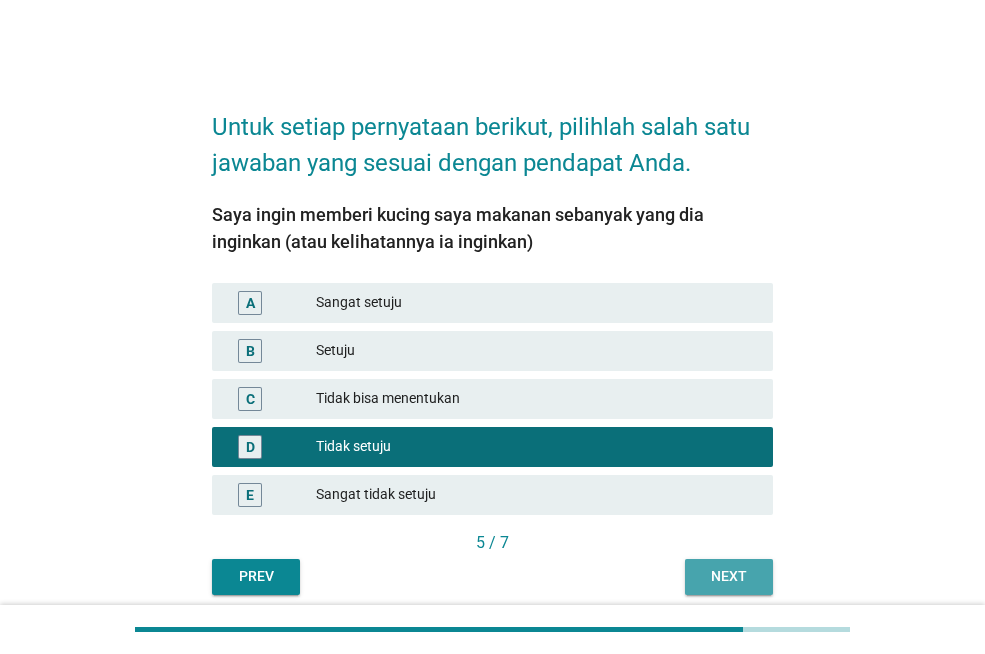 click on "Next" at bounding box center (729, 576) 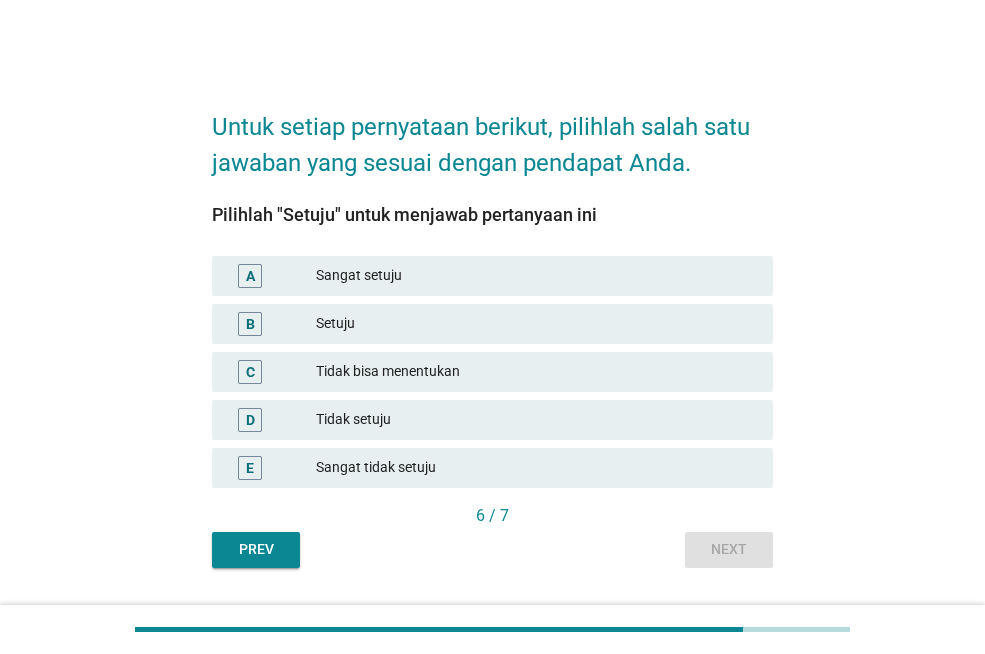 click on "B   Setuju" at bounding box center [492, 324] 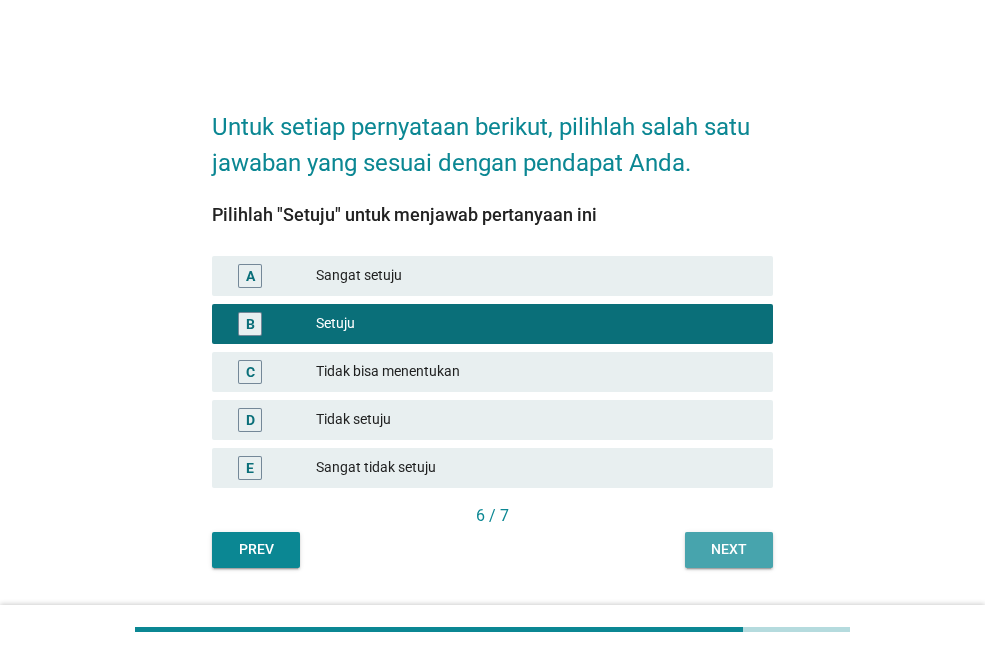 click on "Next" at bounding box center [729, 549] 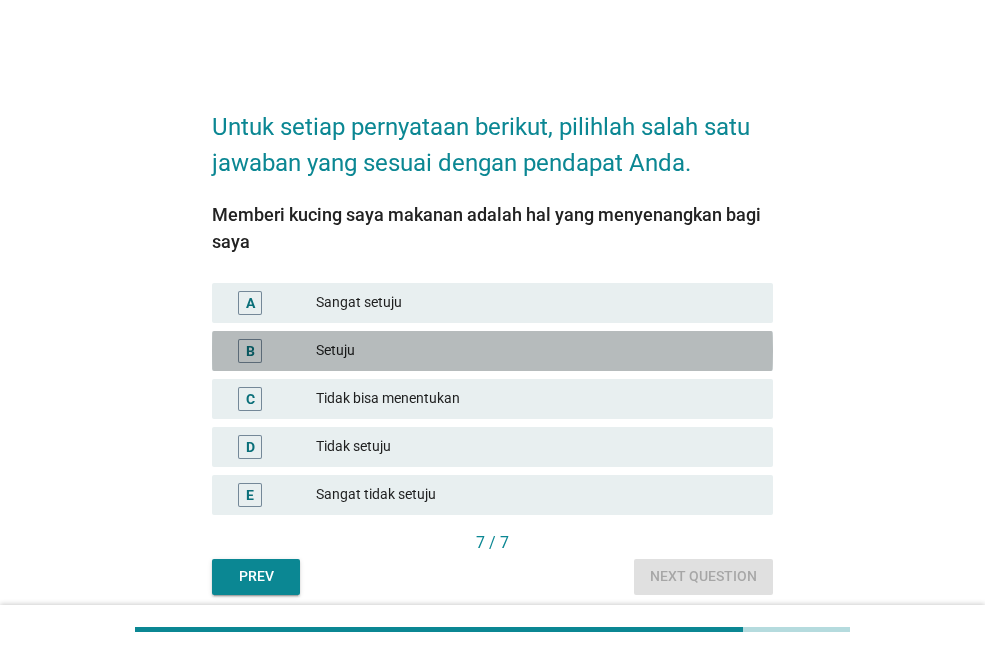 click on "Setuju" at bounding box center [536, 351] 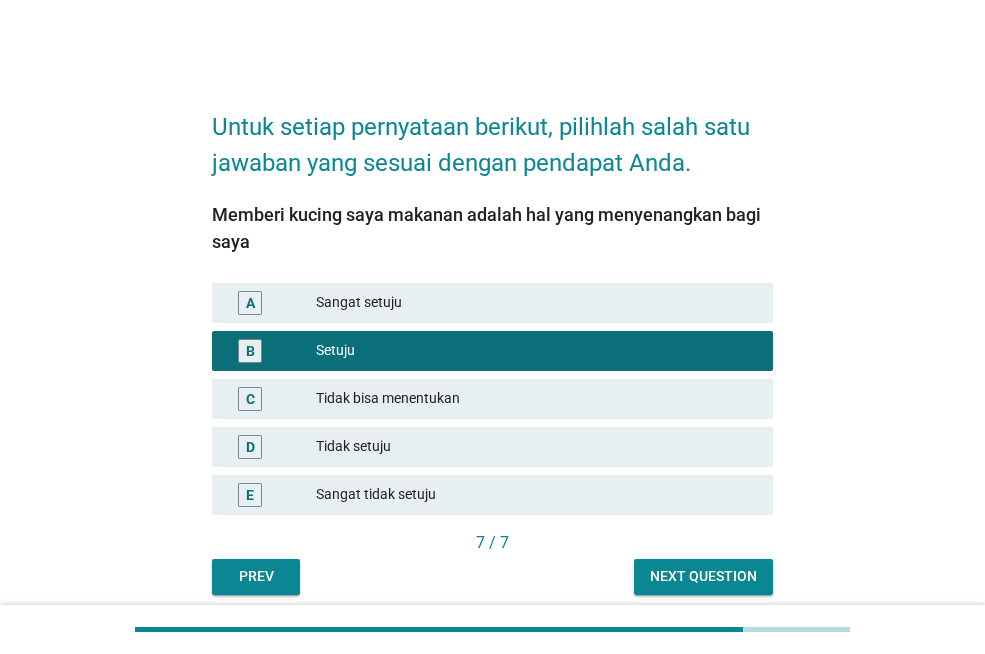 click on "Next question" at bounding box center [703, 577] 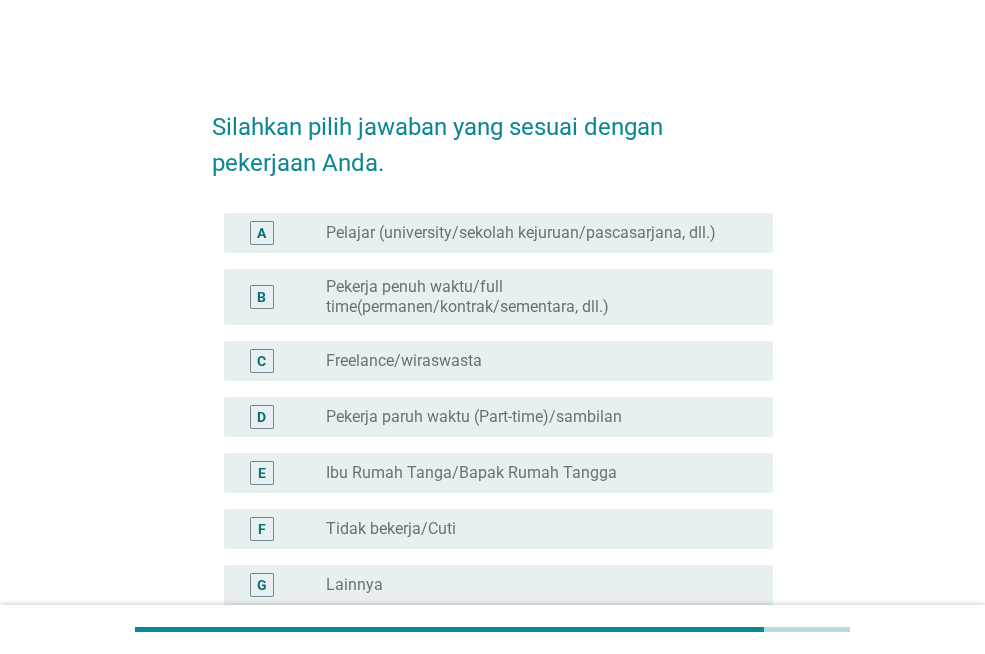 click on "Pekerja penuh waktu/full time(permanen/kontrak/sementara, dll.)" at bounding box center [533, 297] 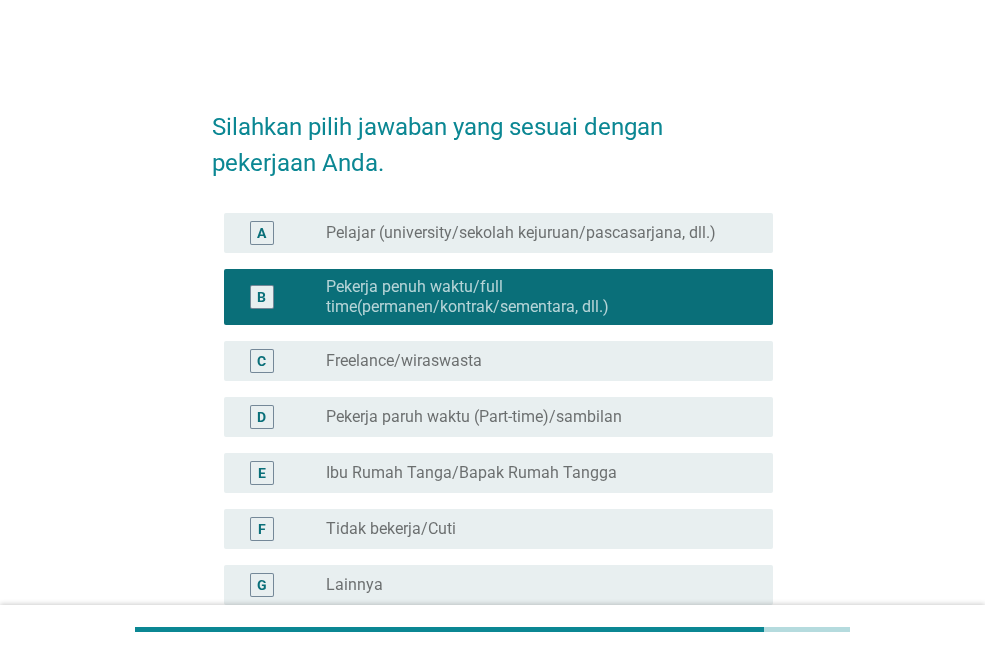scroll, scrollTop: 208, scrollLeft: 0, axis: vertical 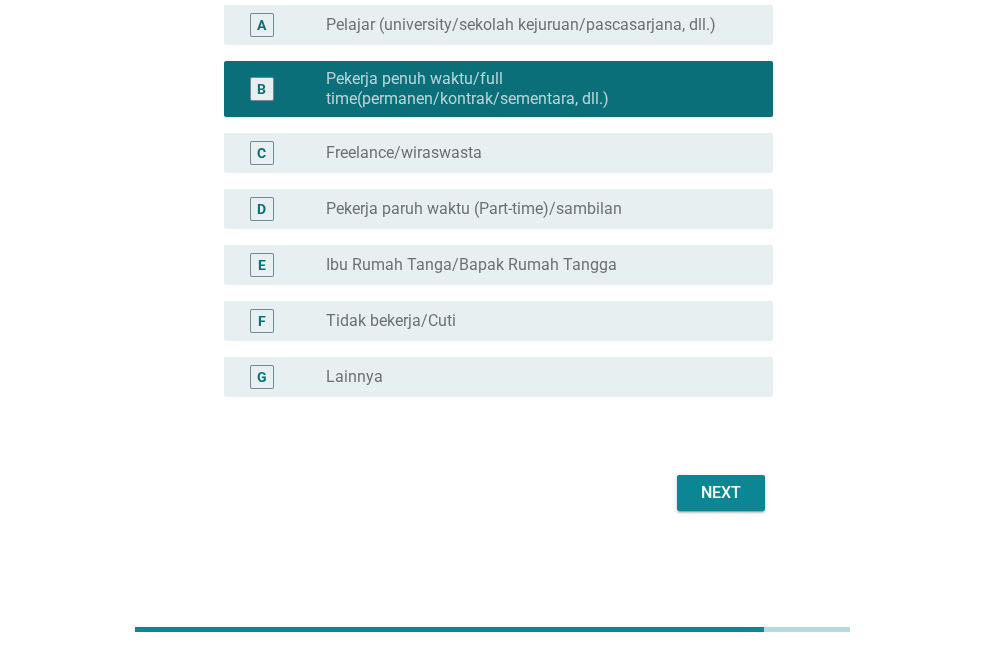 click on "Next" at bounding box center (721, 493) 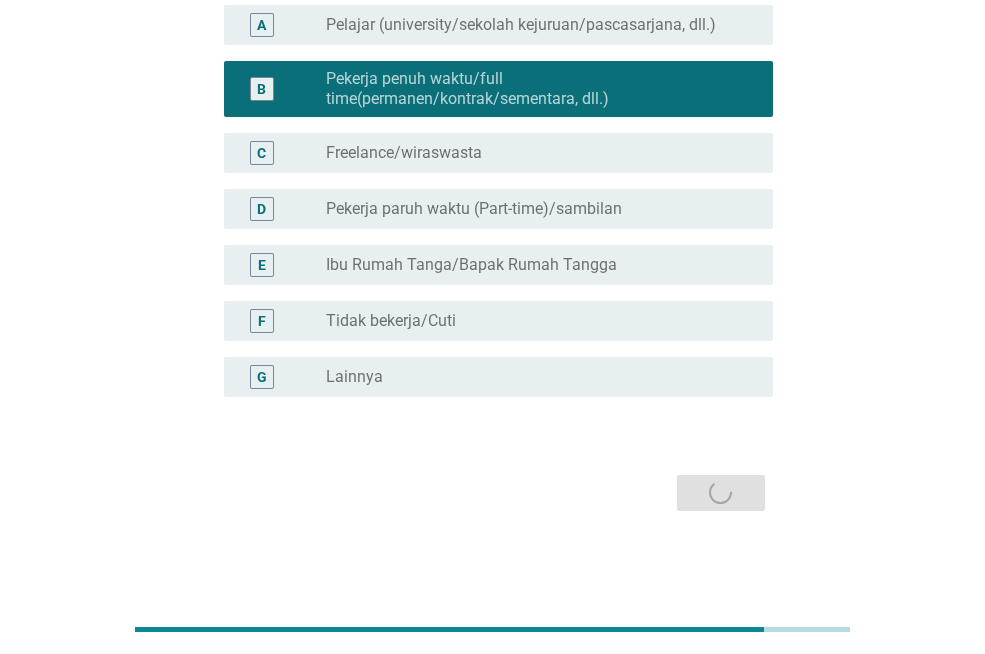 scroll, scrollTop: 0, scrollLeft: 0, axis: both 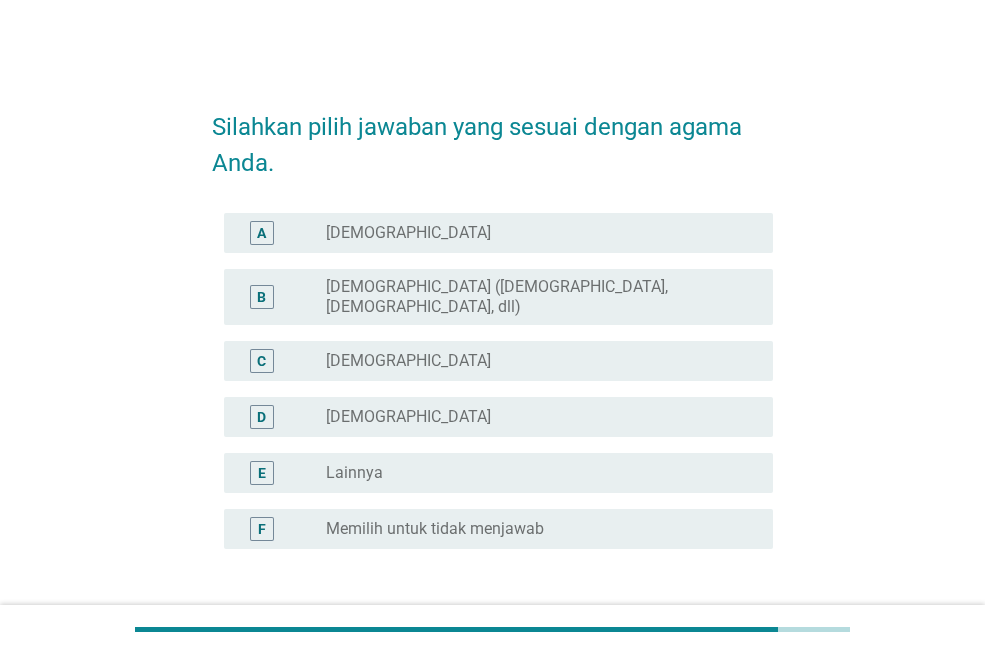click on "radio_button_unchecked [DEMOGRAPHIC_DATA]" at bounding box center [541, 361] 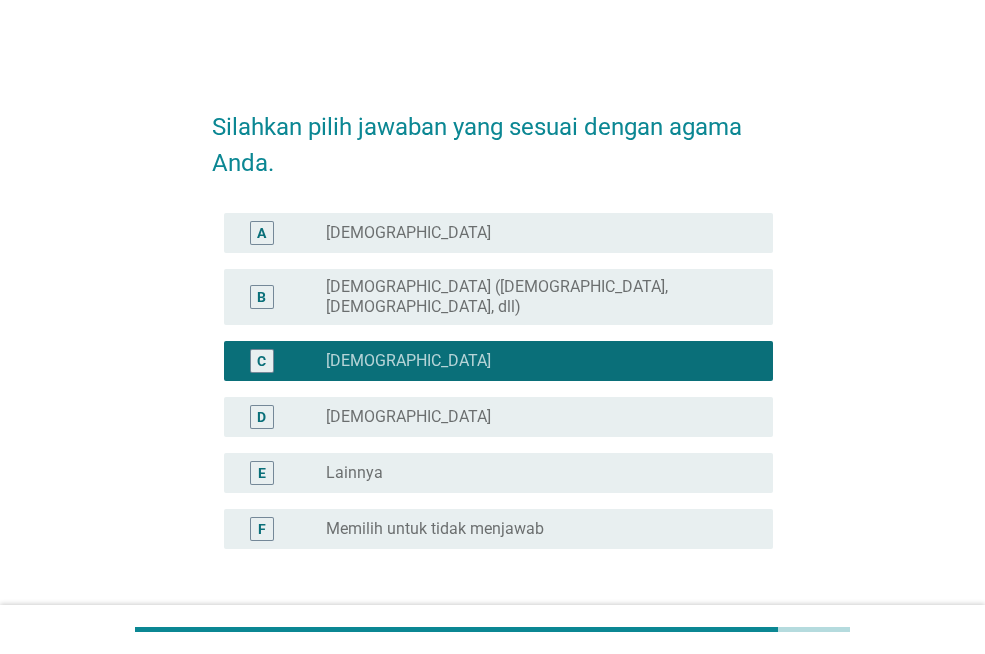 scroll, scrollTop: 136, scrollLeft: 0, axis: vertical 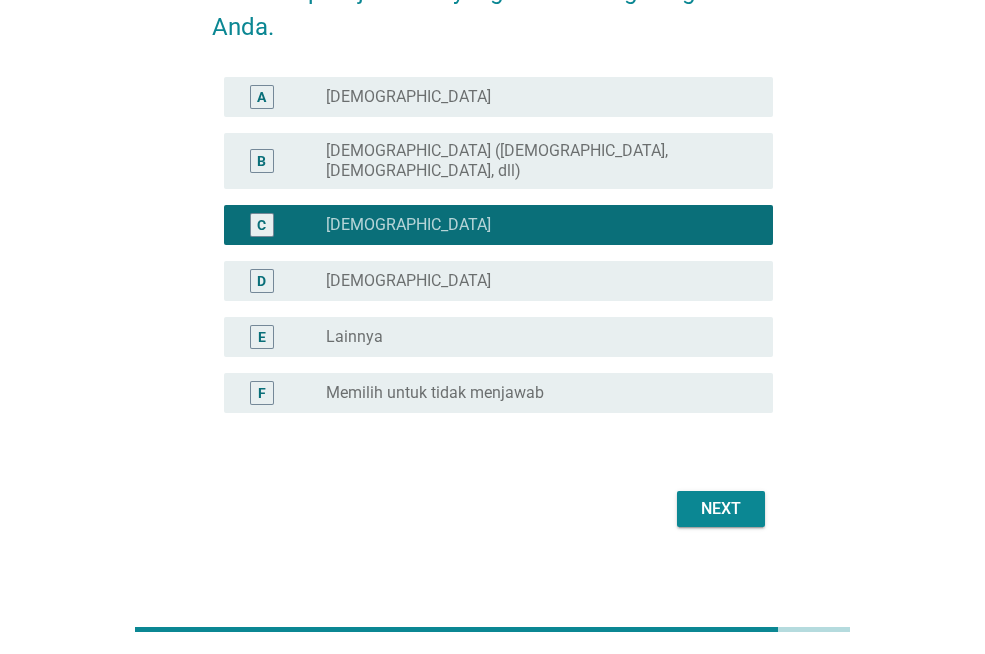 click on "Next" at bounding box center (721, 509) 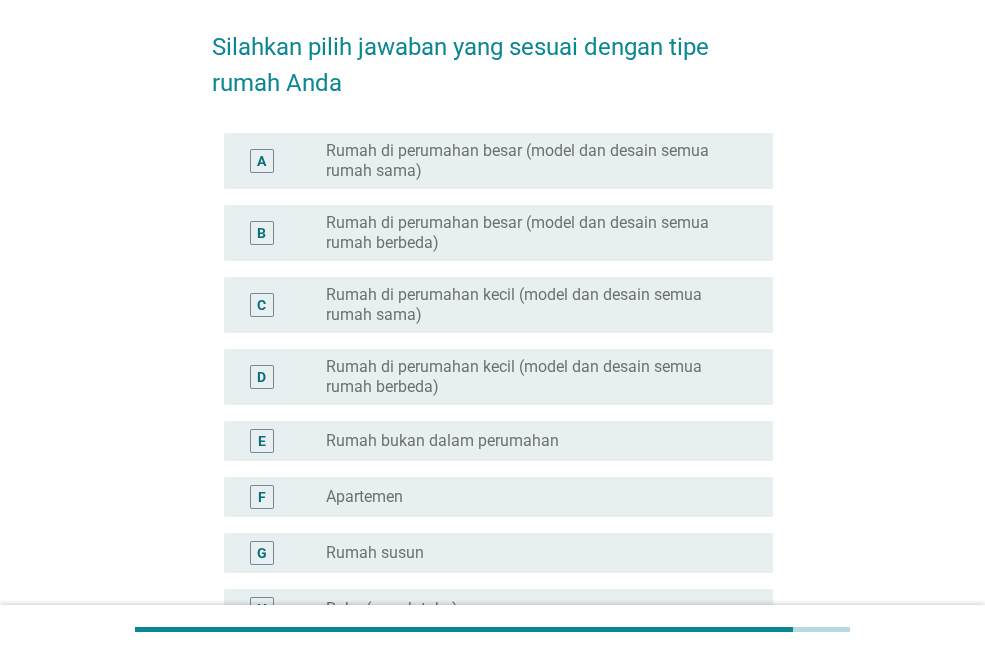 scroll, scrollTop: 120, scrollLeft: 0, axis: vertical 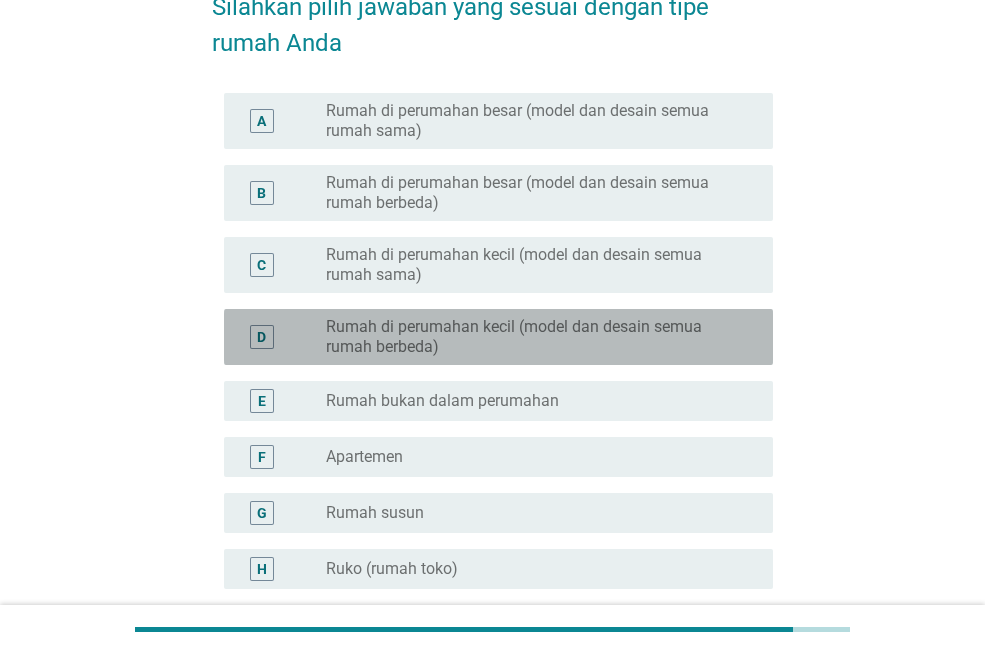 click on "Rumah di perumahan kecil (model dan desain semua rumah berbeda)" at bounding box center (533, 337) 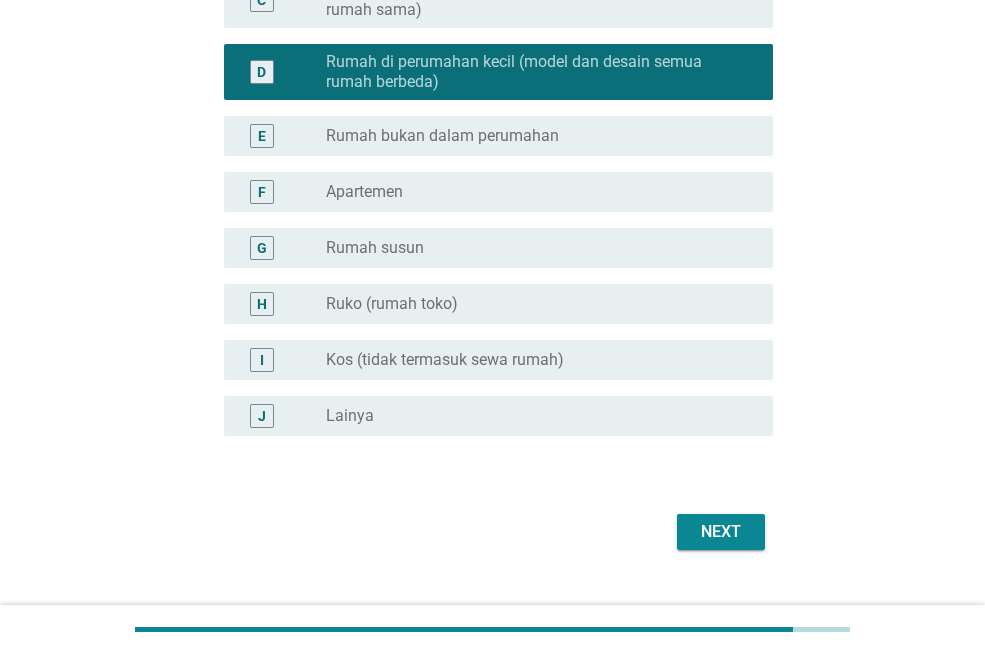 scroll, scrollTop: 424, scrollLeft: 0, axis: vertical 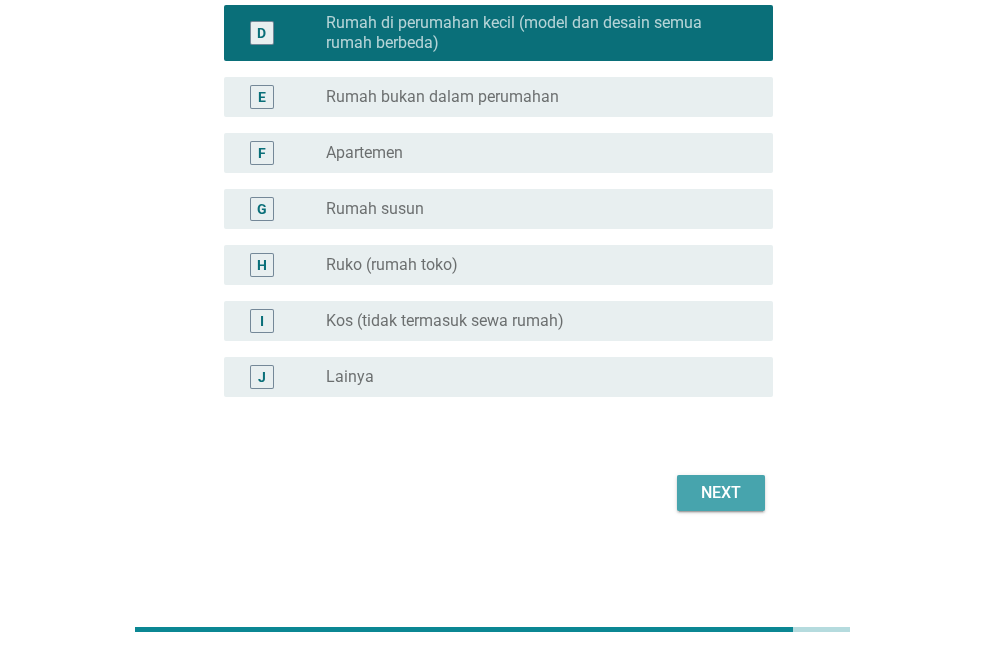click on "Next" at bounding box center (721, 493) 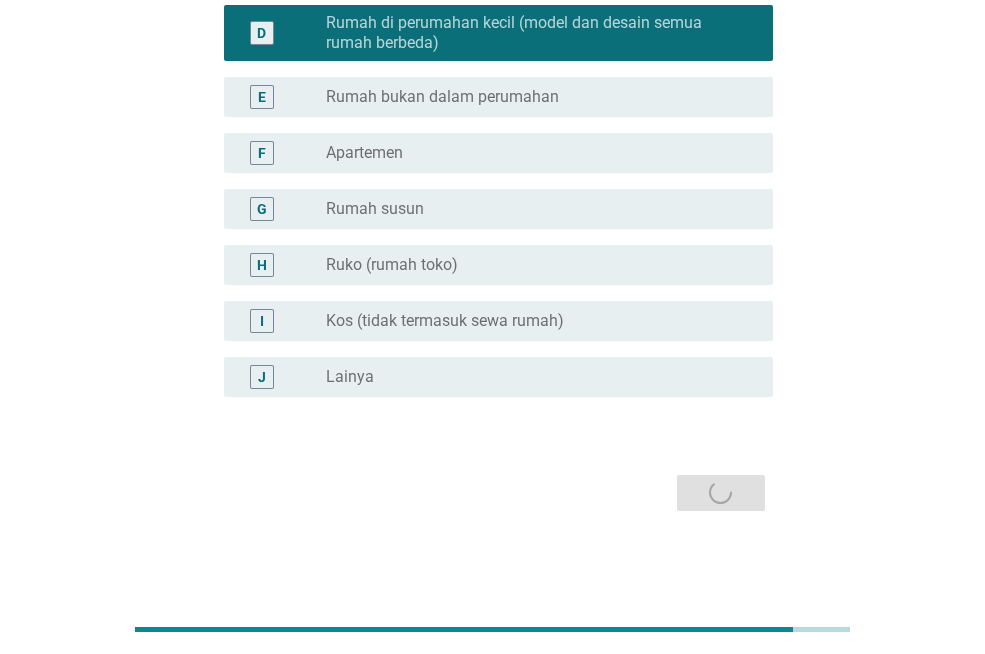 scroll, scrollTop: 0, scrollLeft: 0, axis: both 